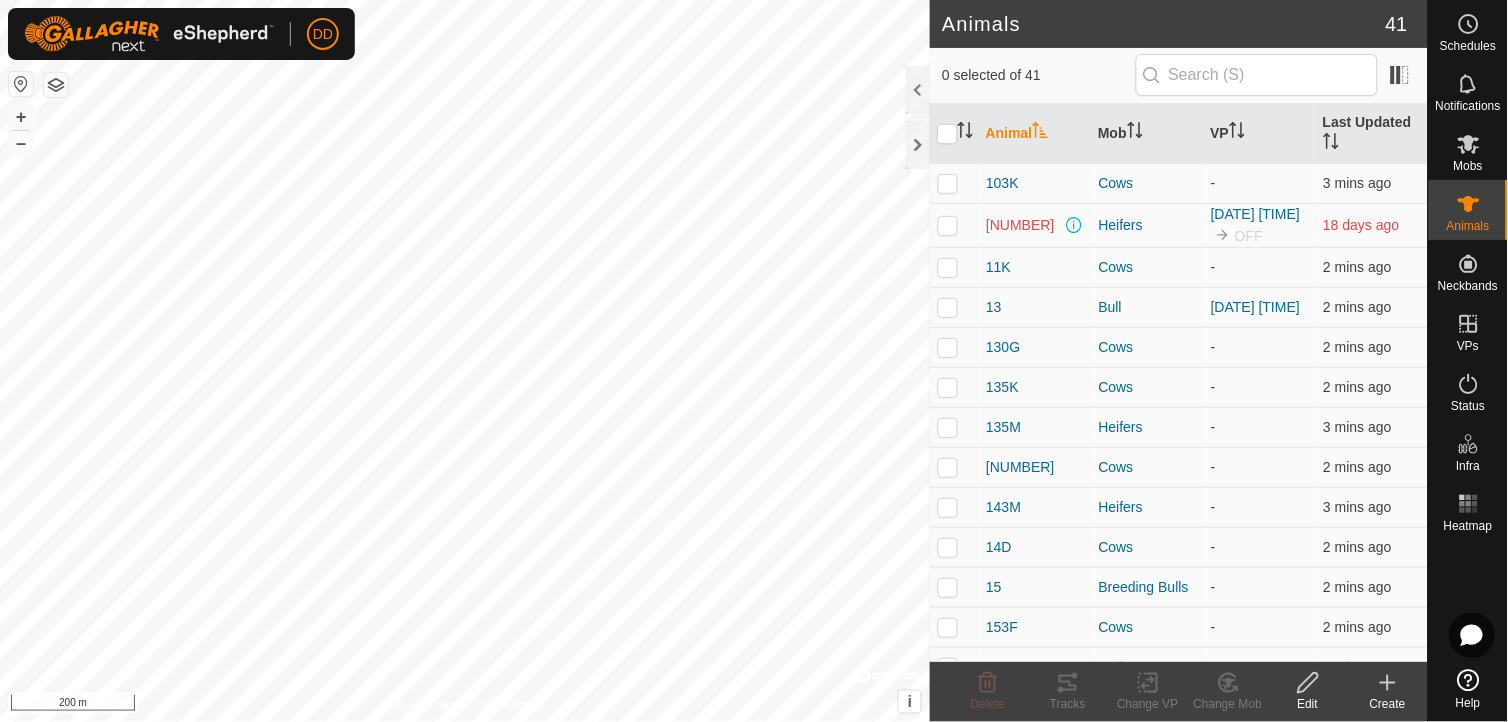 scroll, scrollTop: 0, scrollLeft: 0, axis: both 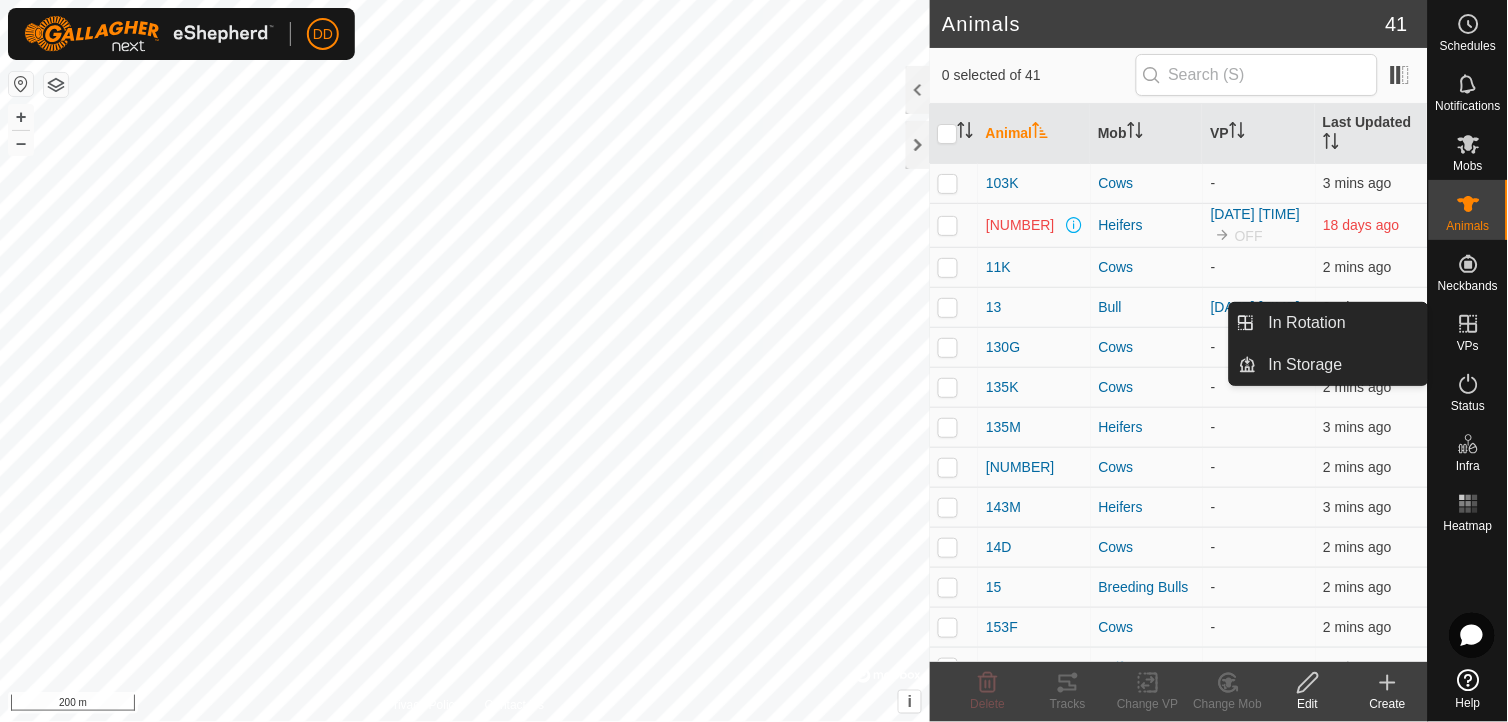 click 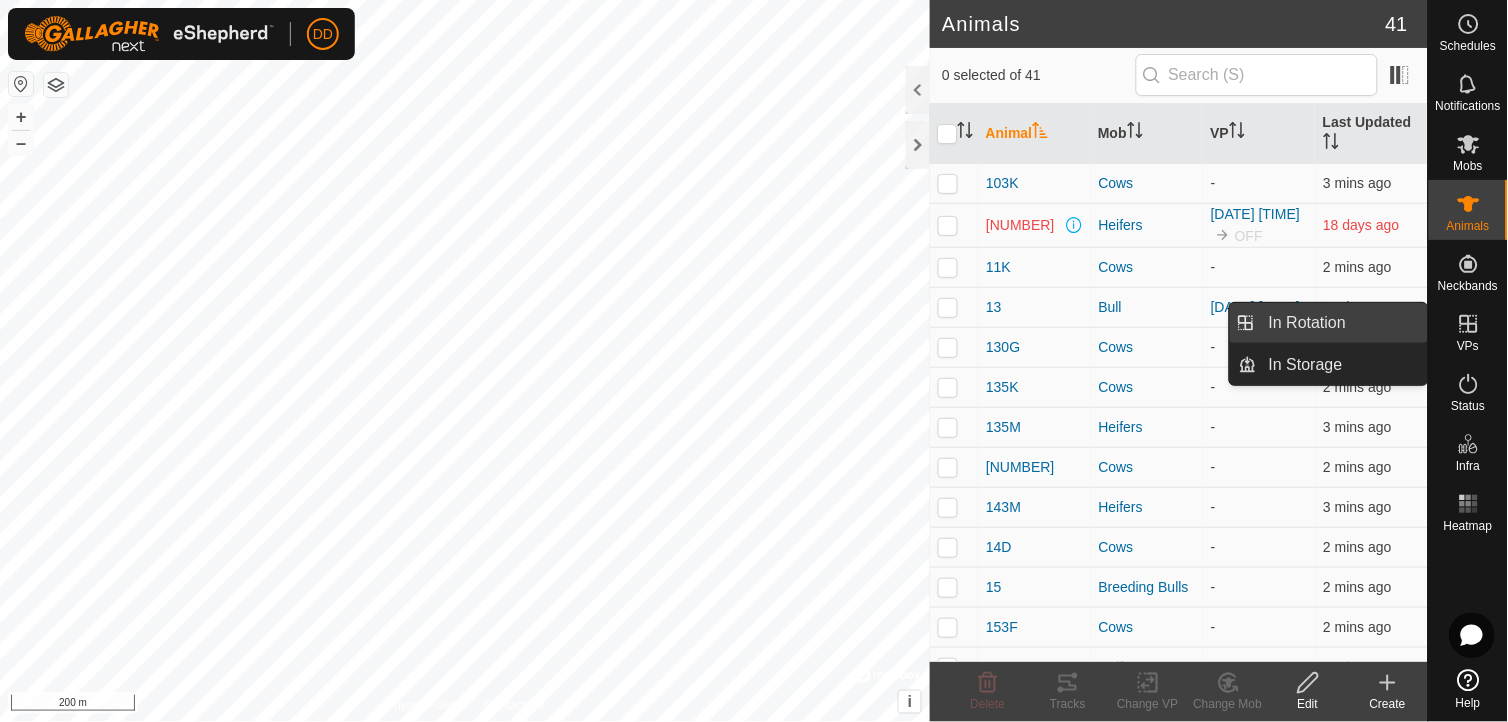 click on "In Rotation" at bounding box center (1342, 323) 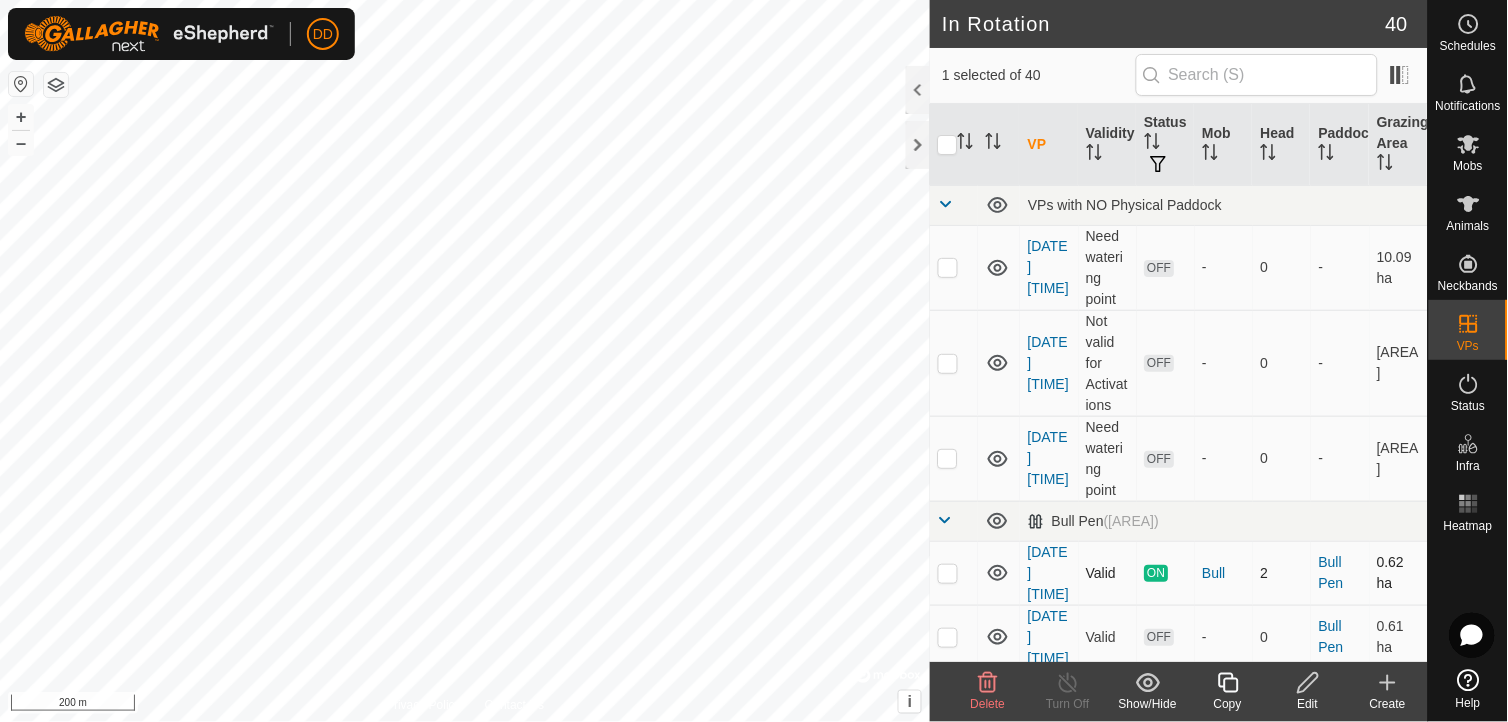 checkbox on "false" 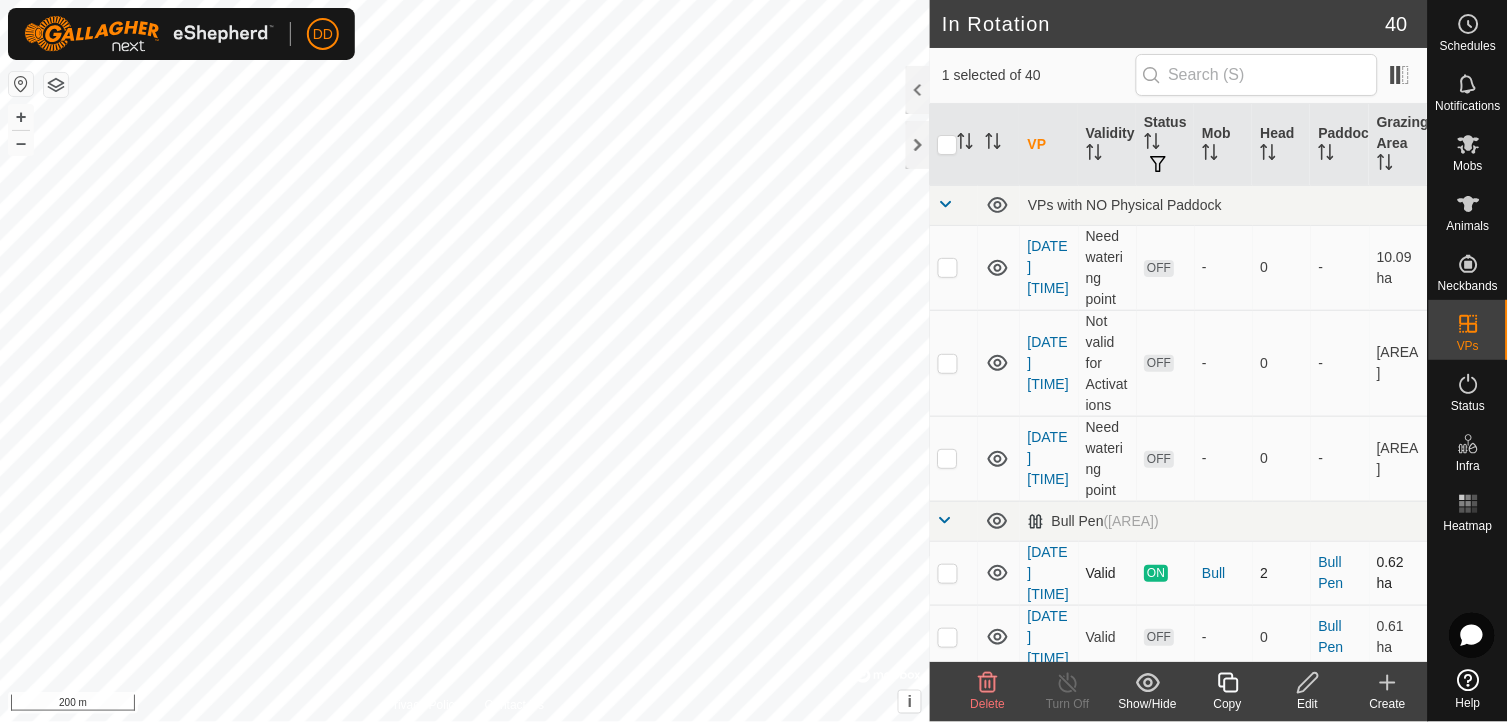 checkbox on "true" 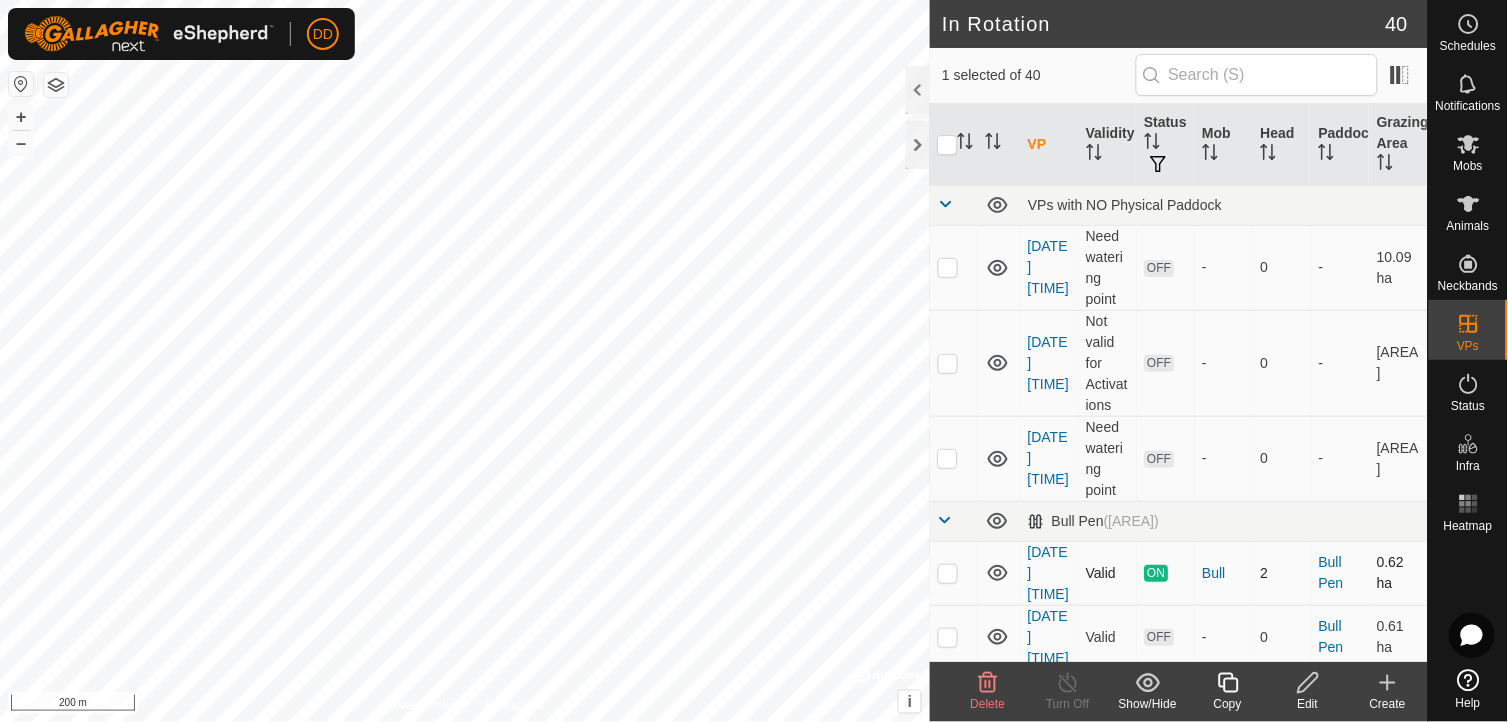 checkbox on "true" 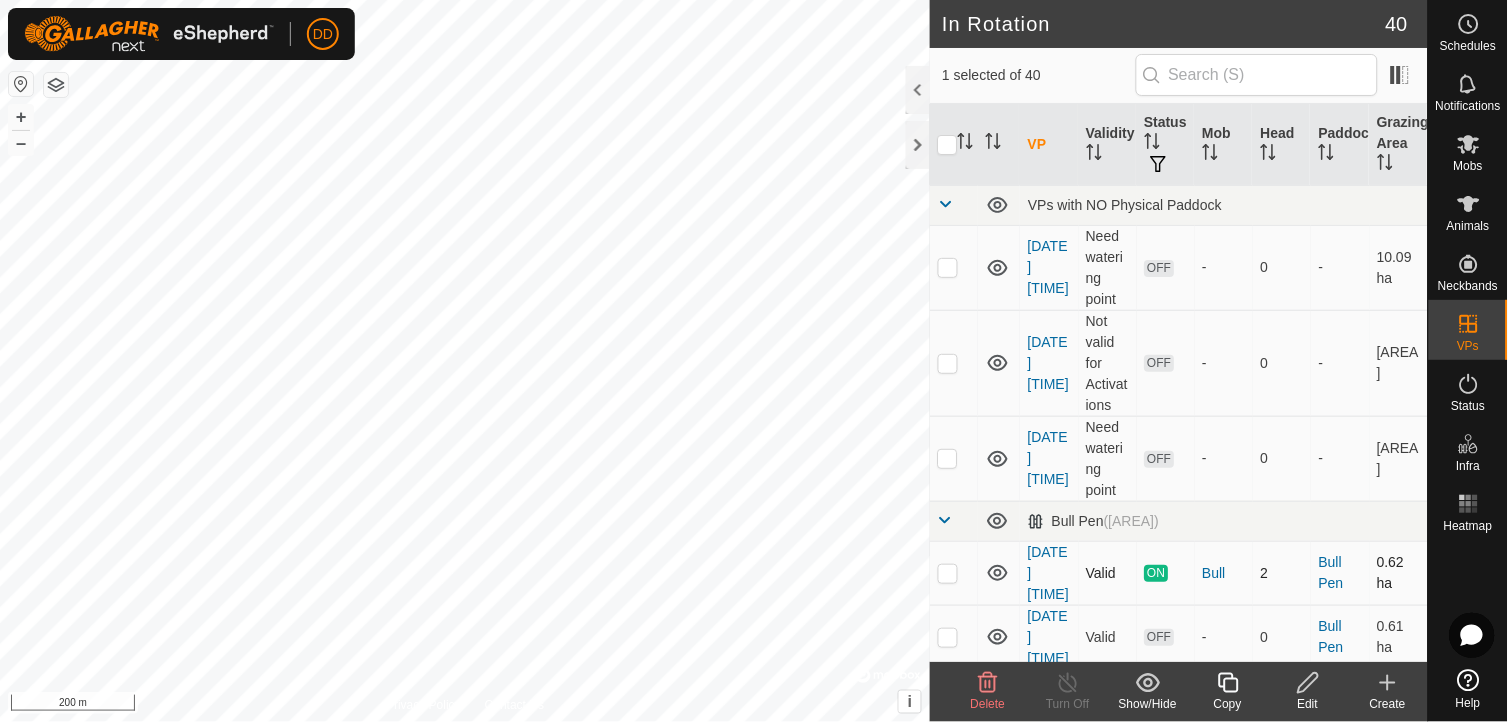 checkbox on "false" 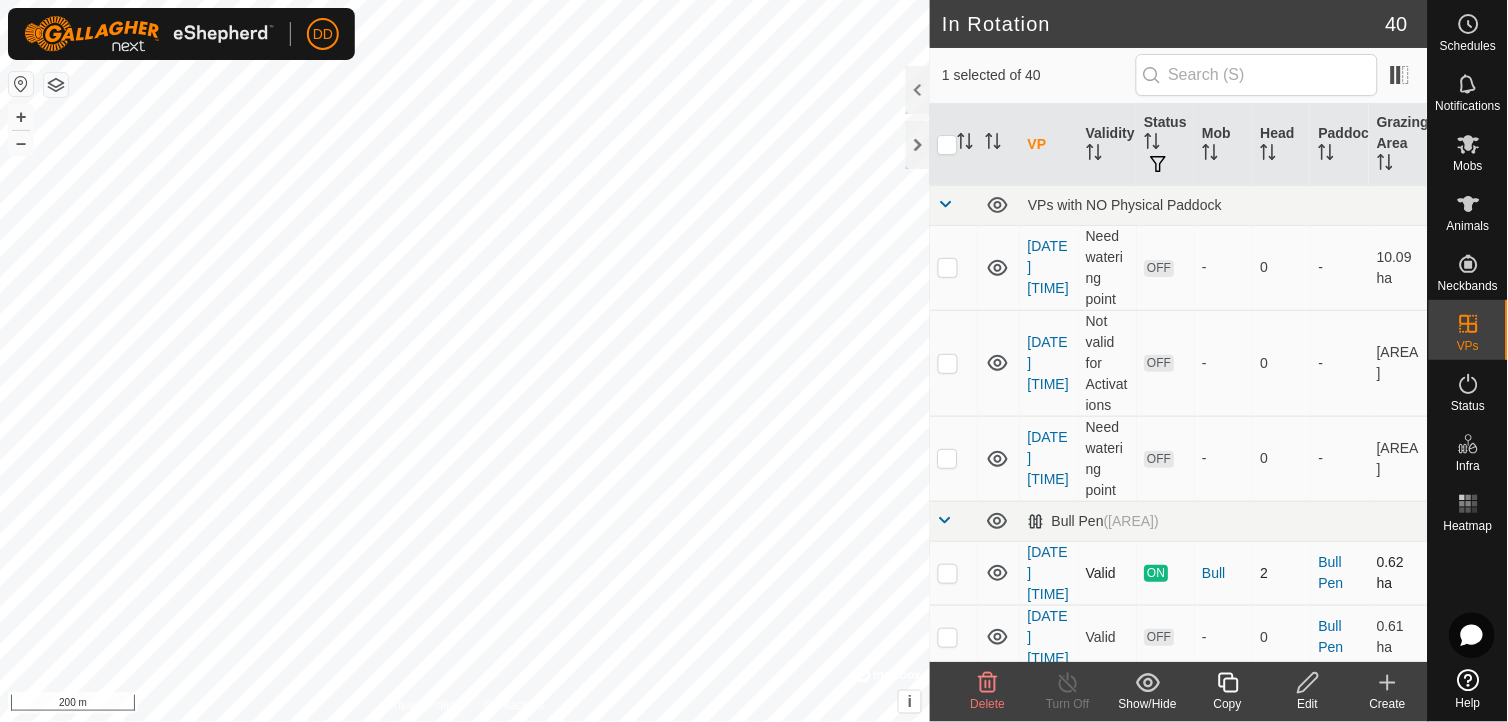 checkbox on "true" 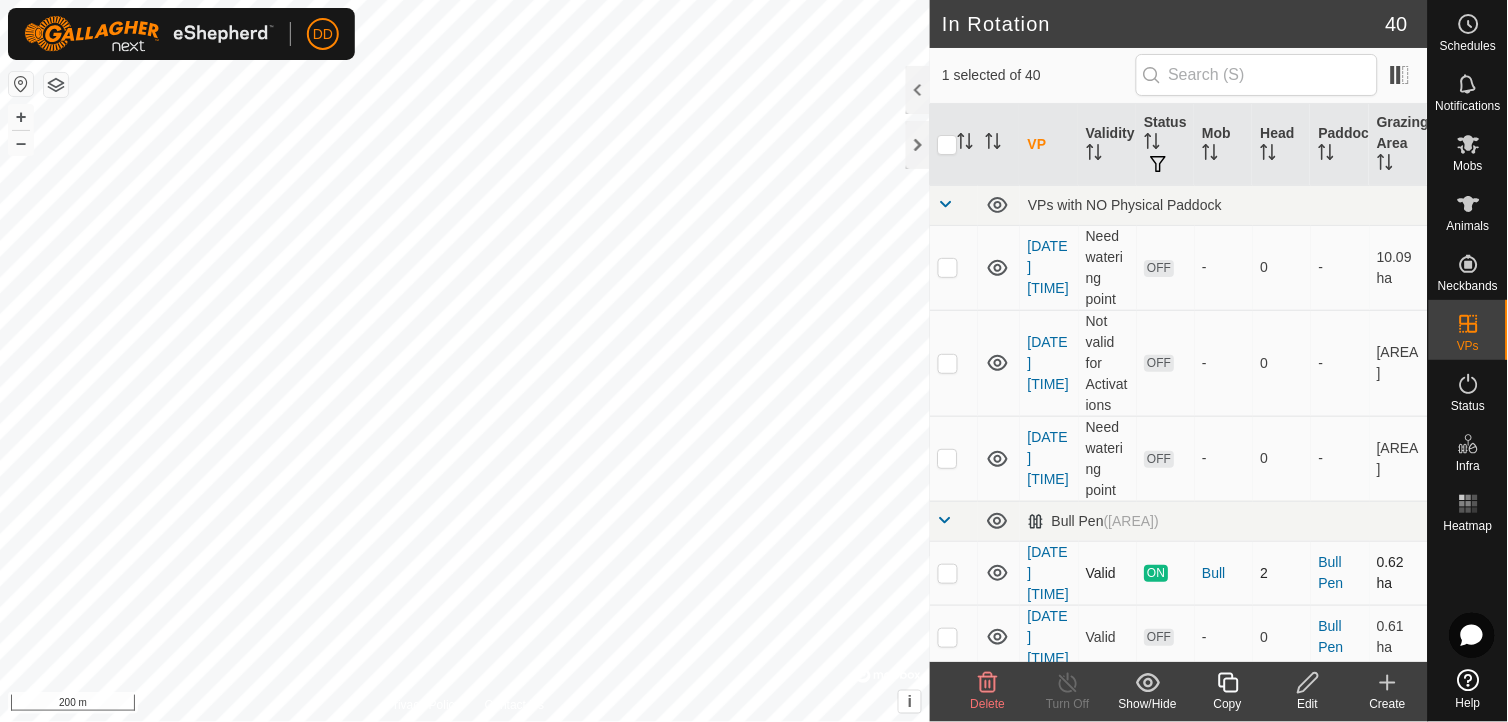 checkbox on "false" 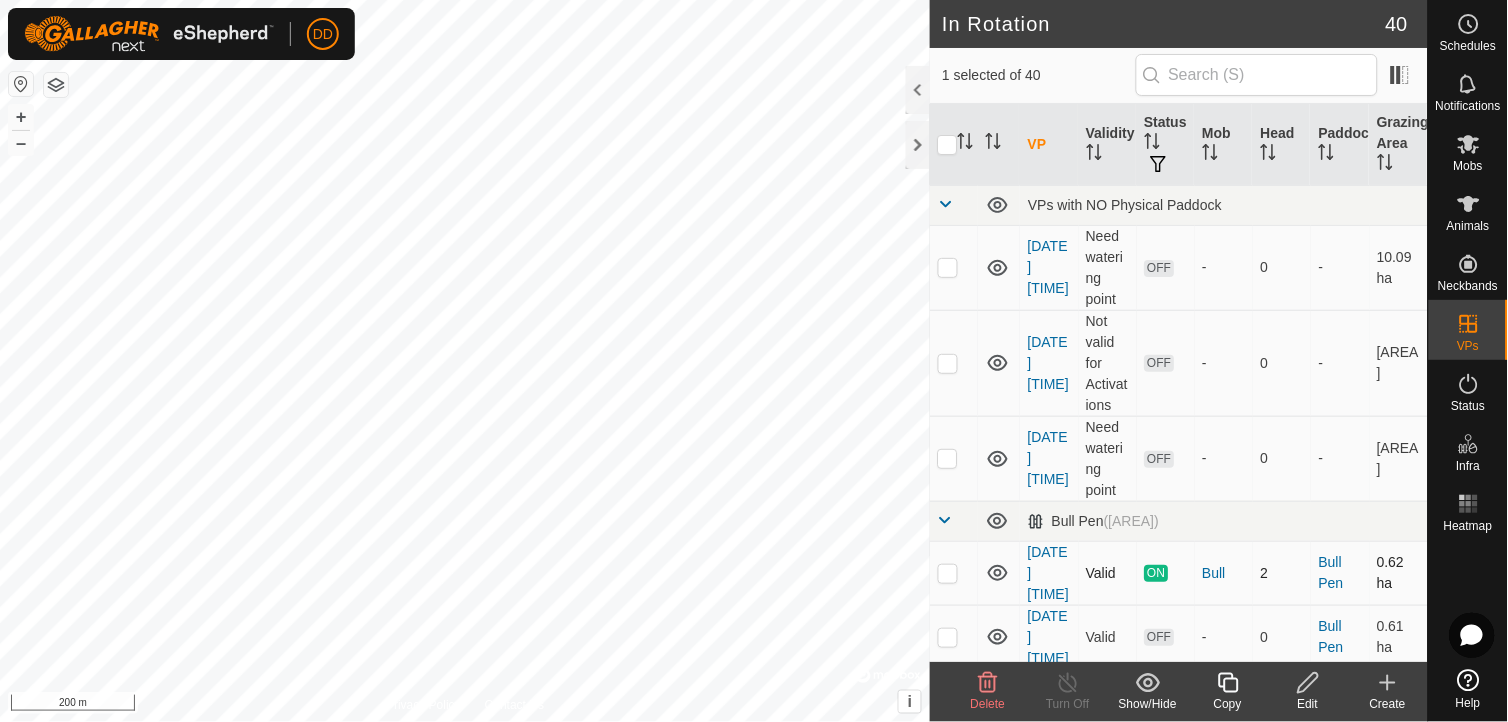 checkbox on "false" 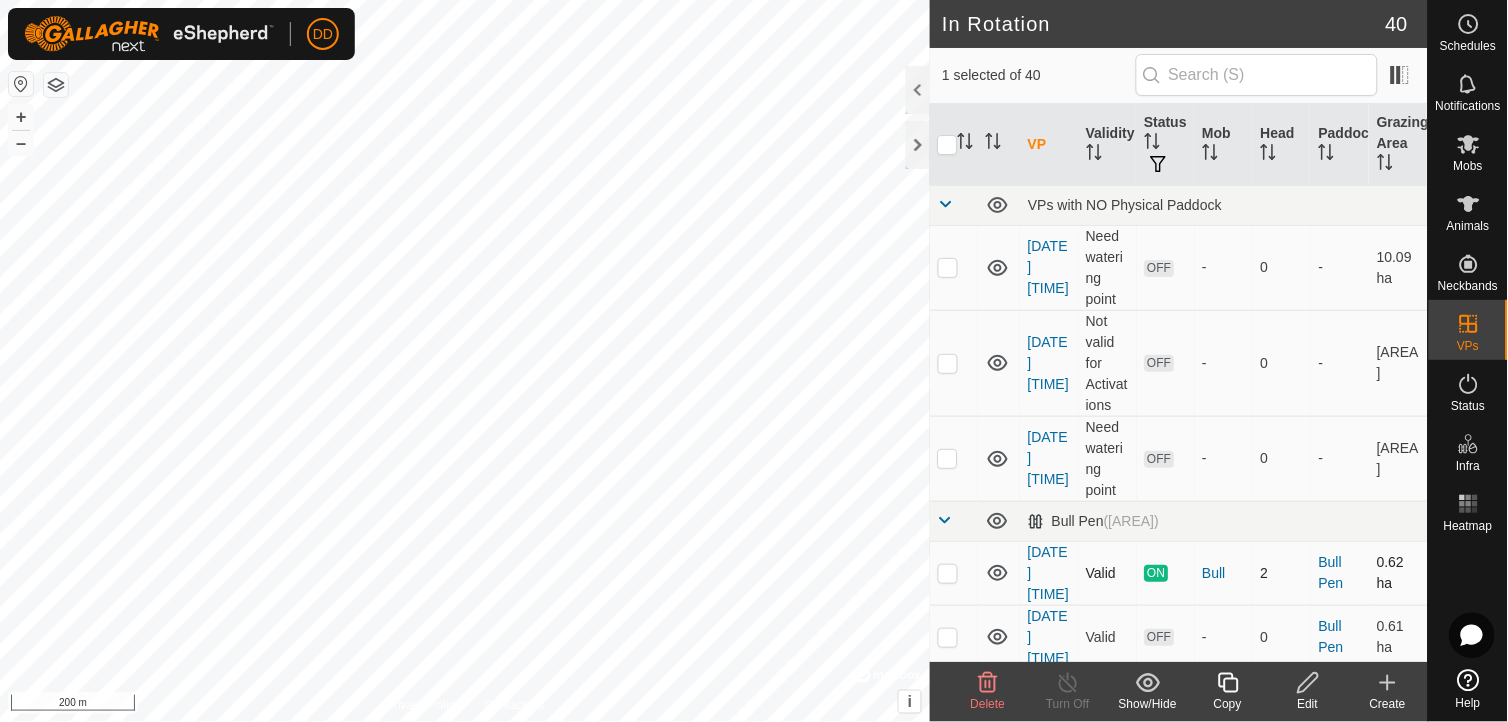checkbox on "true" 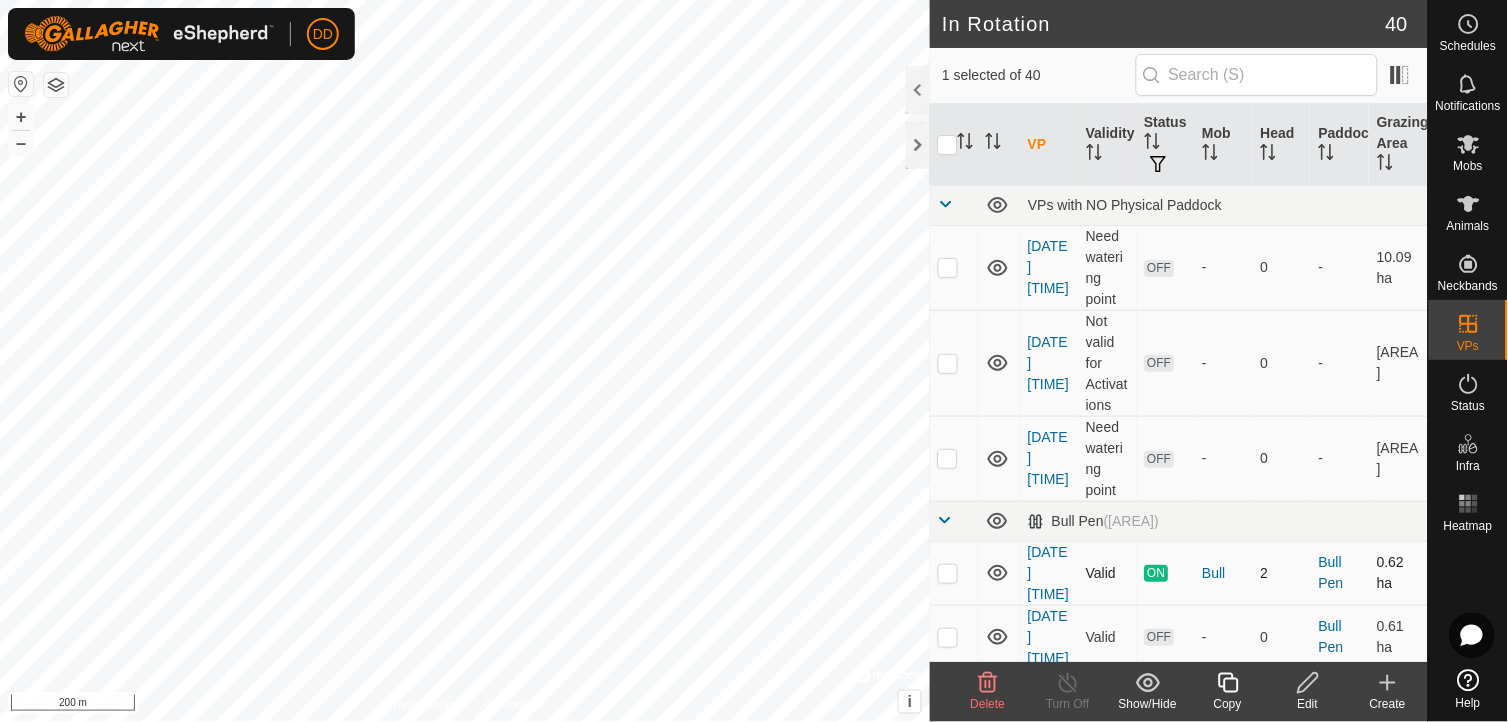 checkbox on "true" 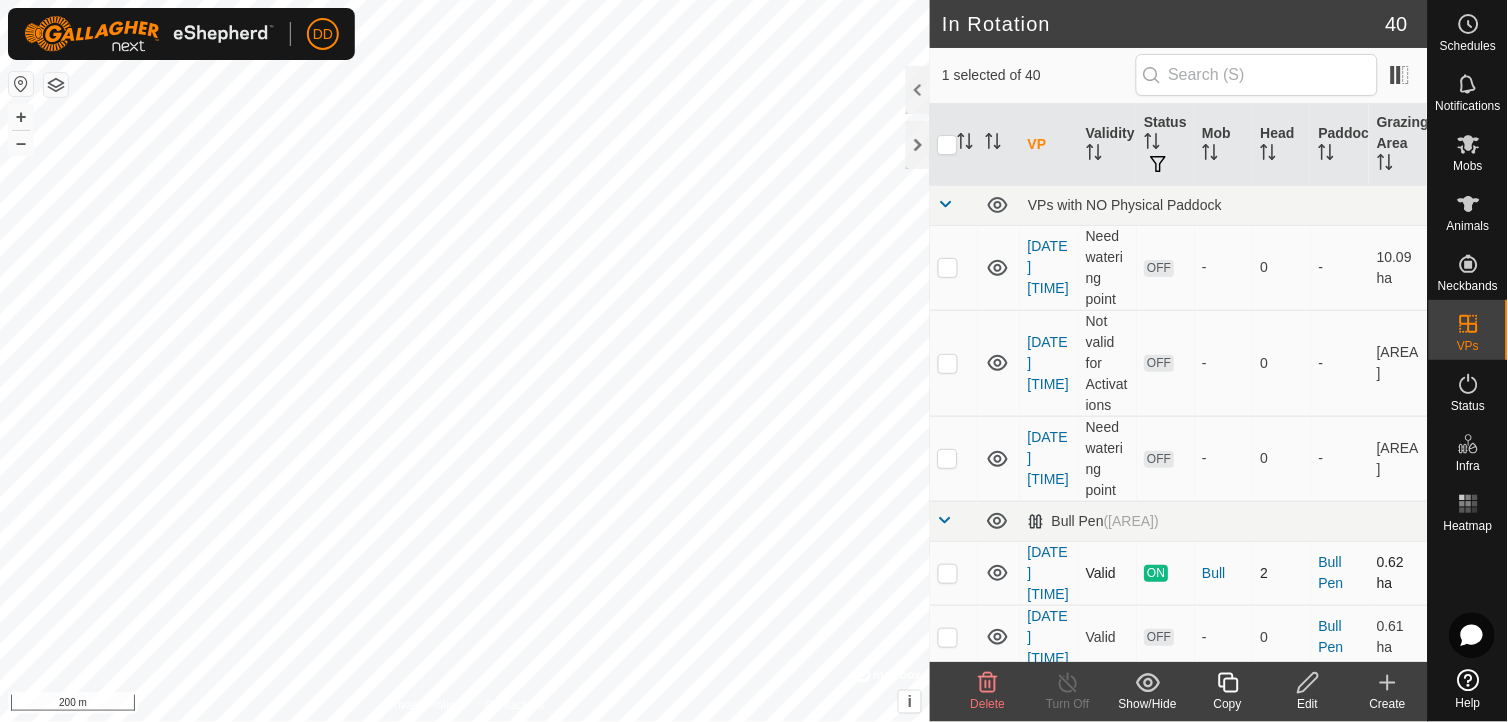checkbox on "false" 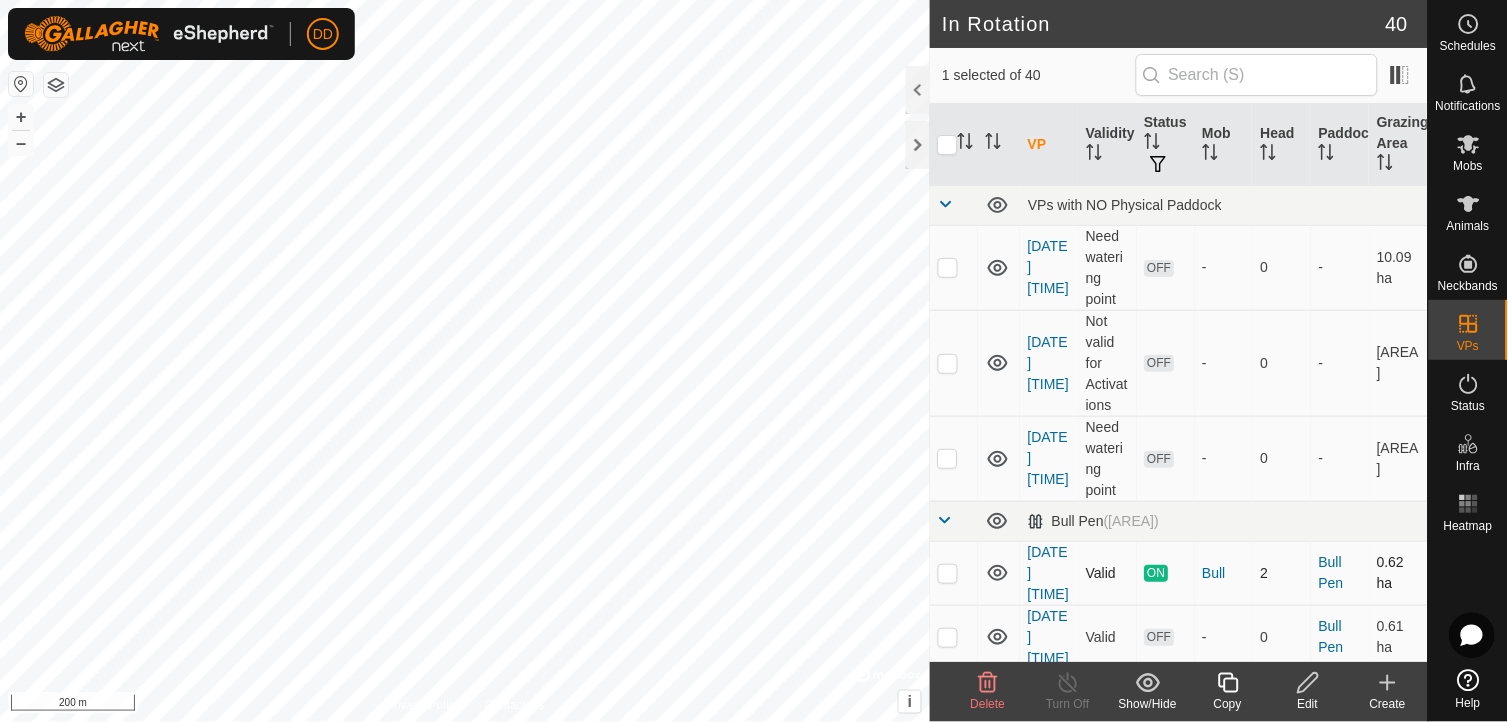 checkbox on "true" 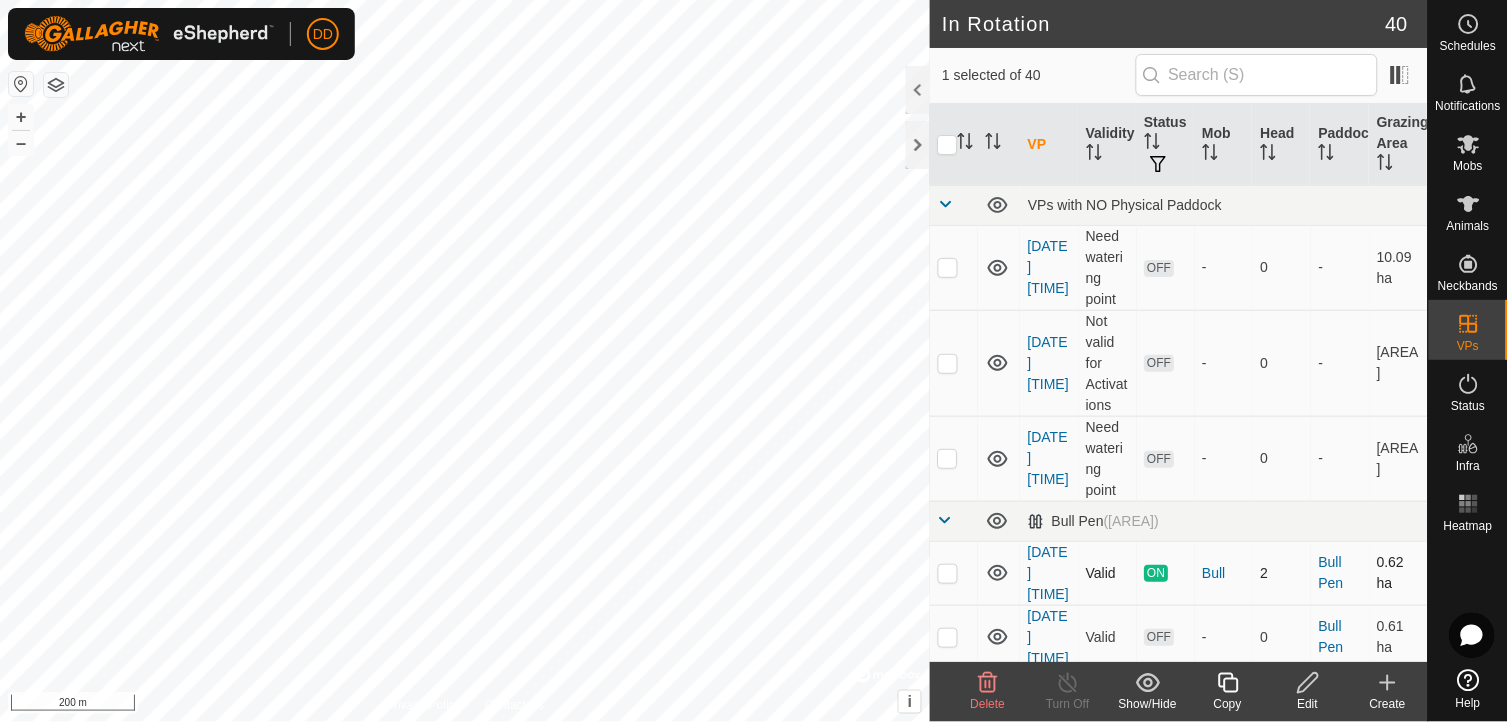 checkbox on "false" 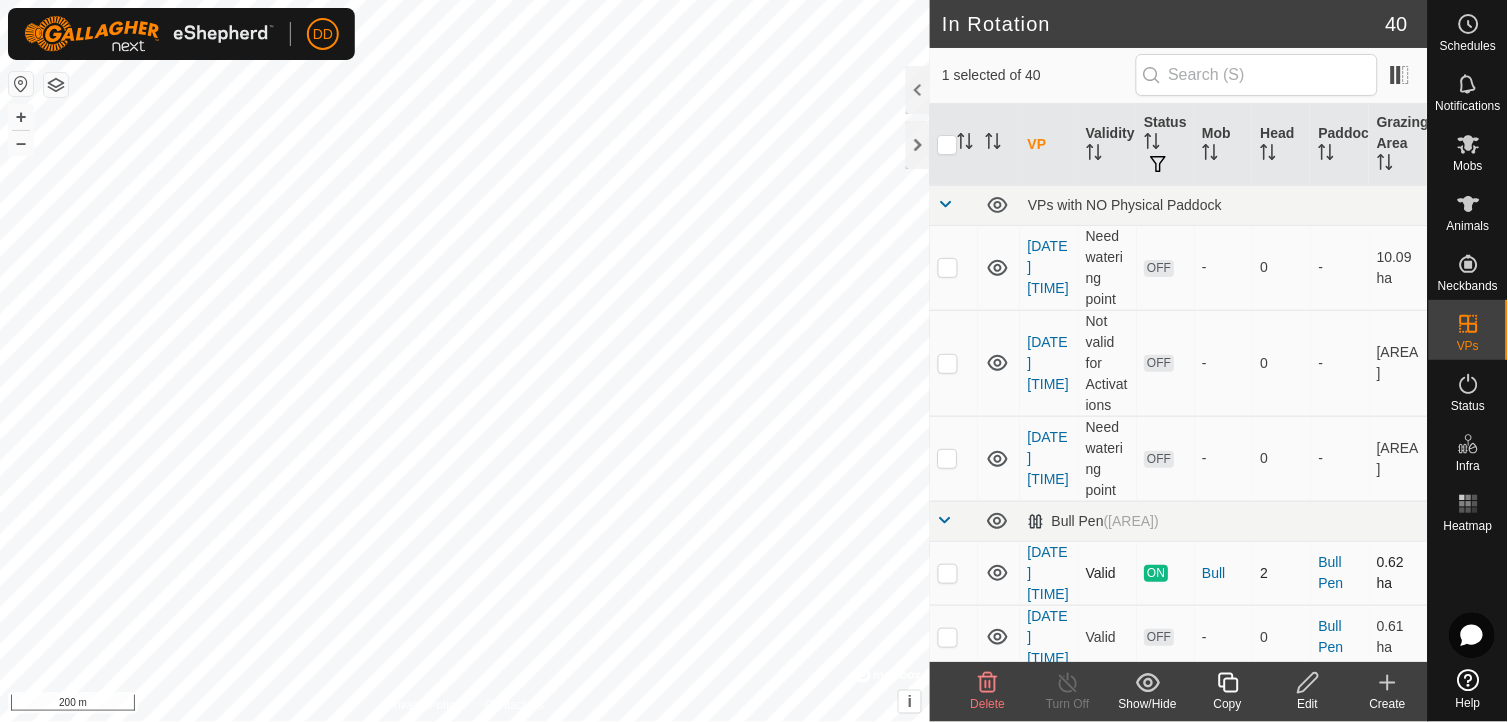 checkbox on "true" 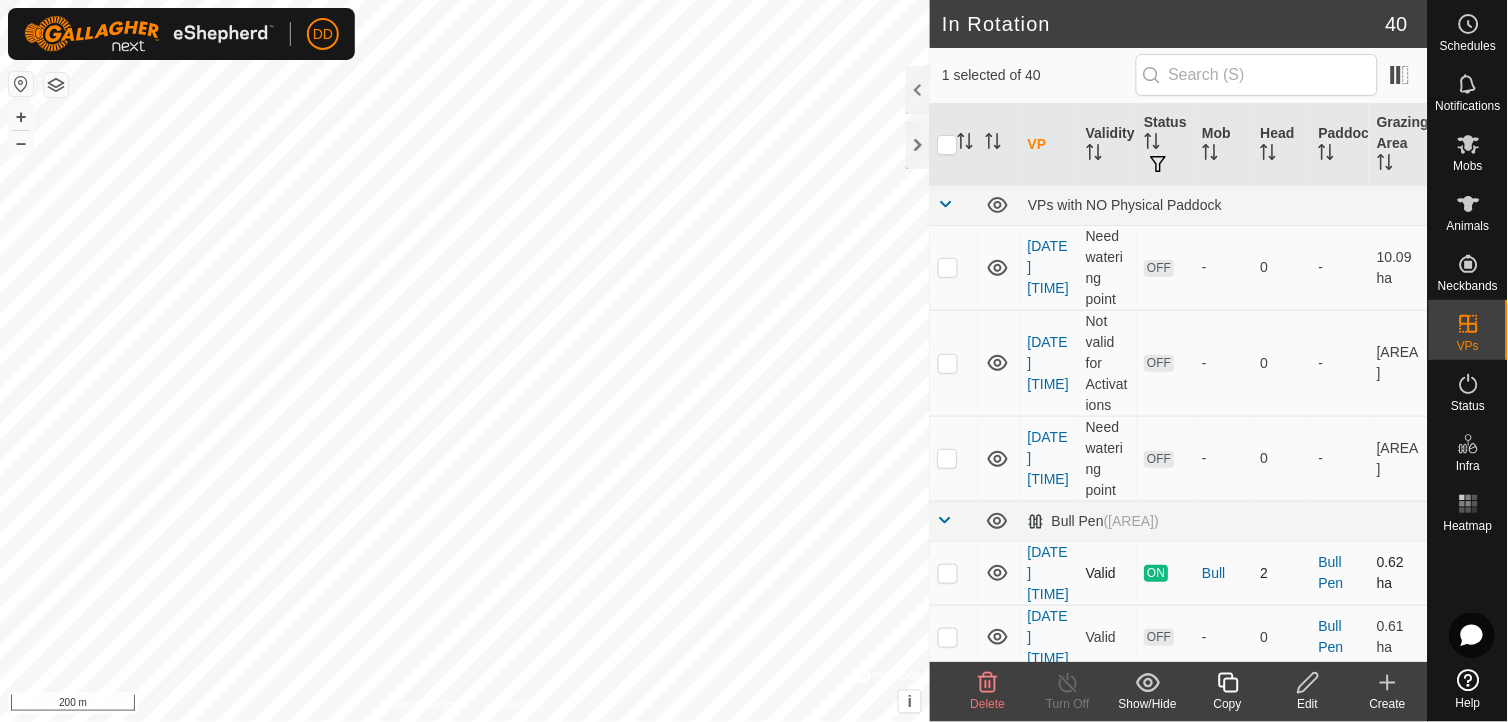 checkbox on "false" 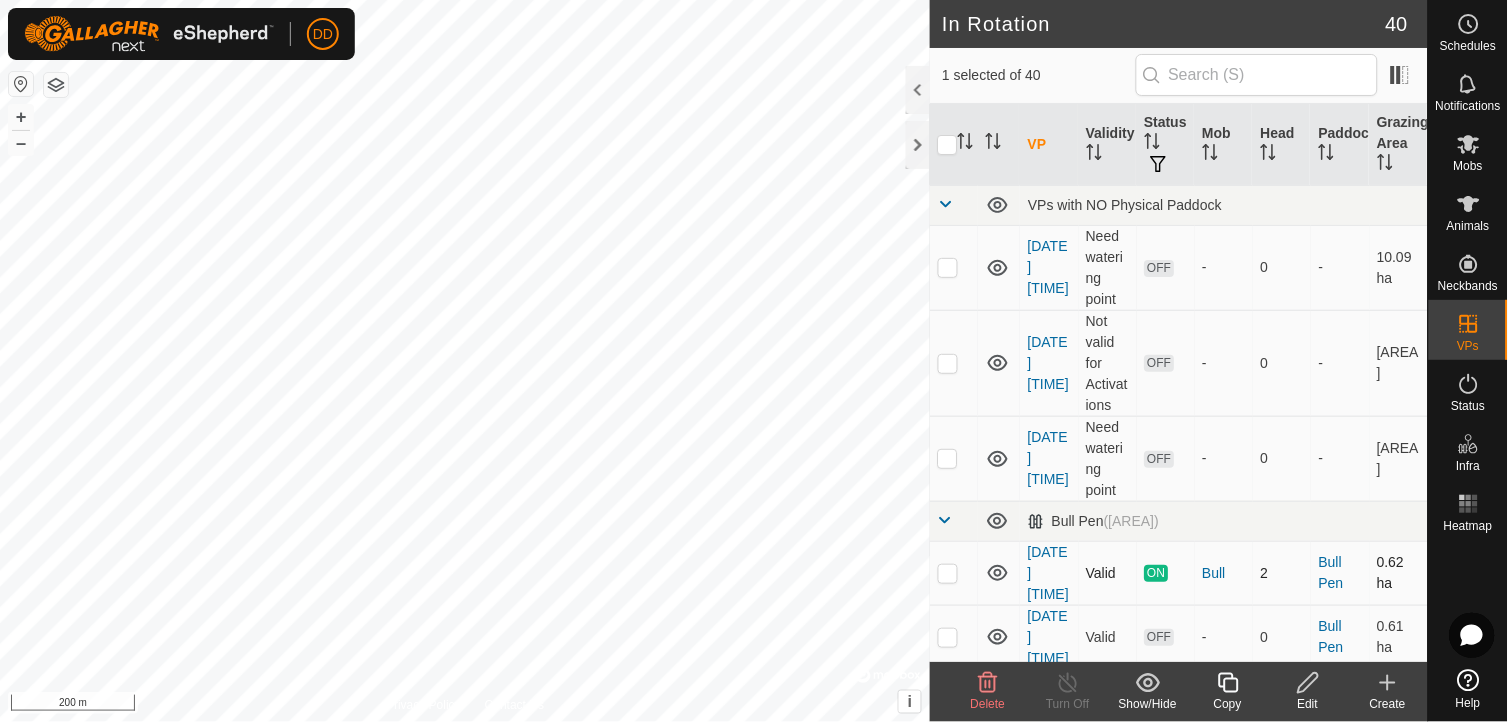 checkbox on "false" 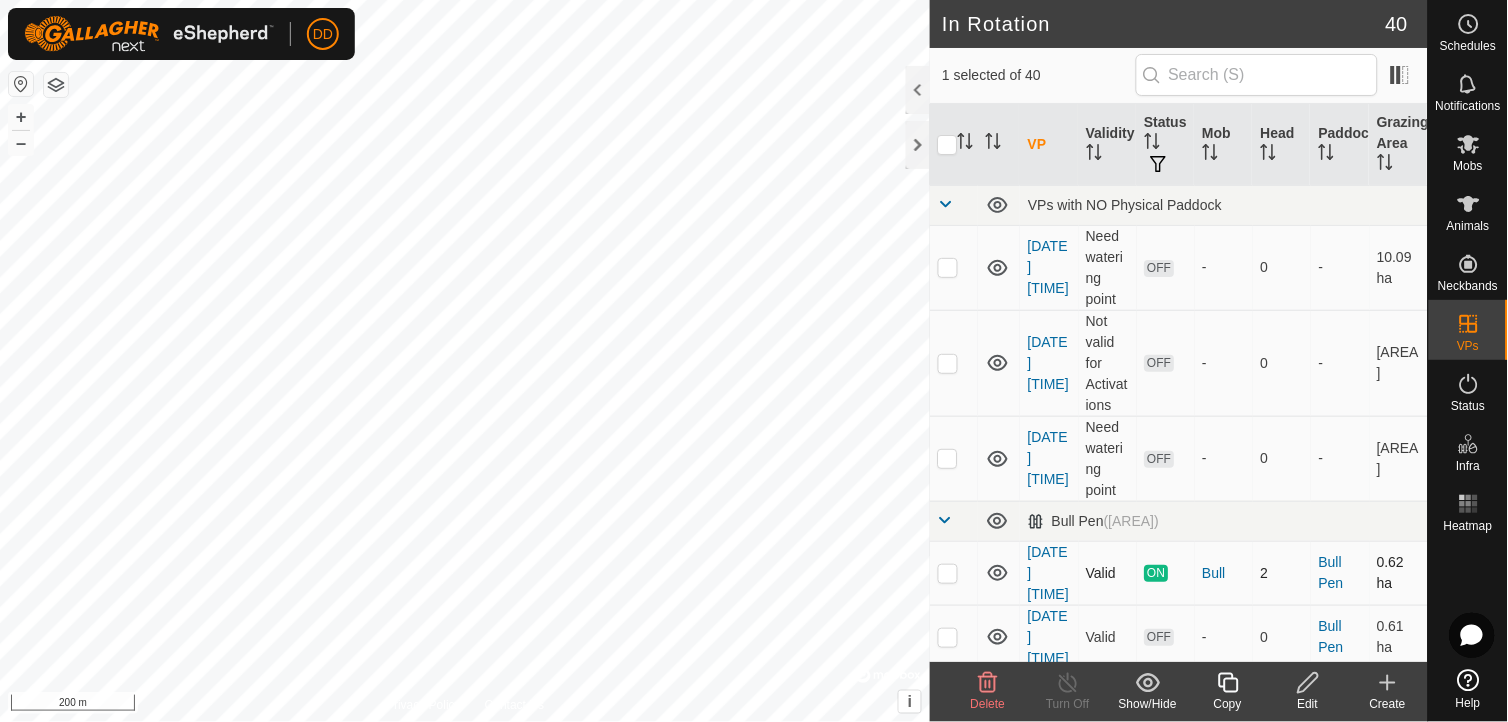 checkbox on "true" 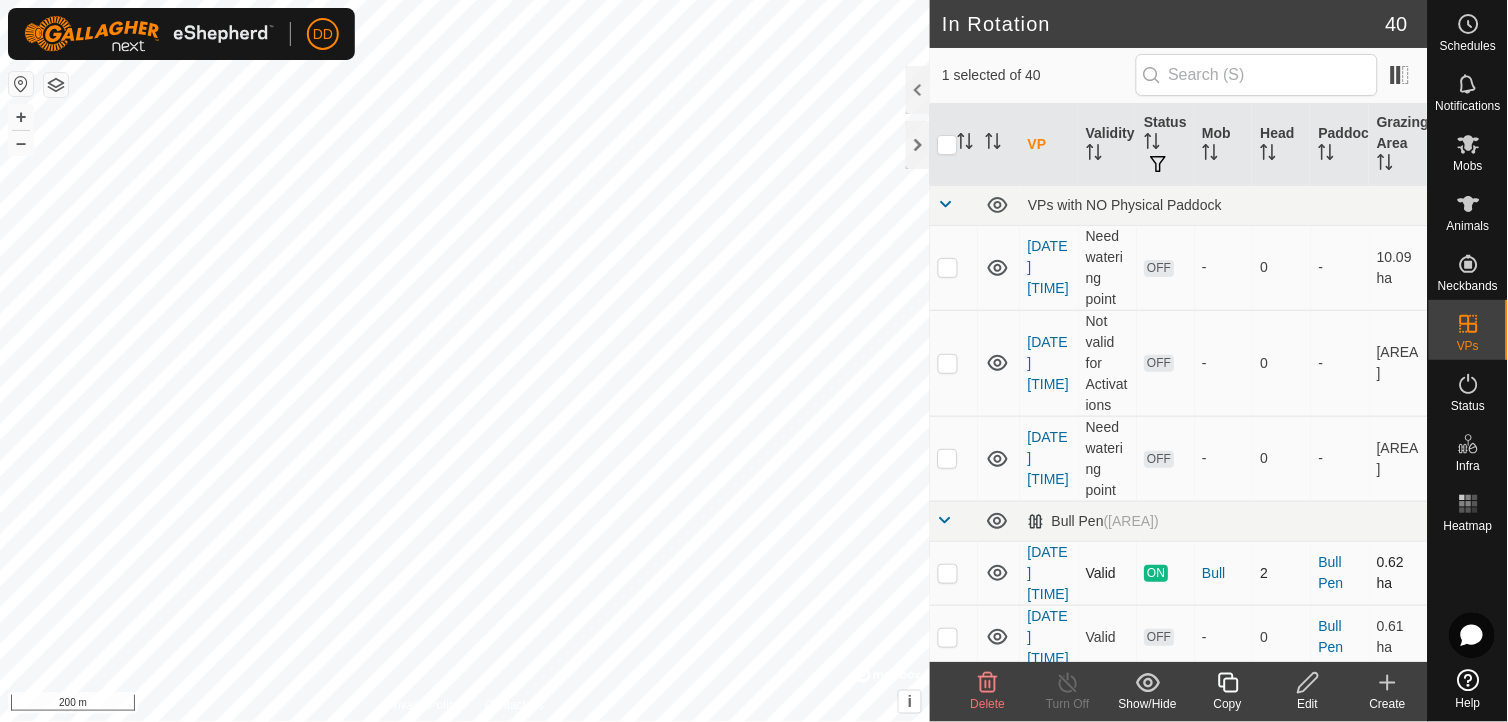 checkbox on "true" 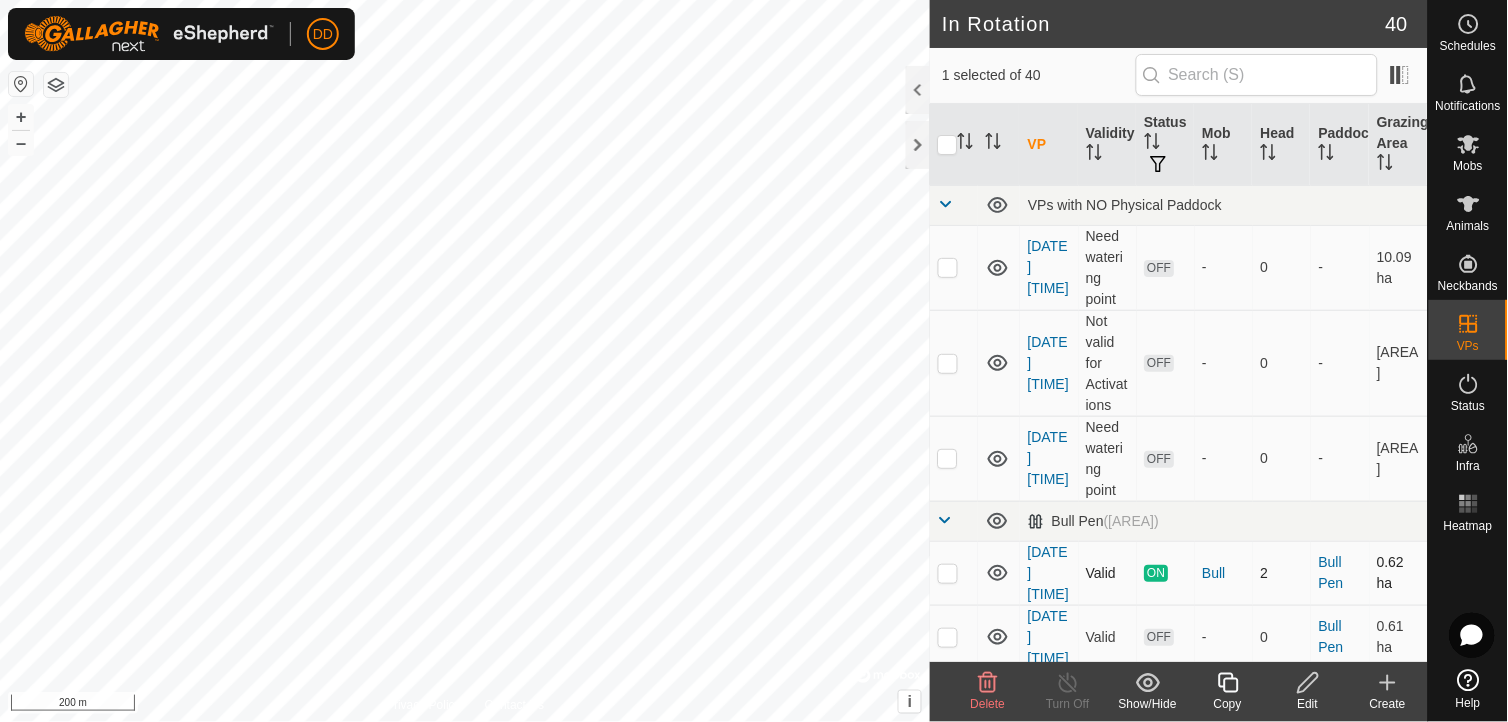checkbox on "false" 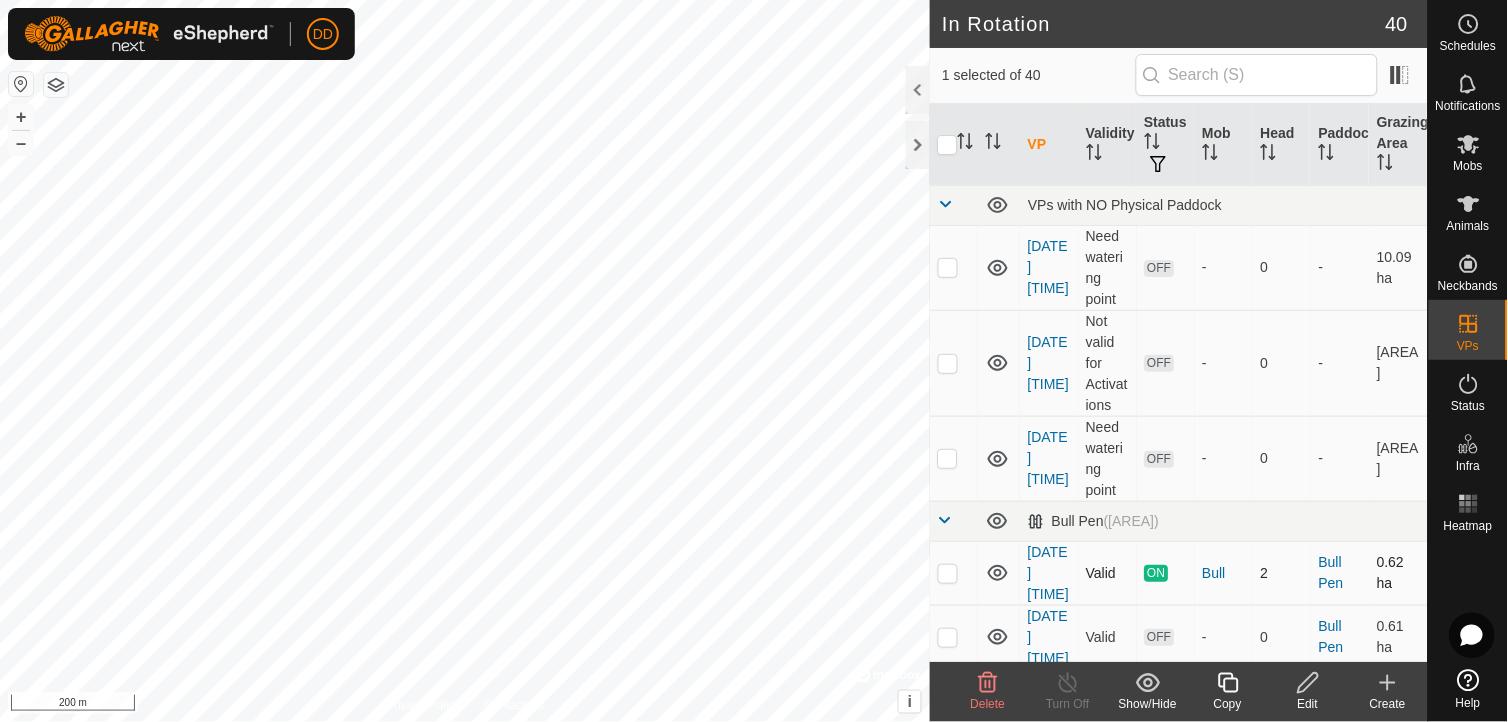 checkbox on "false" 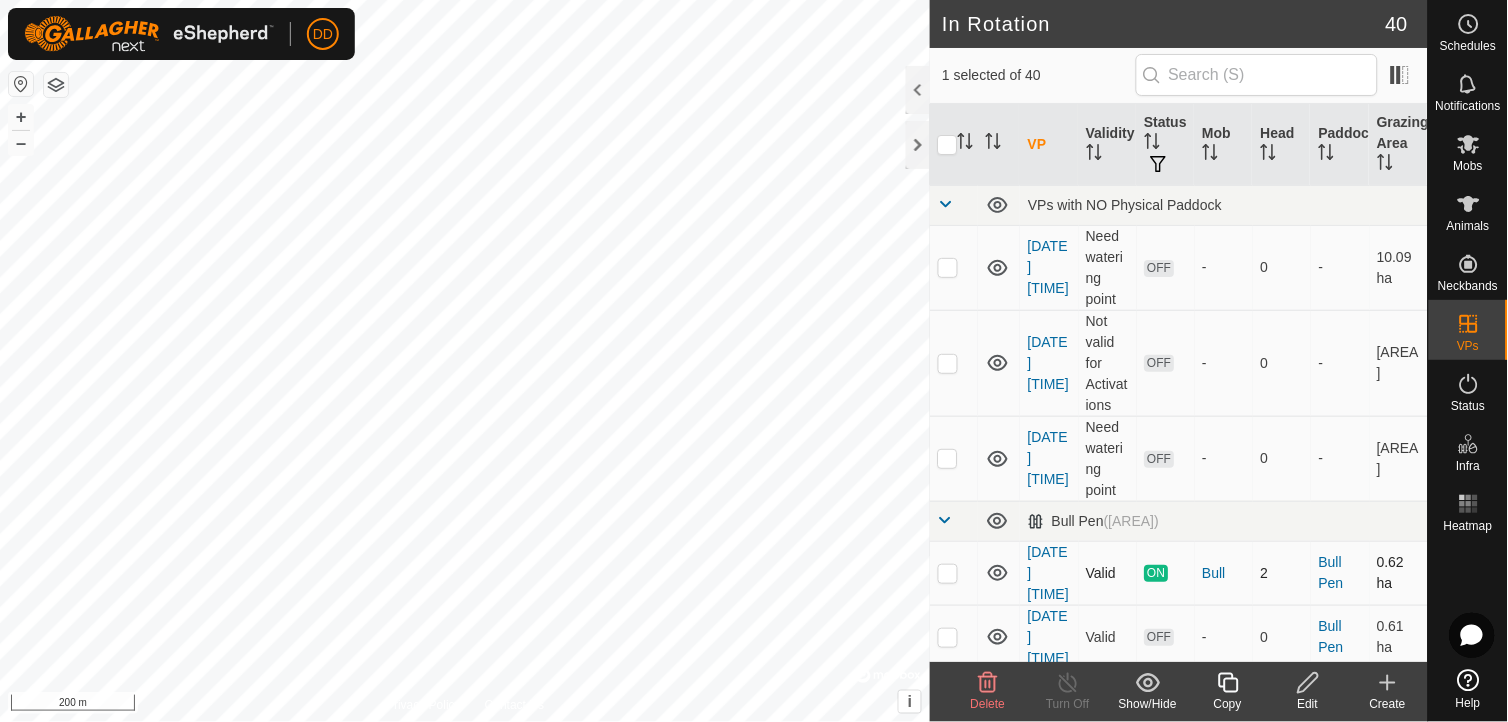 checkbox on "true" 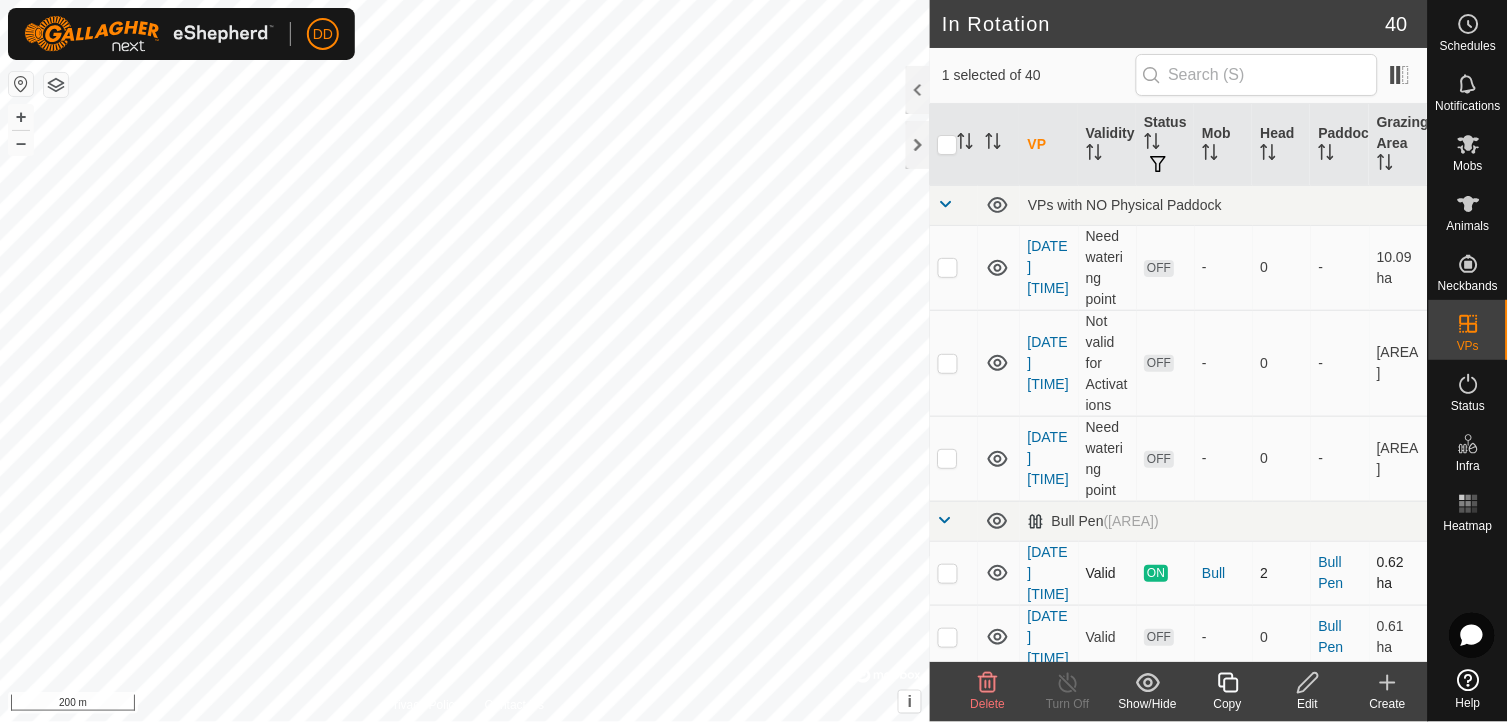 checkbox on "true" 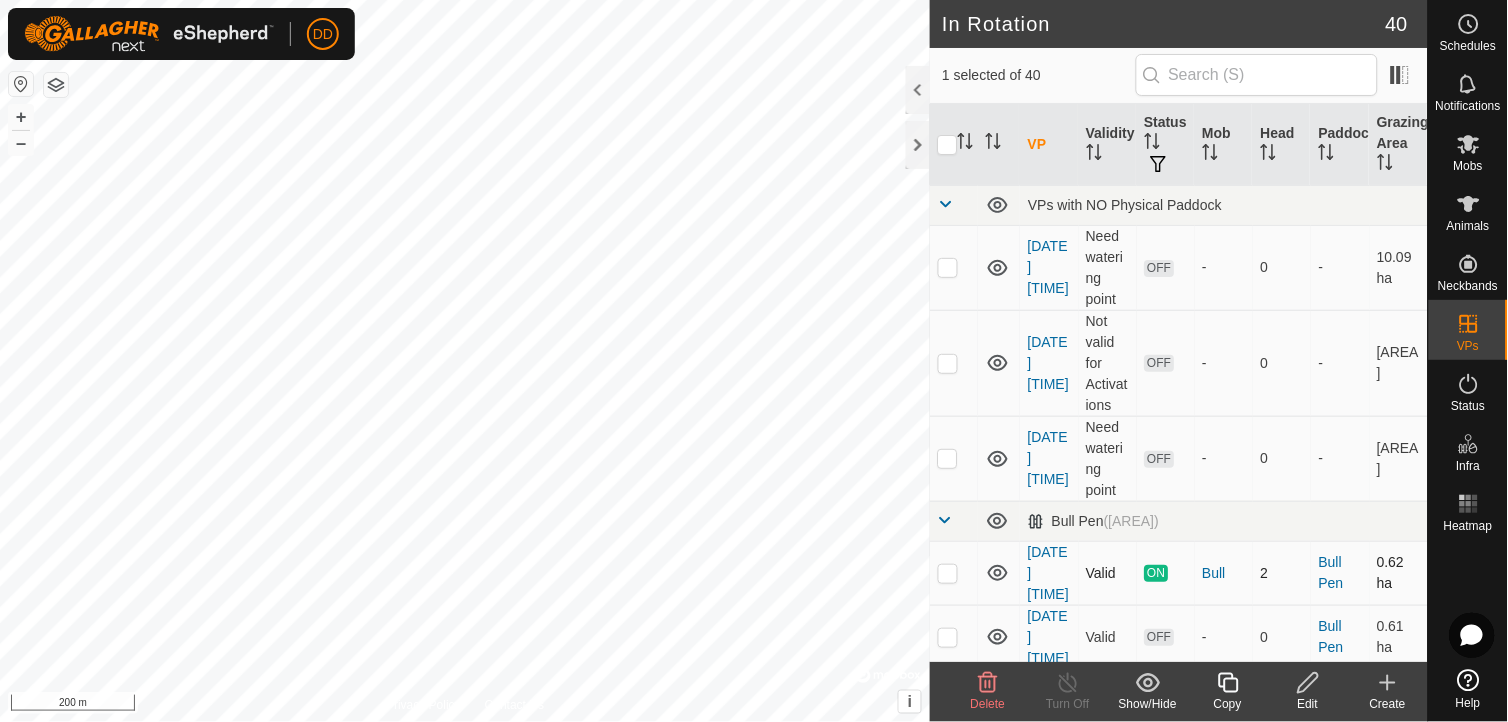 checkbox on "false" 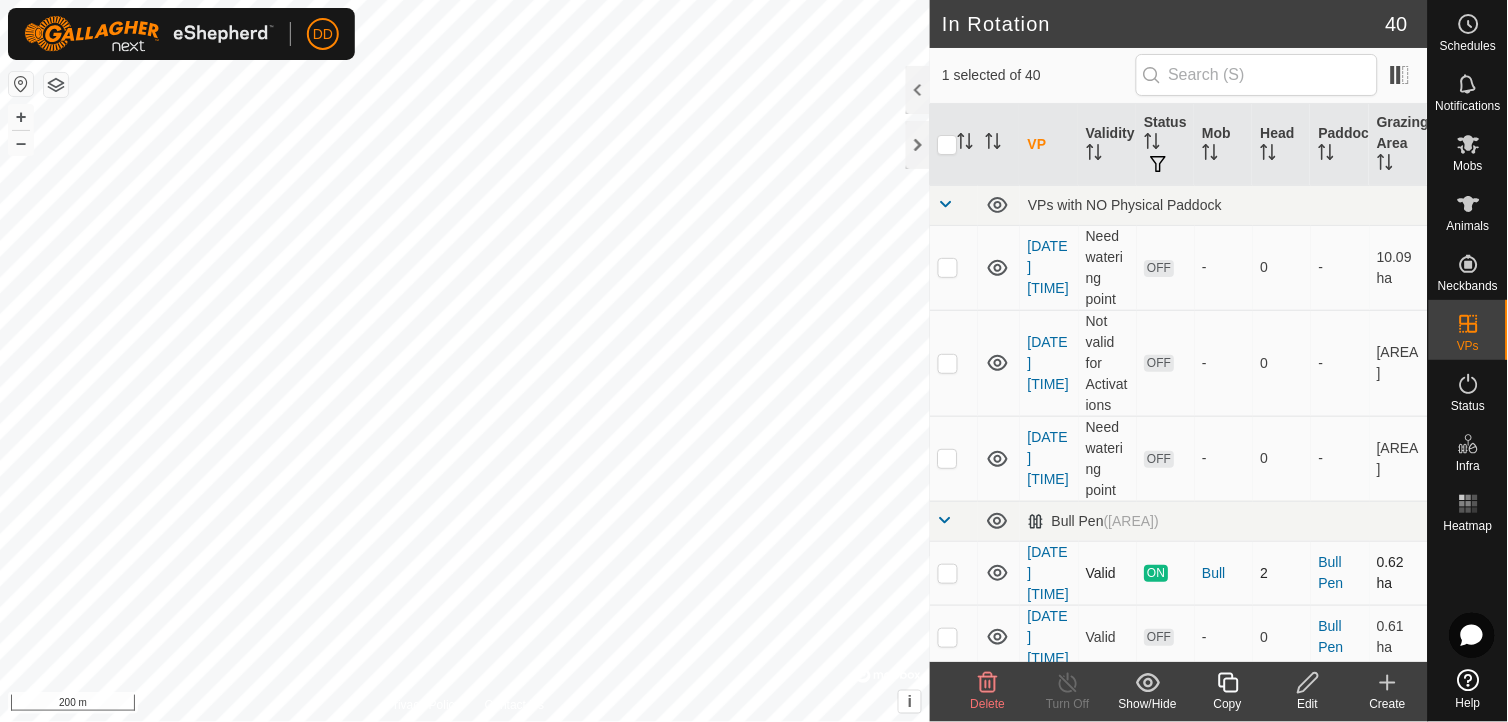 checkbox on "false" 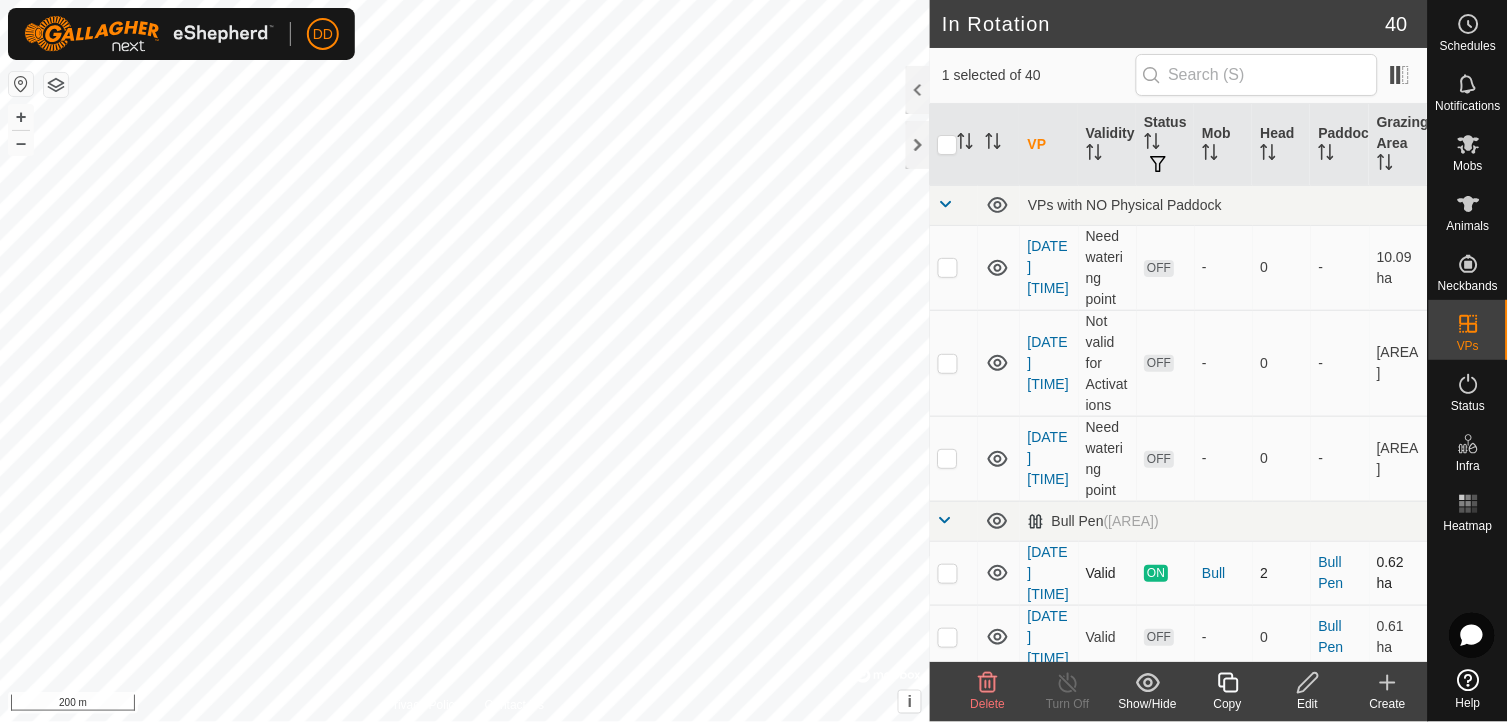checkbox on "true" 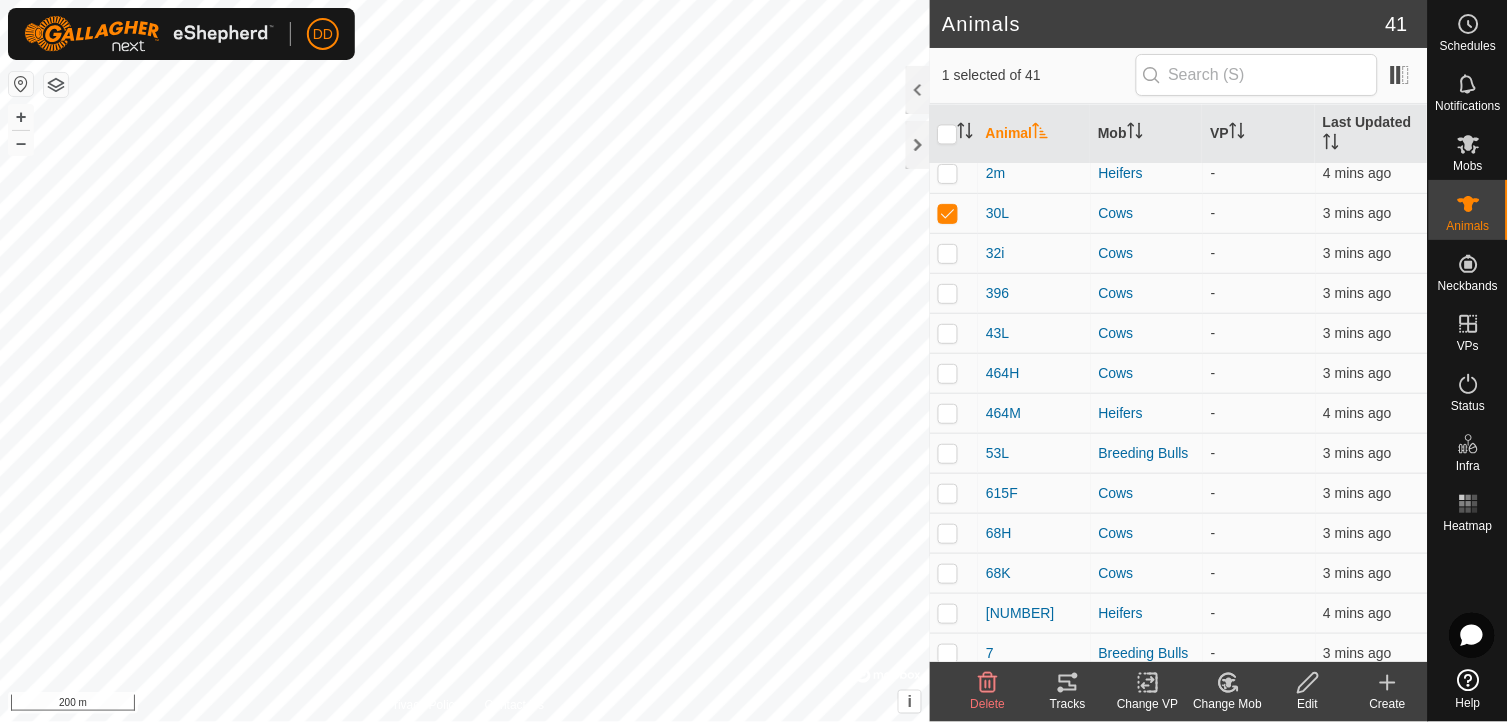 scroll, scrollTop: 975, scrollLeft: 0, axis: vertical 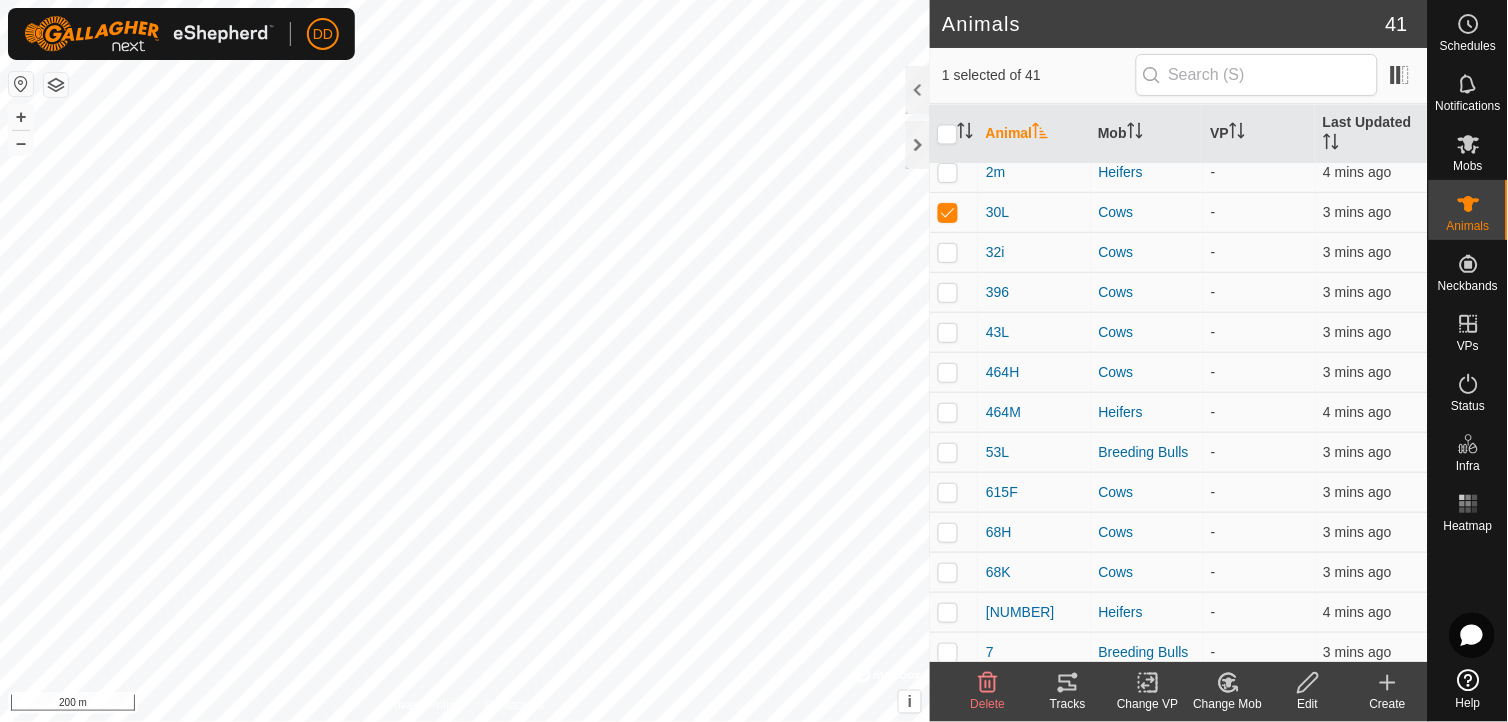 click 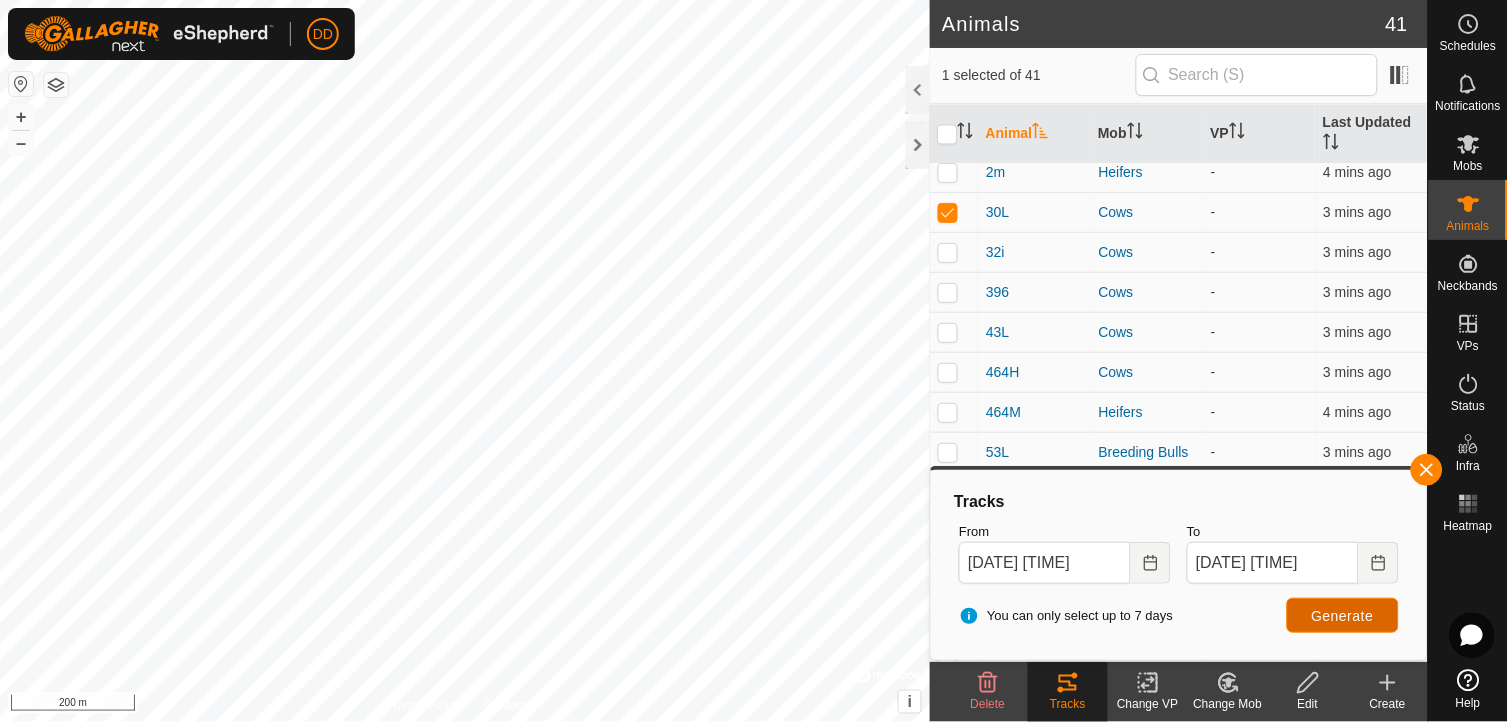 click on "Generate" at bounding box center [1343, 616] 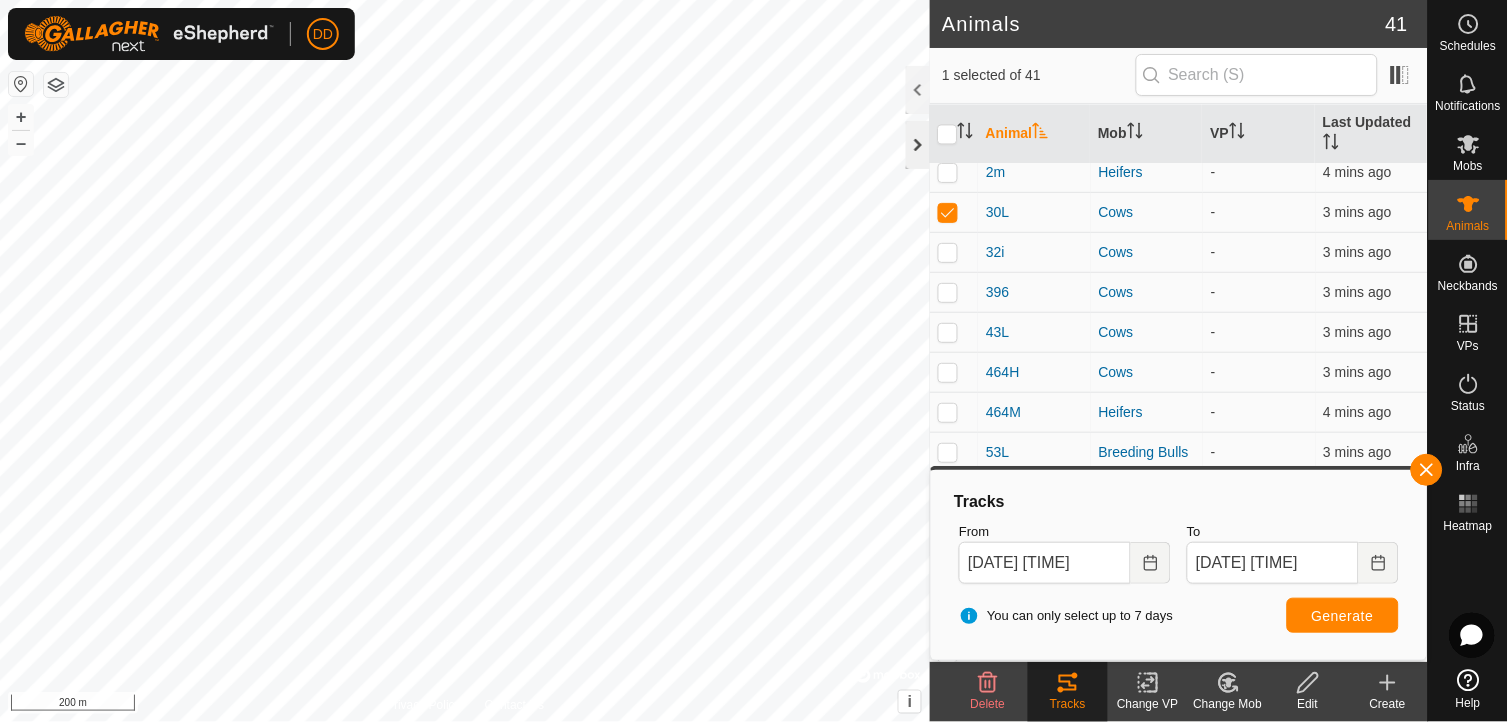 click 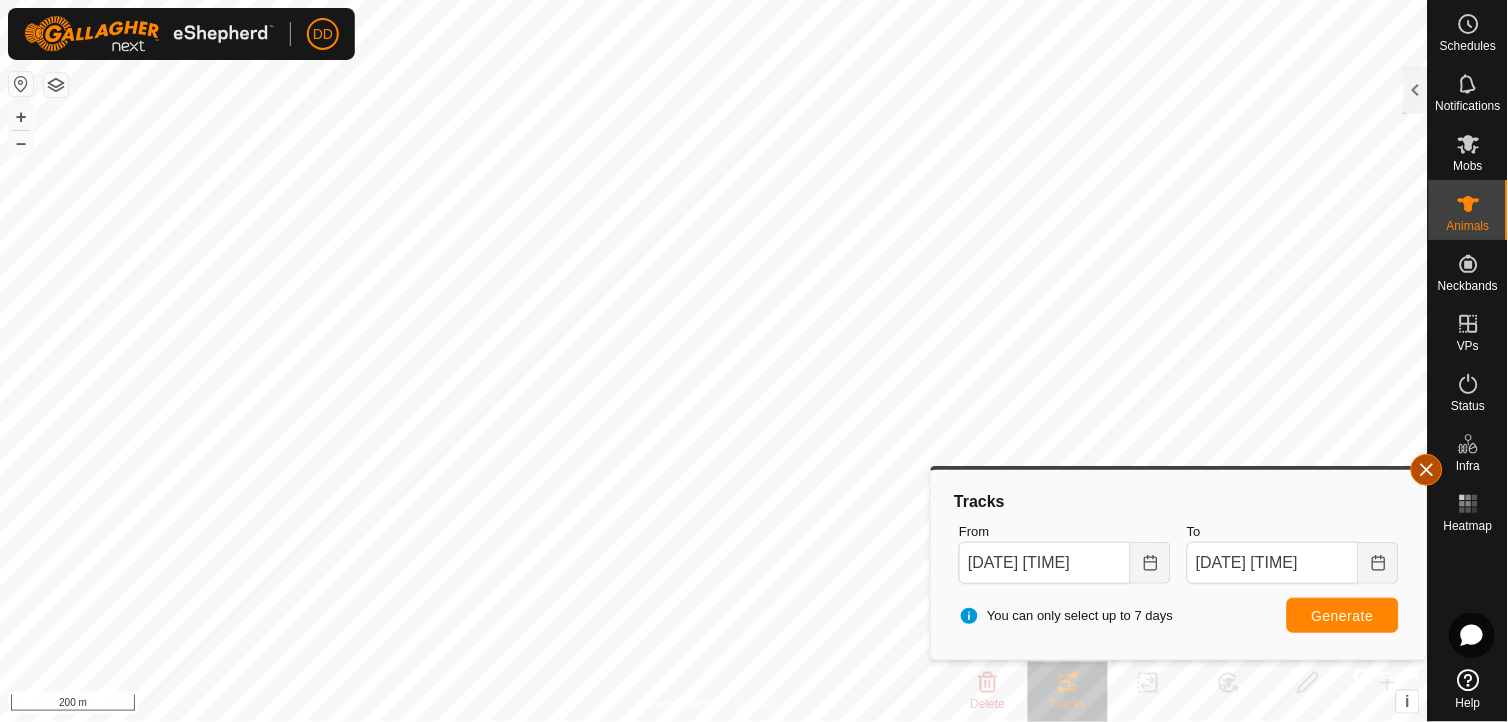 click at bounding box center [1427, 470] 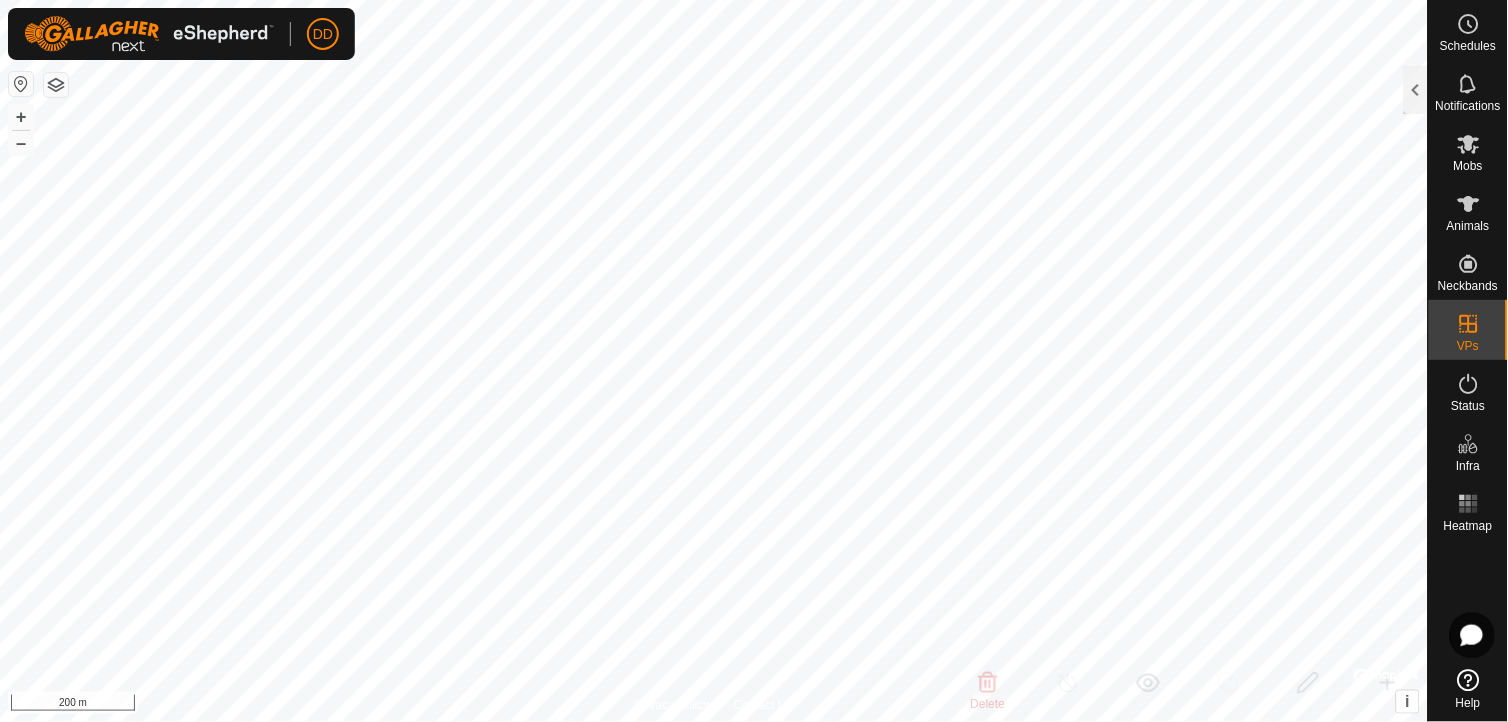 checkbox on "true" 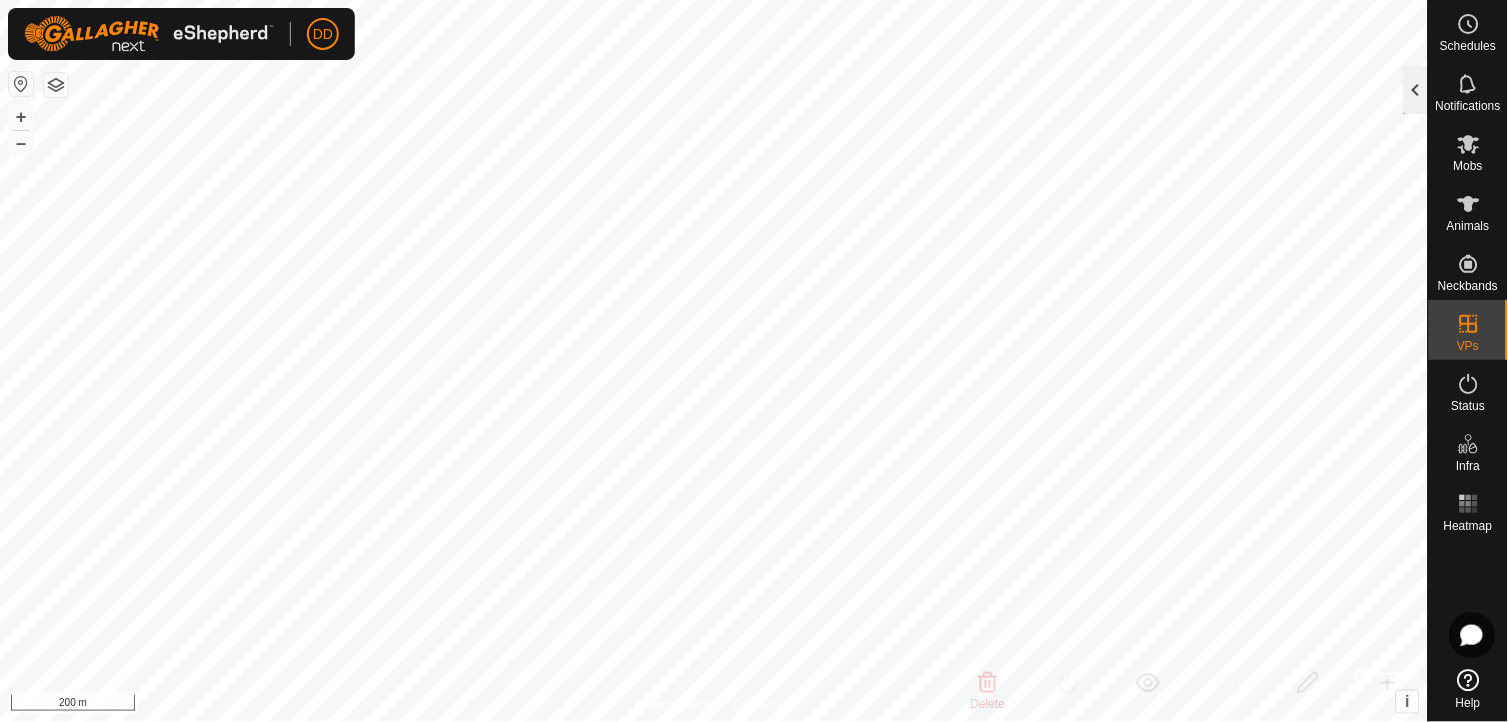 click 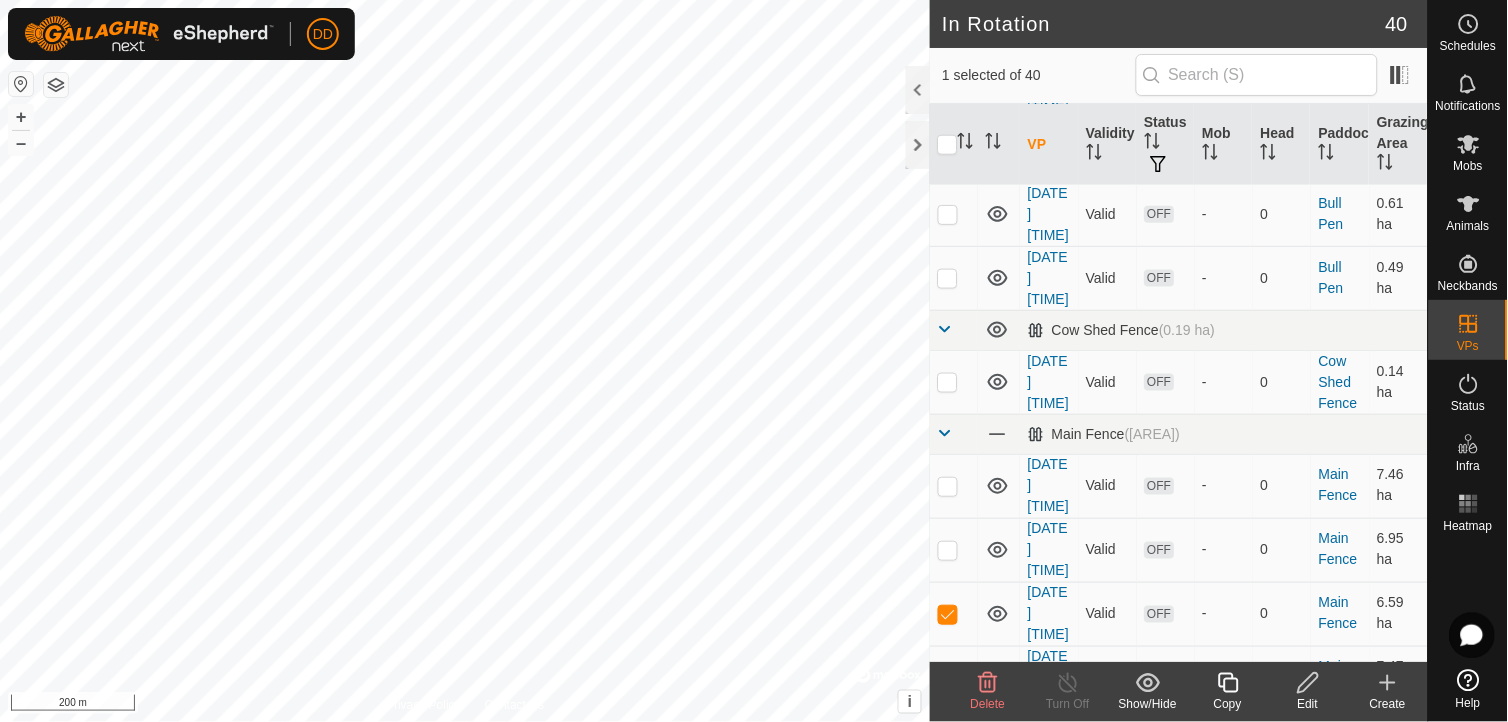 scroll, scrollTop: 975, scrollLeft: 0, axis: vertical 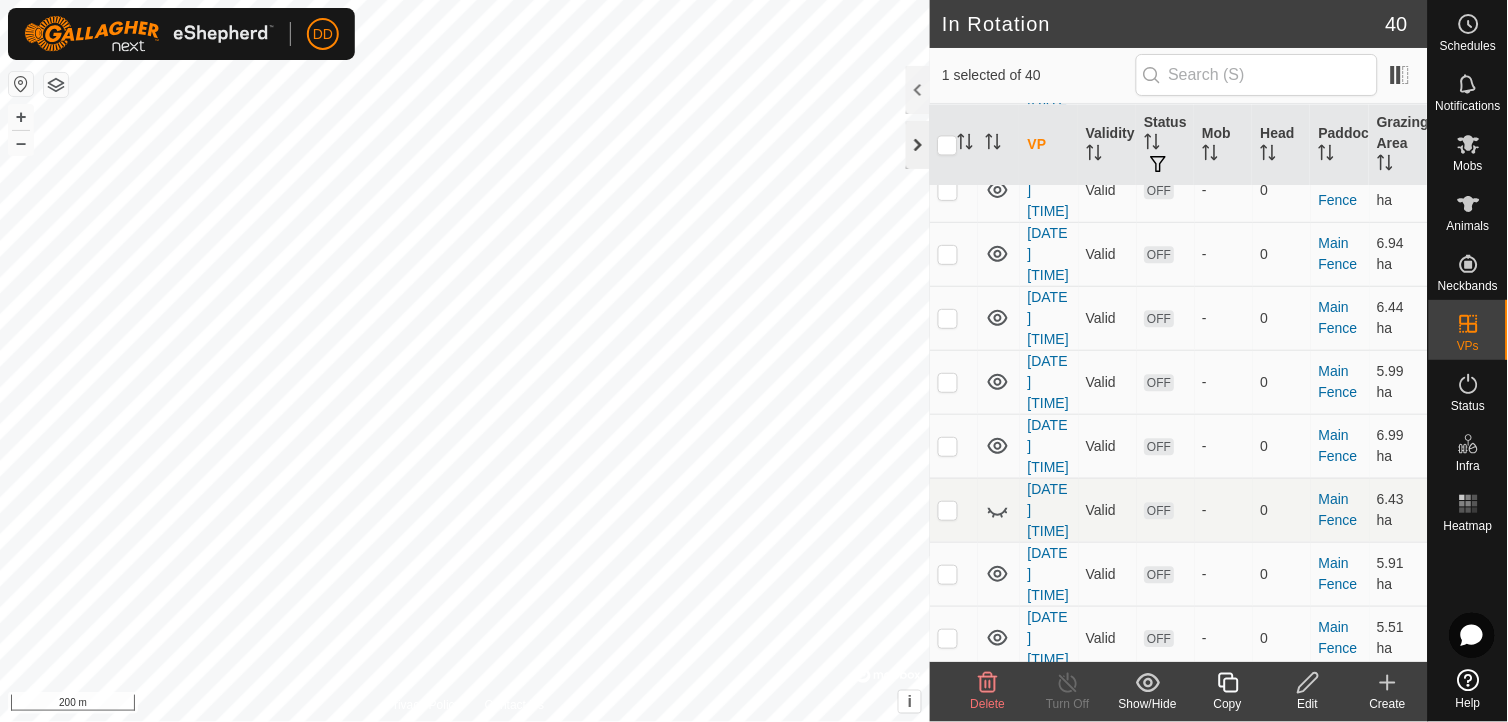 click 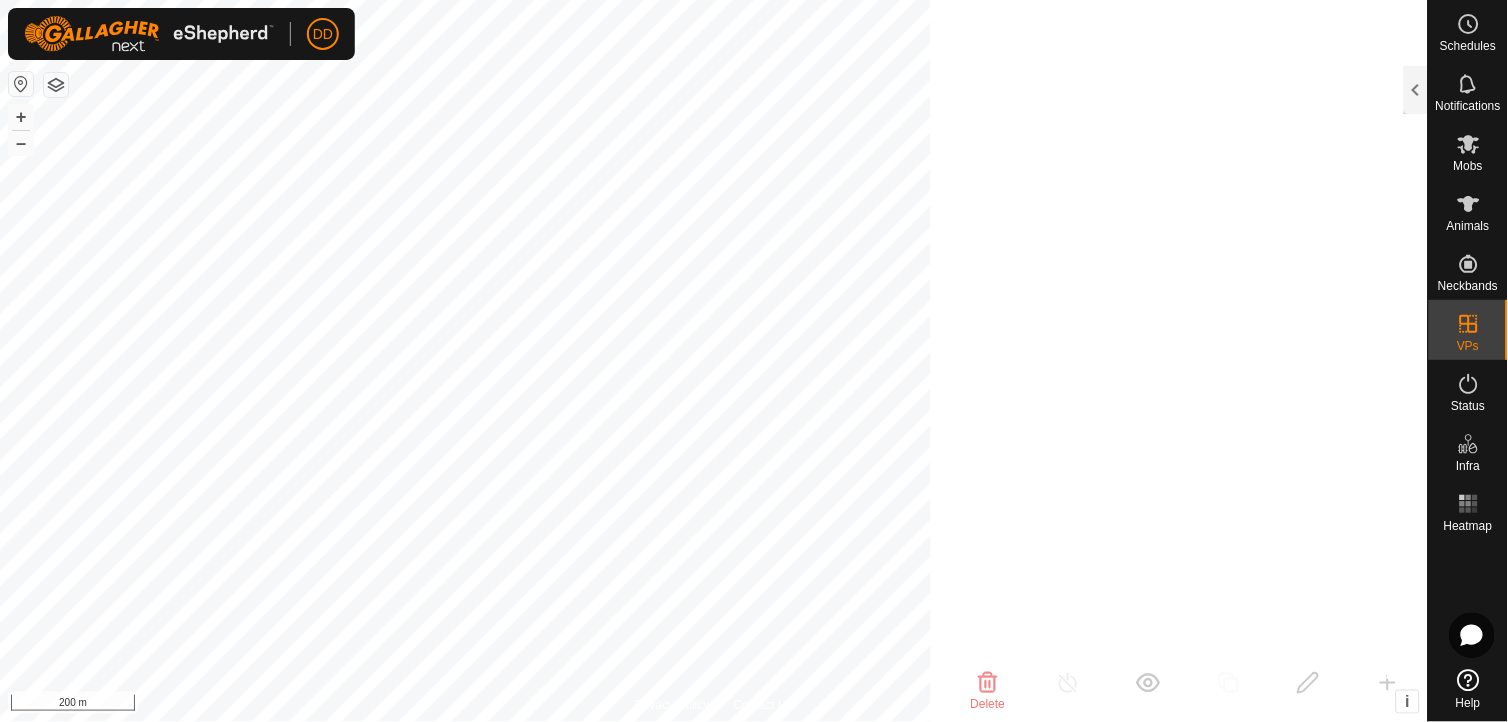 scroll, scrollTop: 4315, scrollLeft: 0, axis: vertical 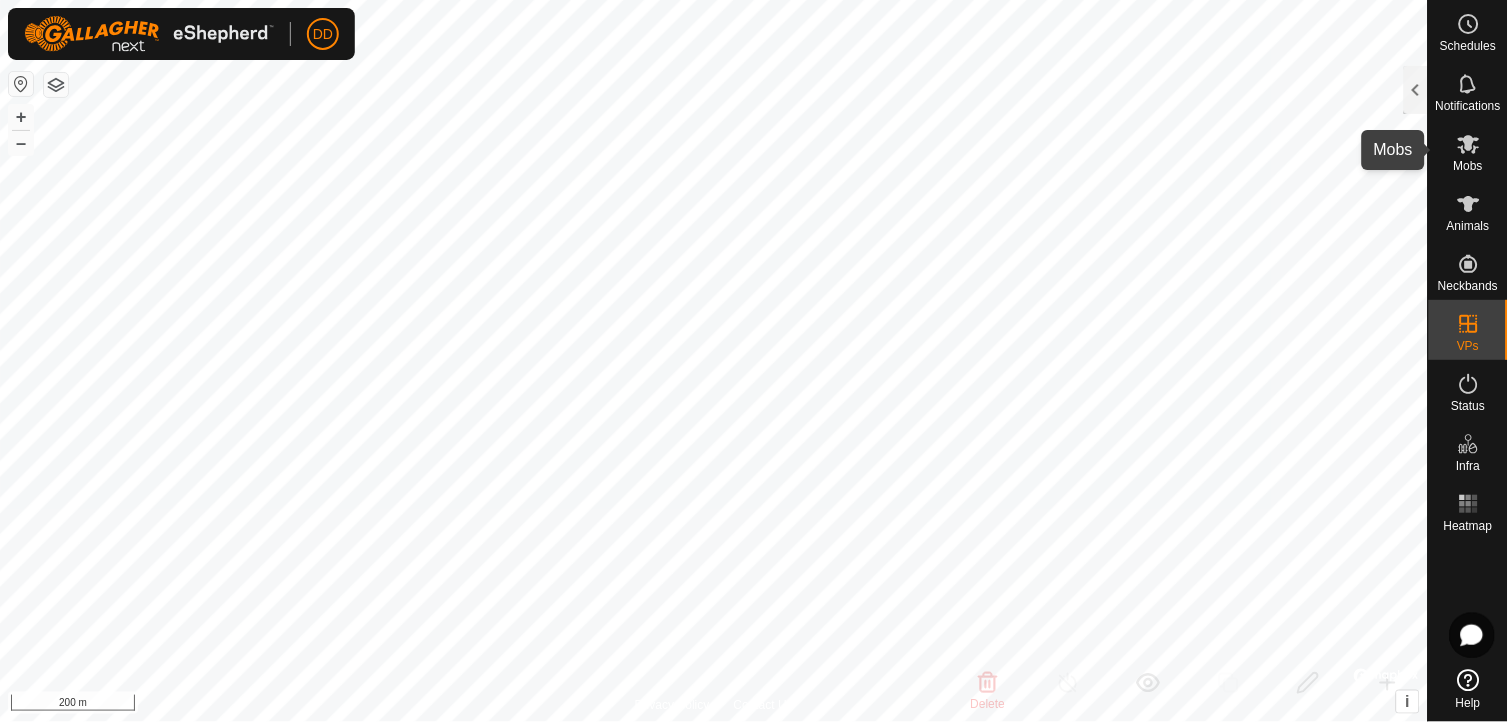 click 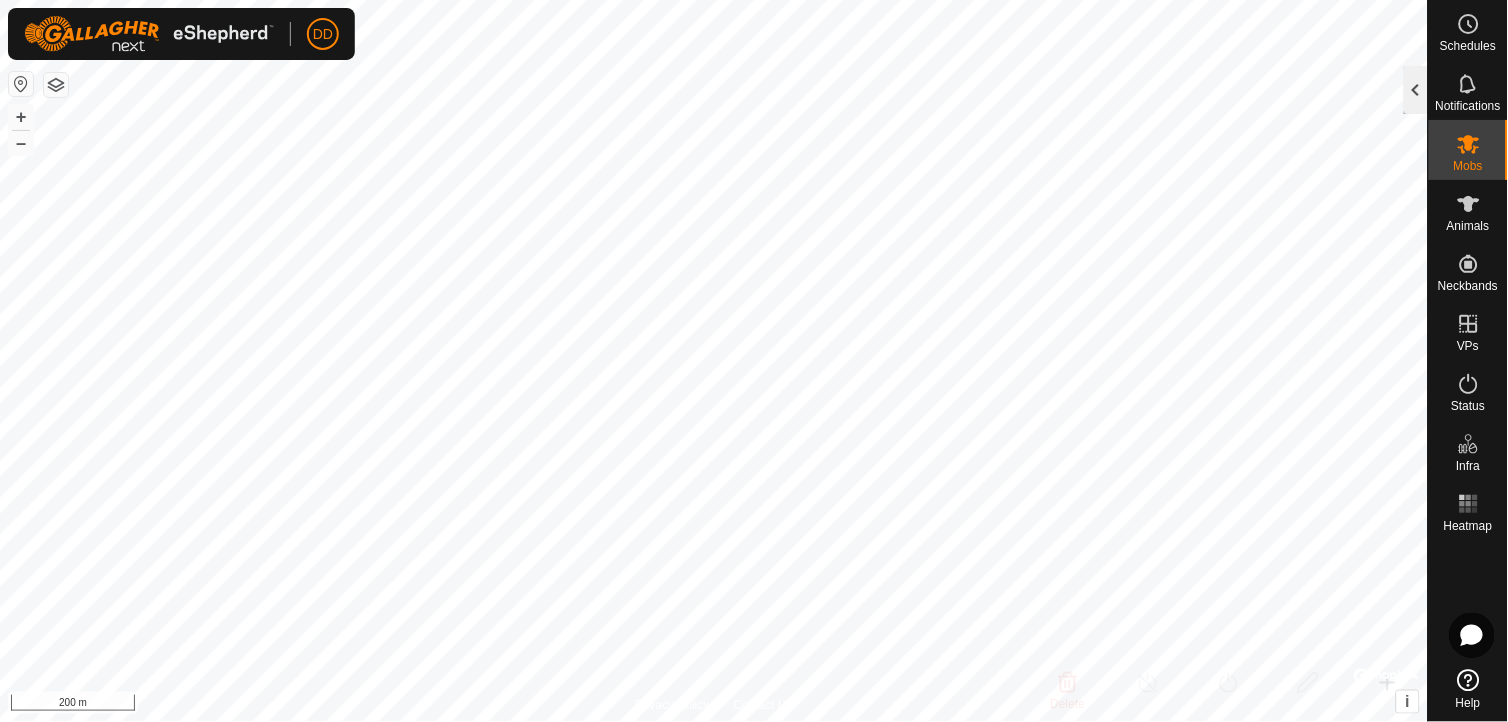 click 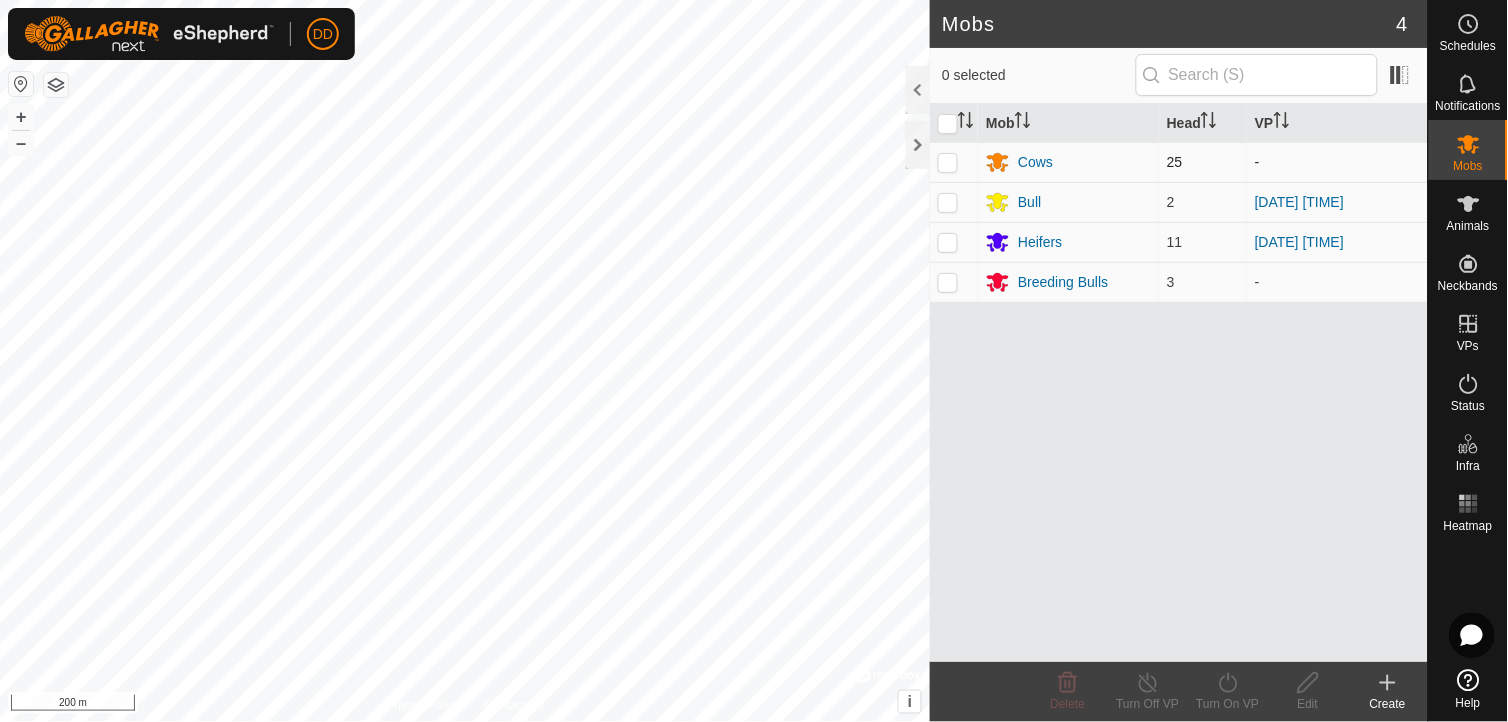click at bounding box center (948, 162) 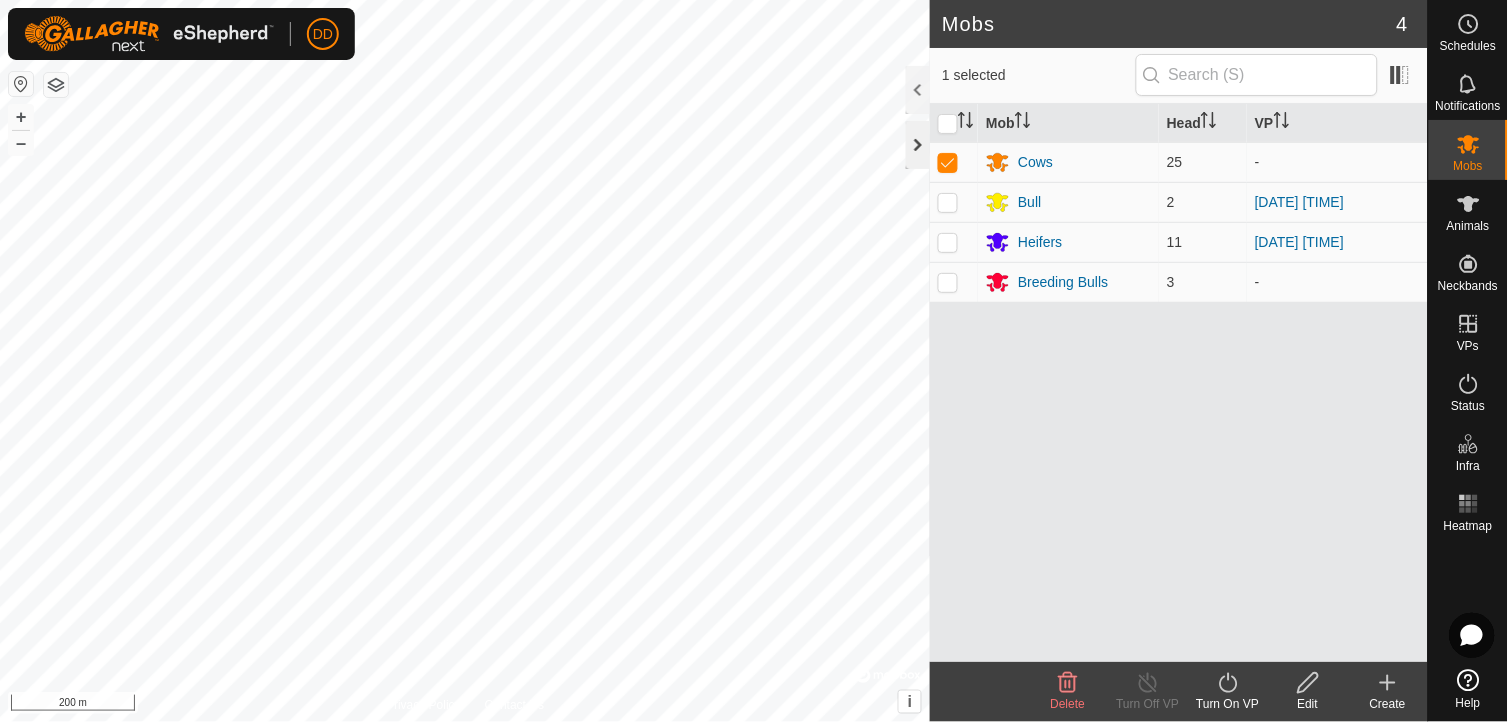 click 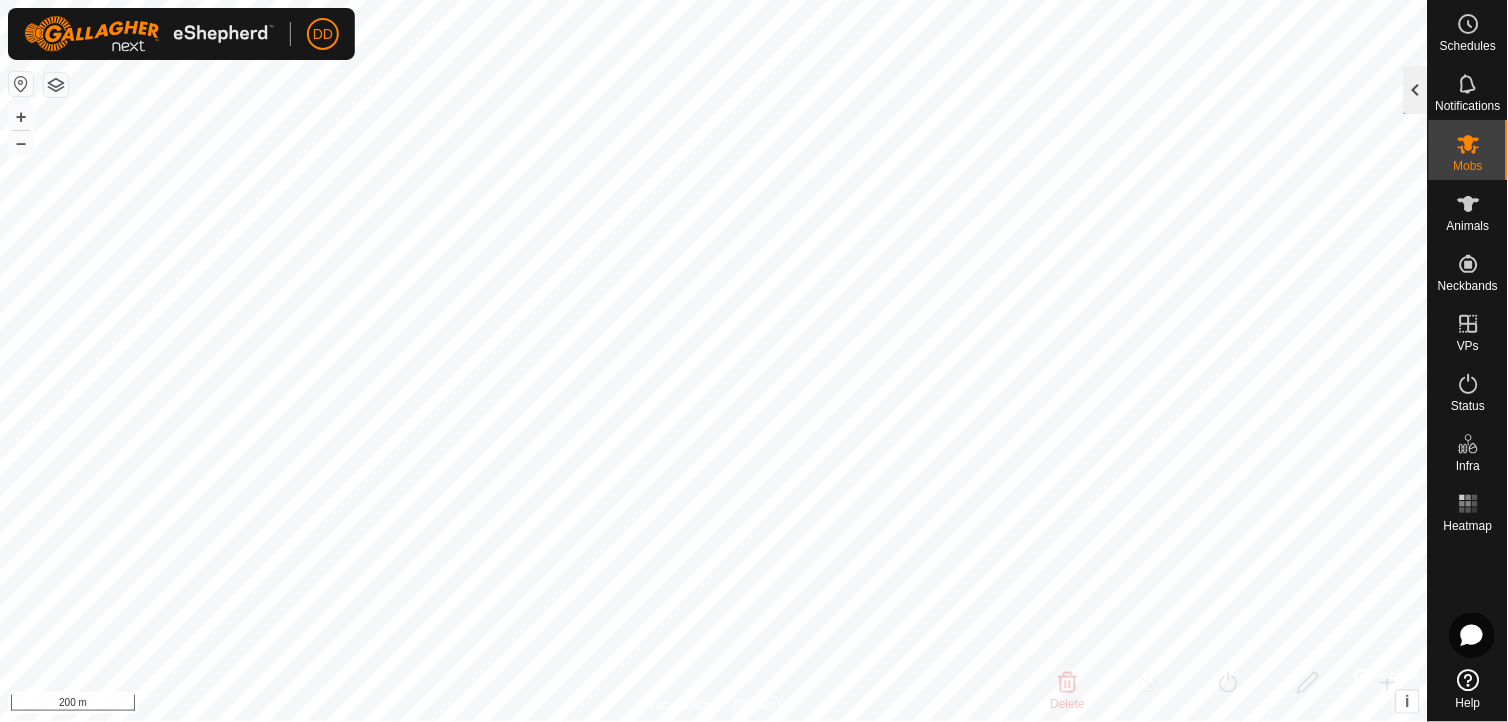 click 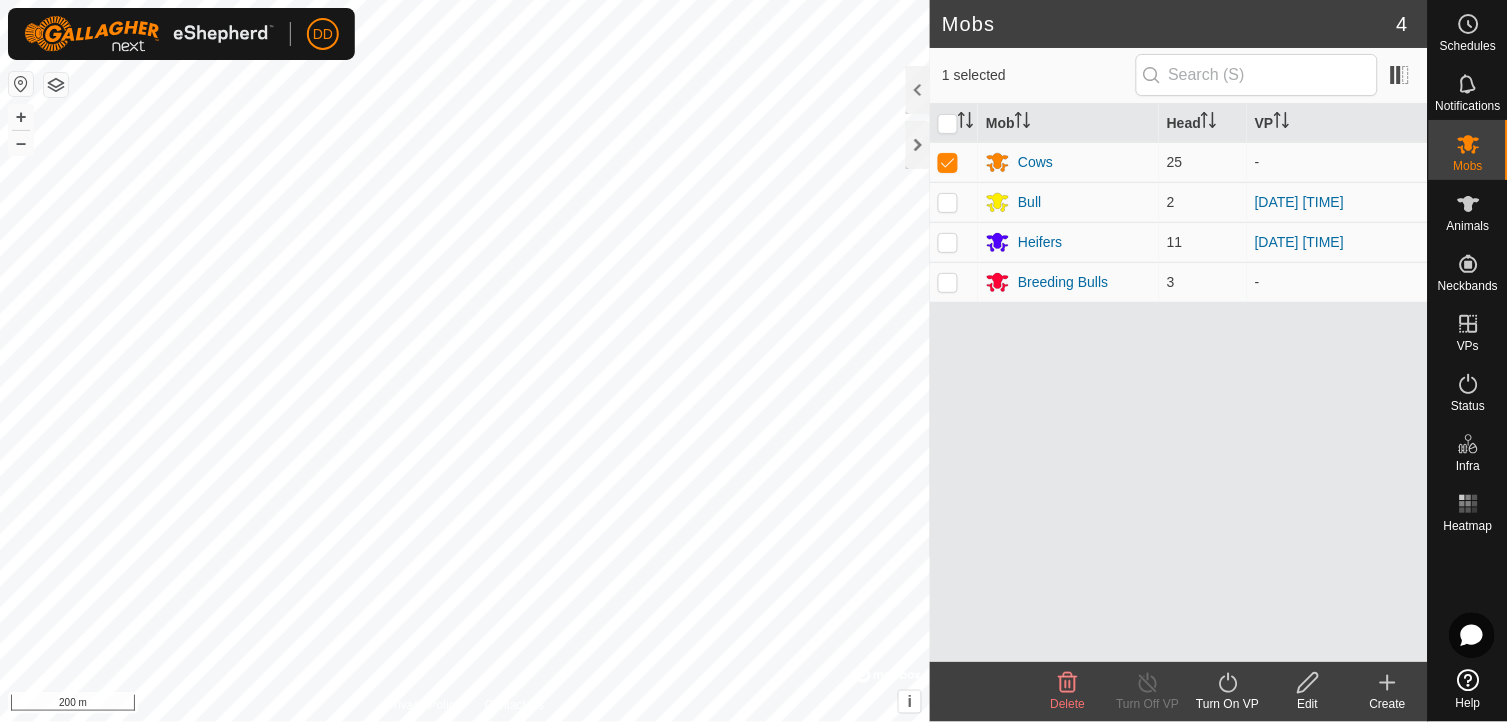 click on "Turn On VP" 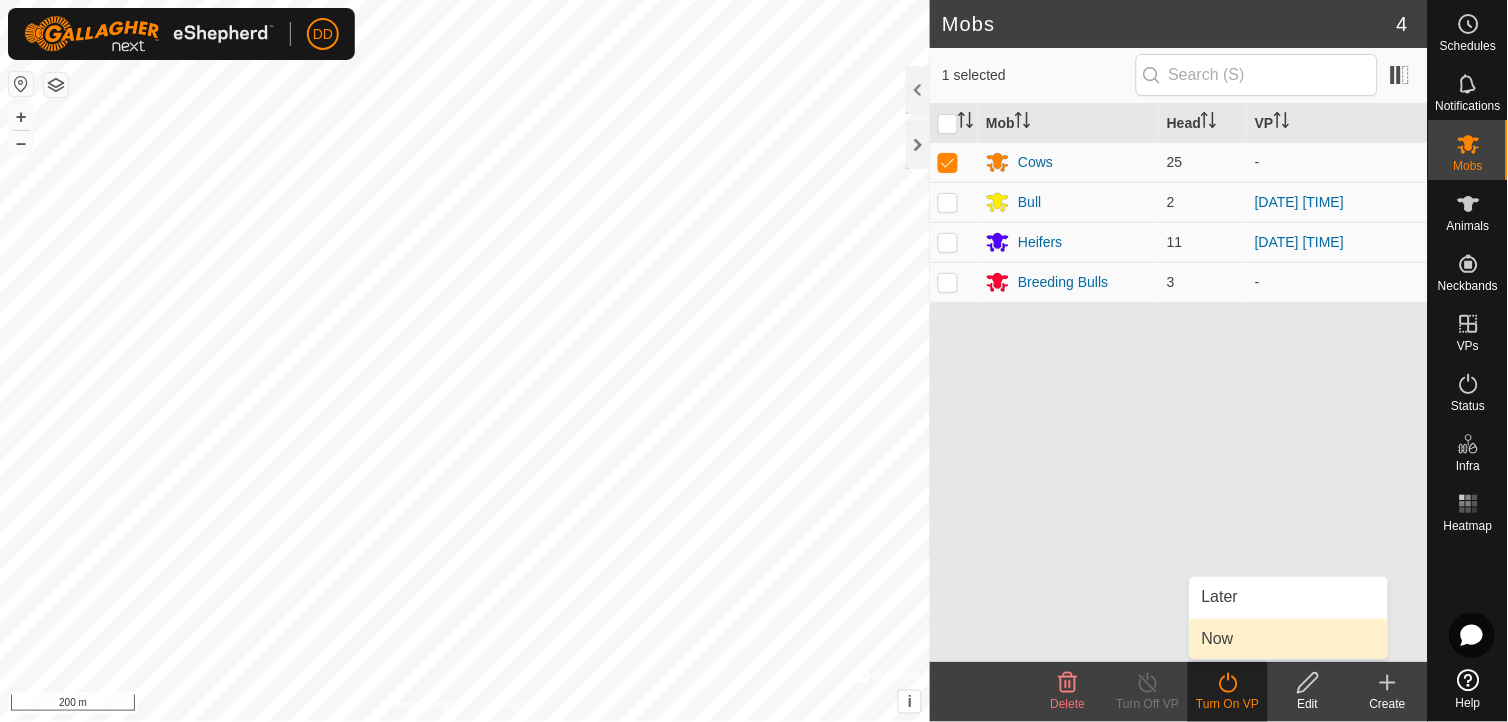 click on "Now" at bounding box center [1289, 639] 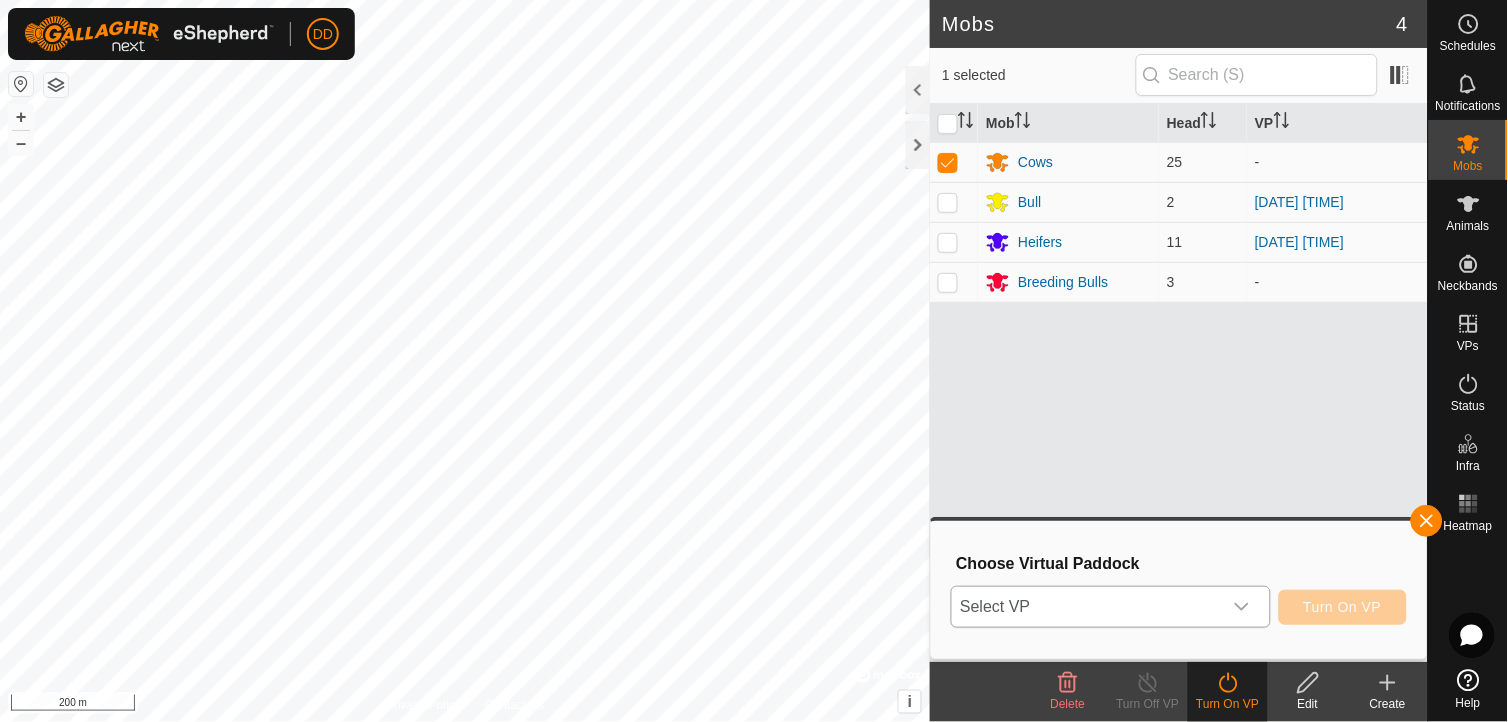 click at bounding box center [1242, 607] 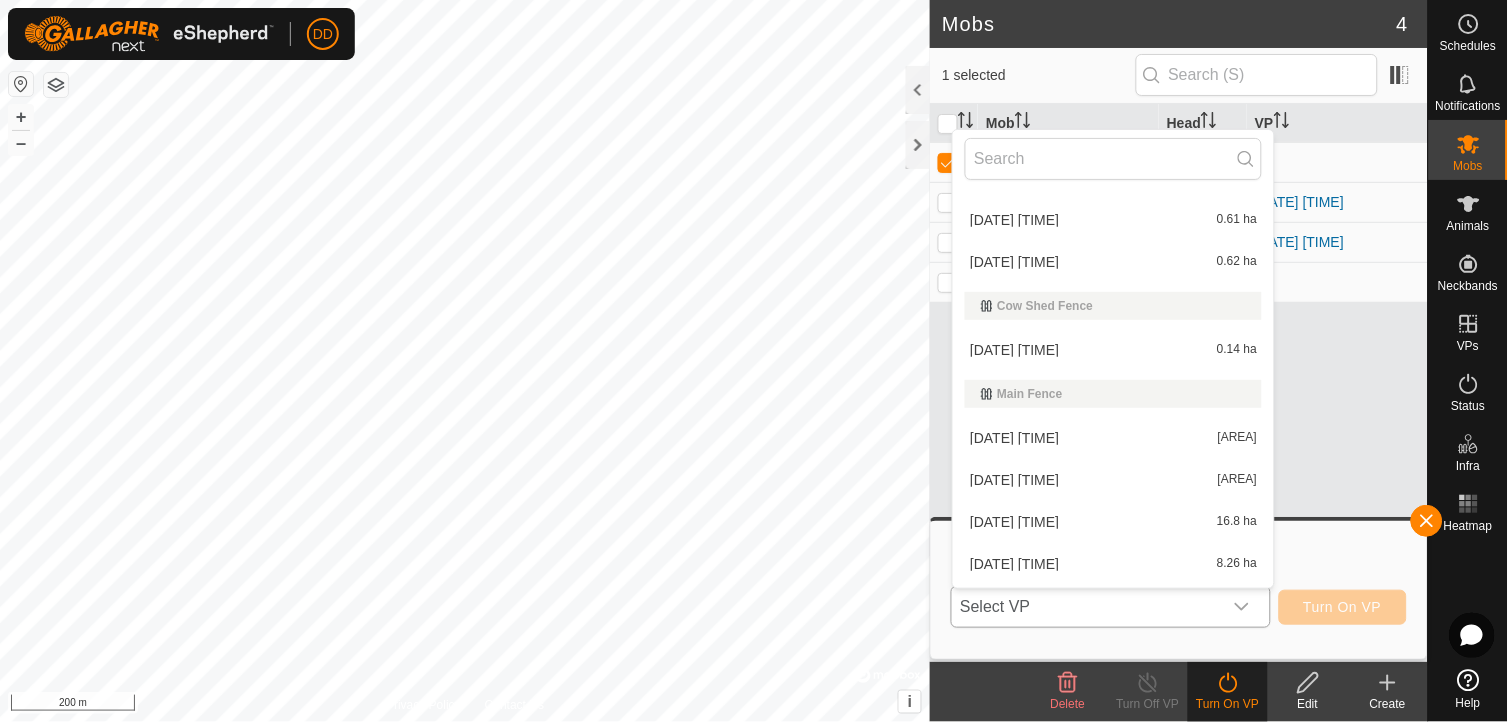 scroll, scrollTop: 350, scrollLeft: 0, axis: vertical 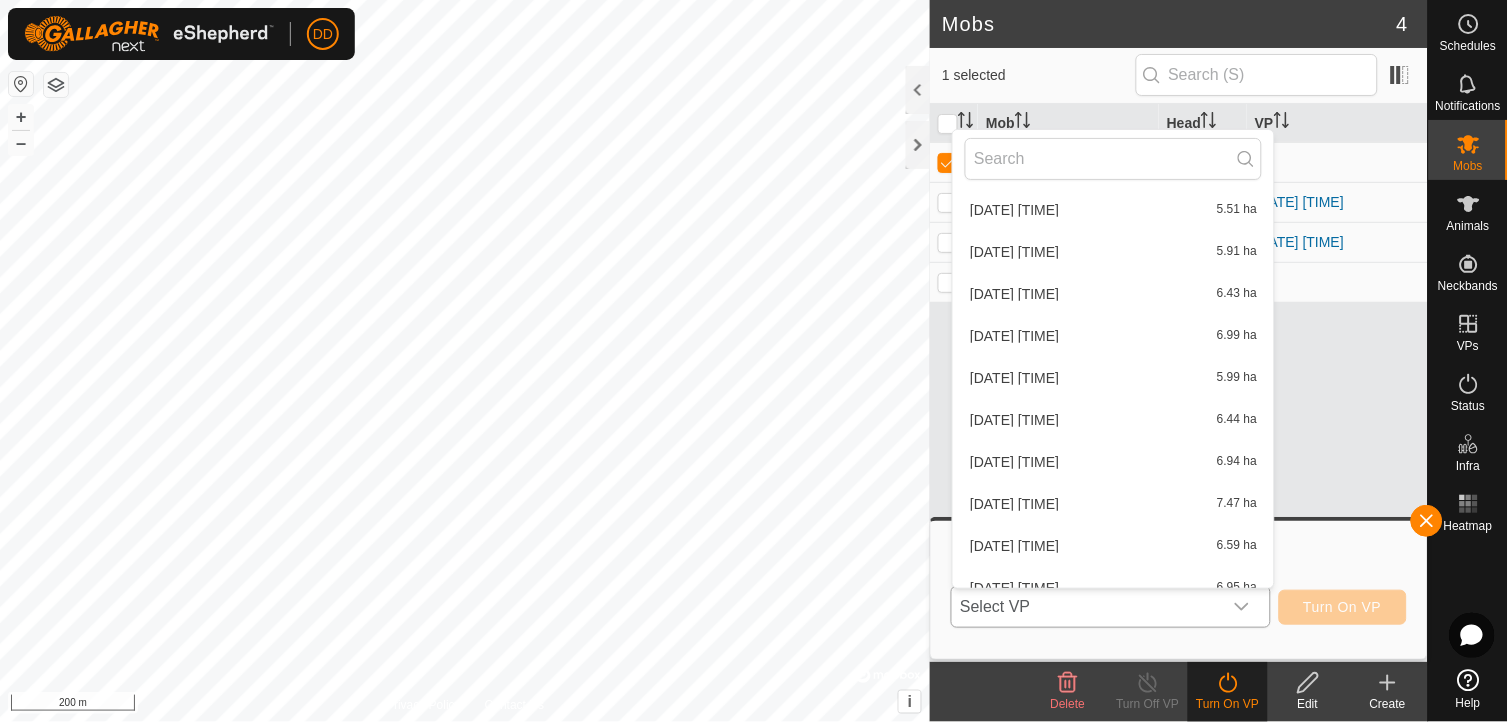 click on "2025-07-21 120230  6.59 ha" at bounding box center (1113, 546) 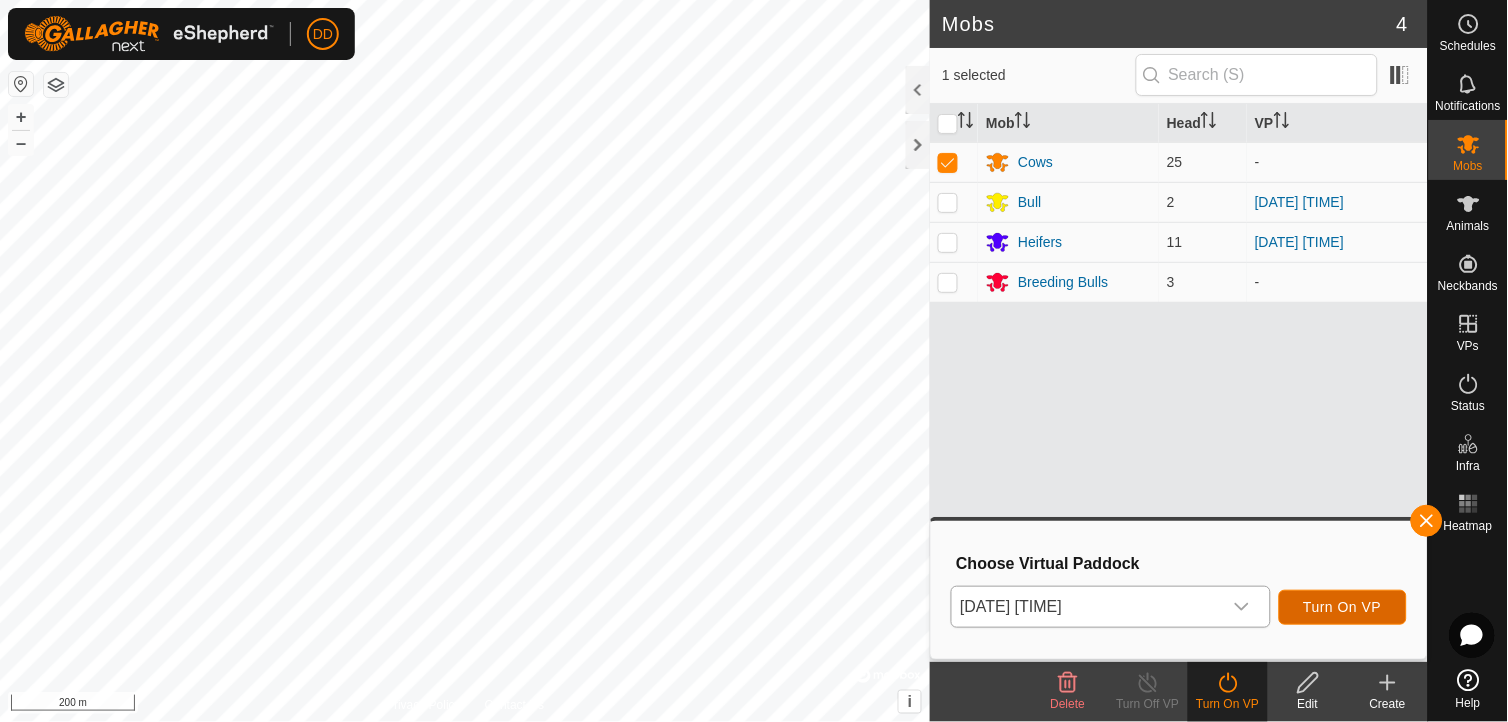 click on "Turn On VP" at bounding box center (1343, 607) 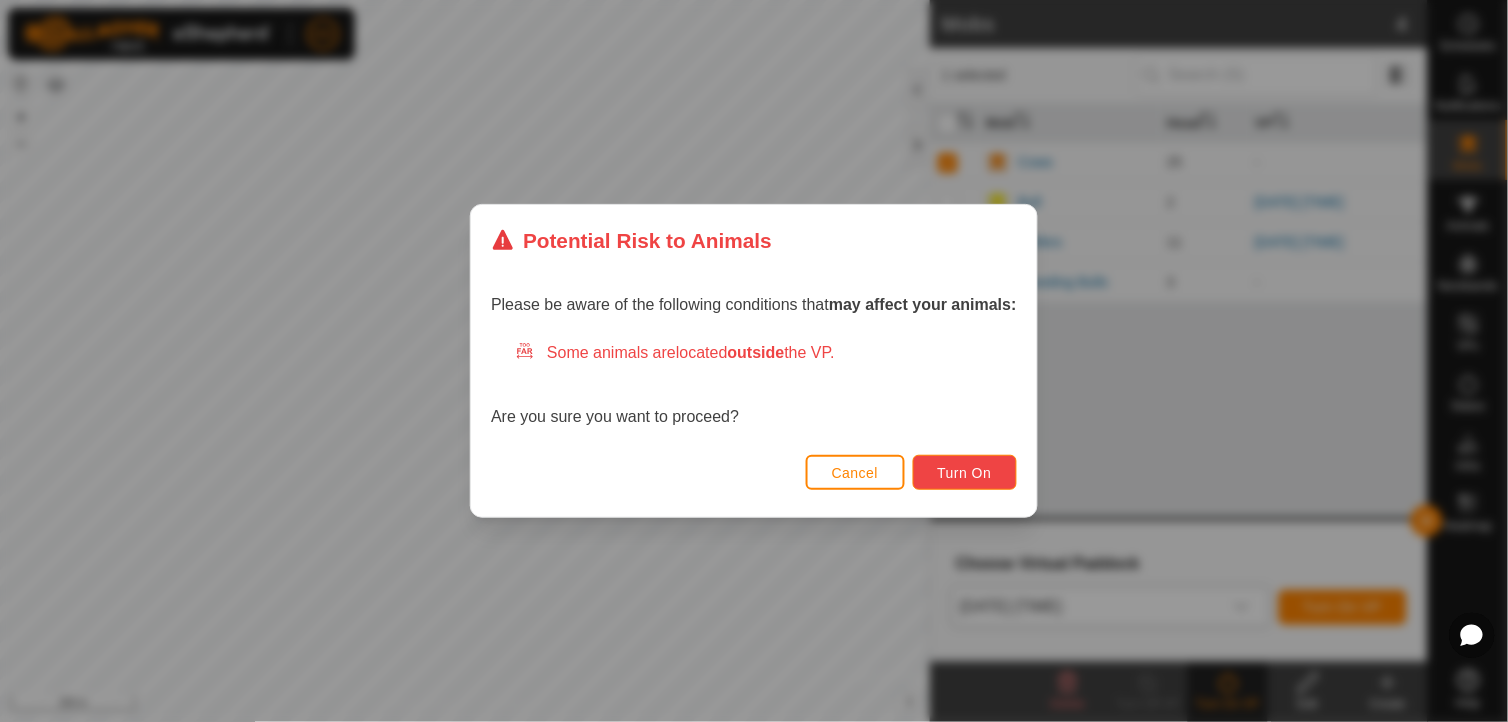 click on "Turn On" at bounding box center (965, 473) 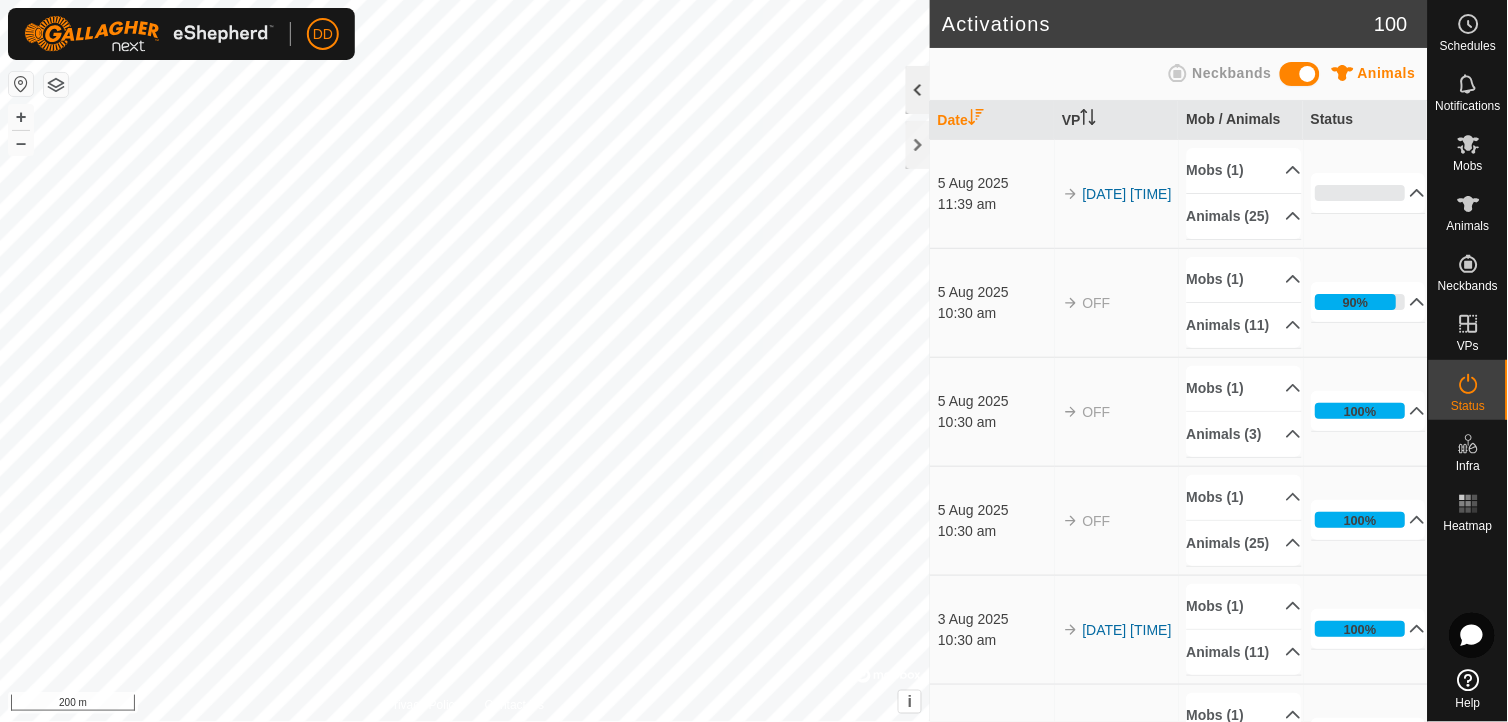 click 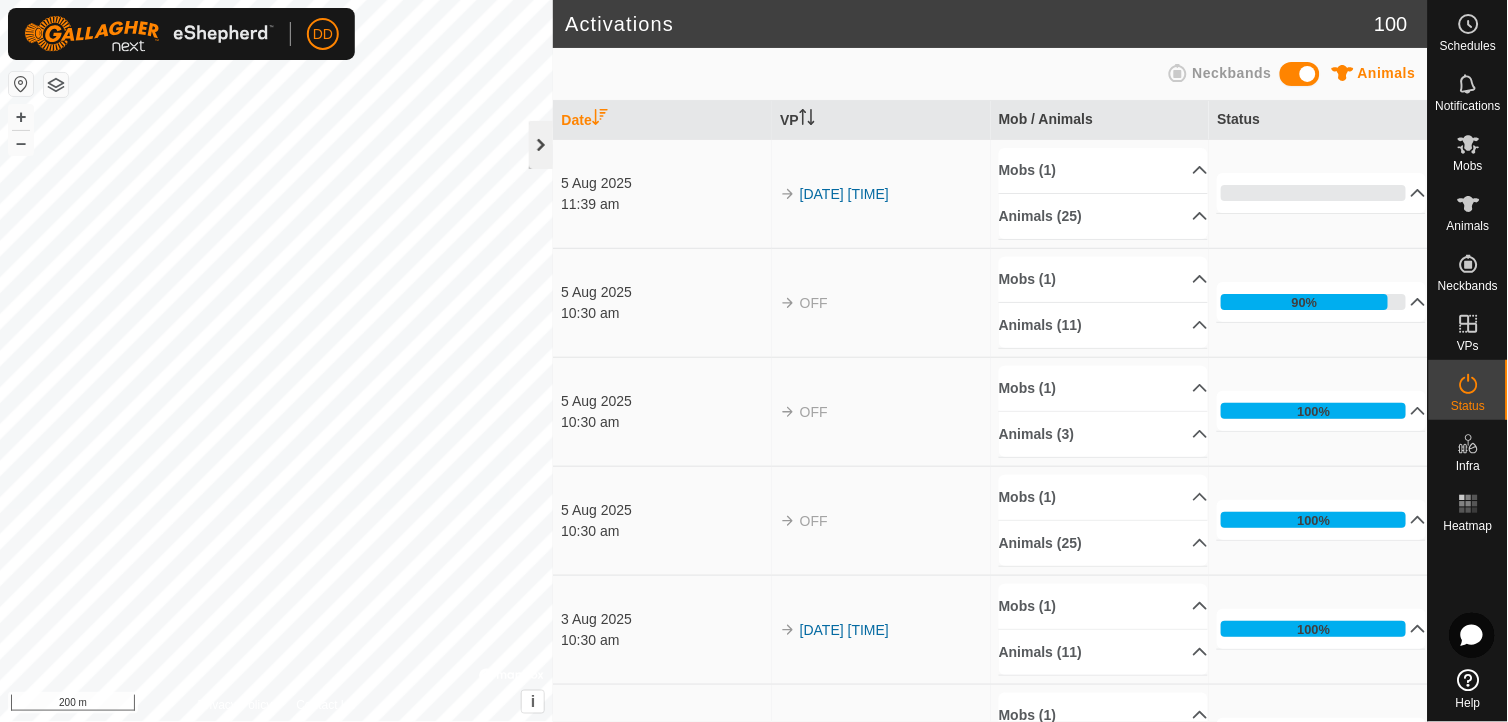 click 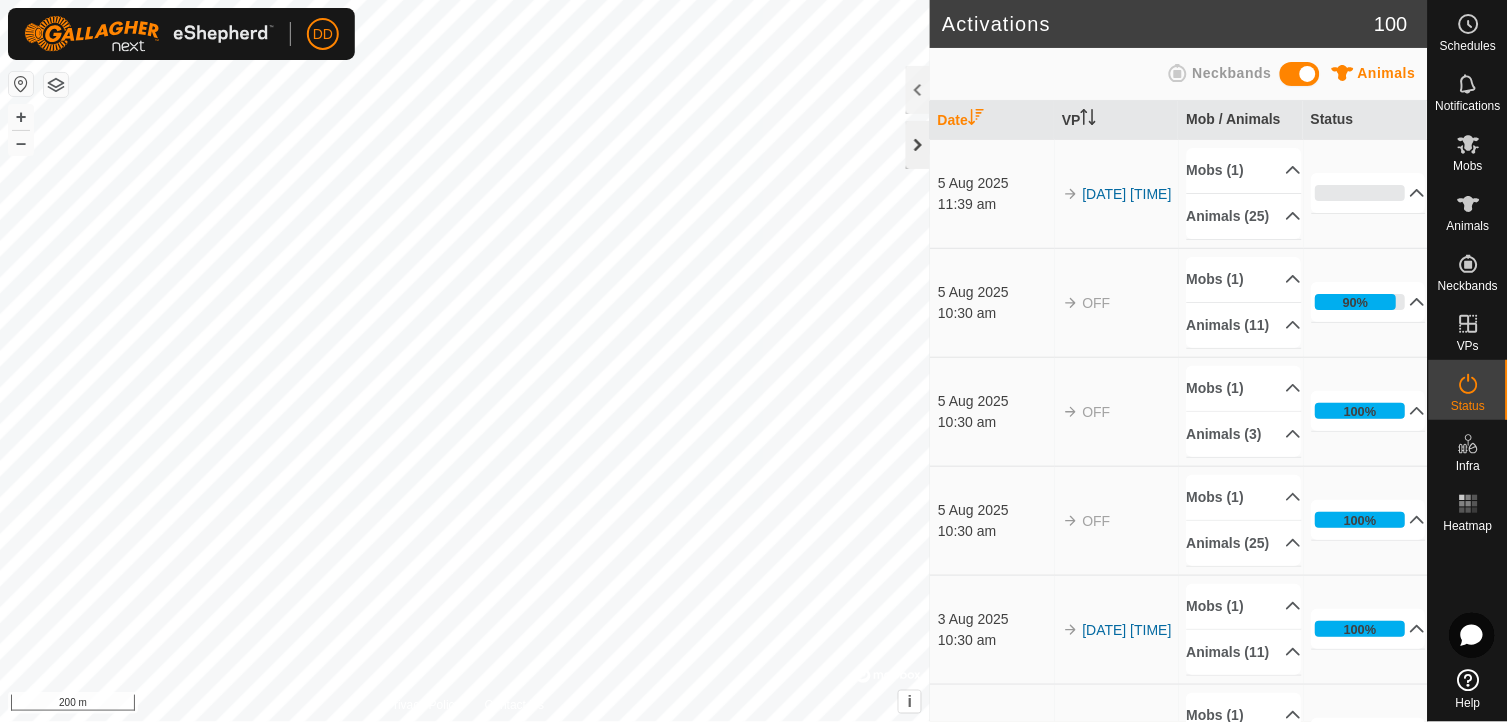 click 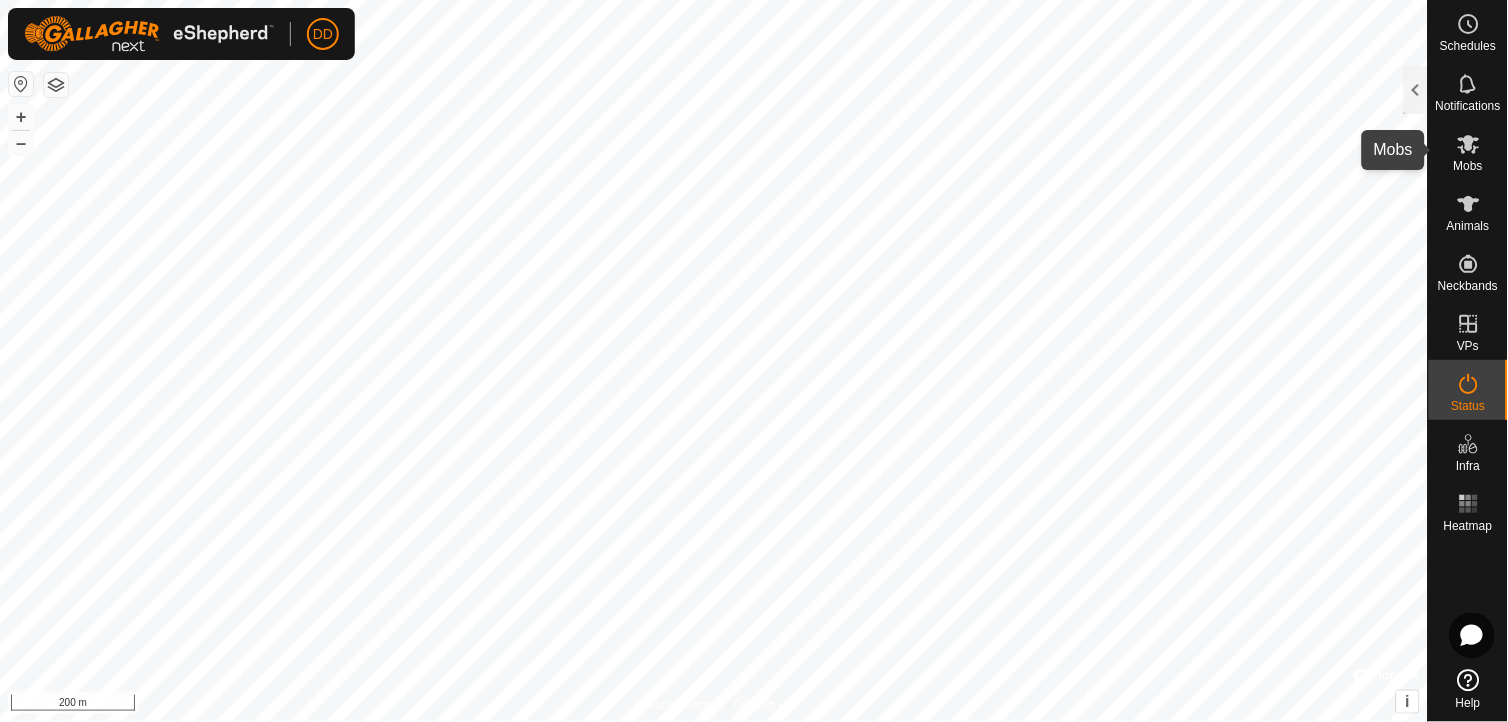 click 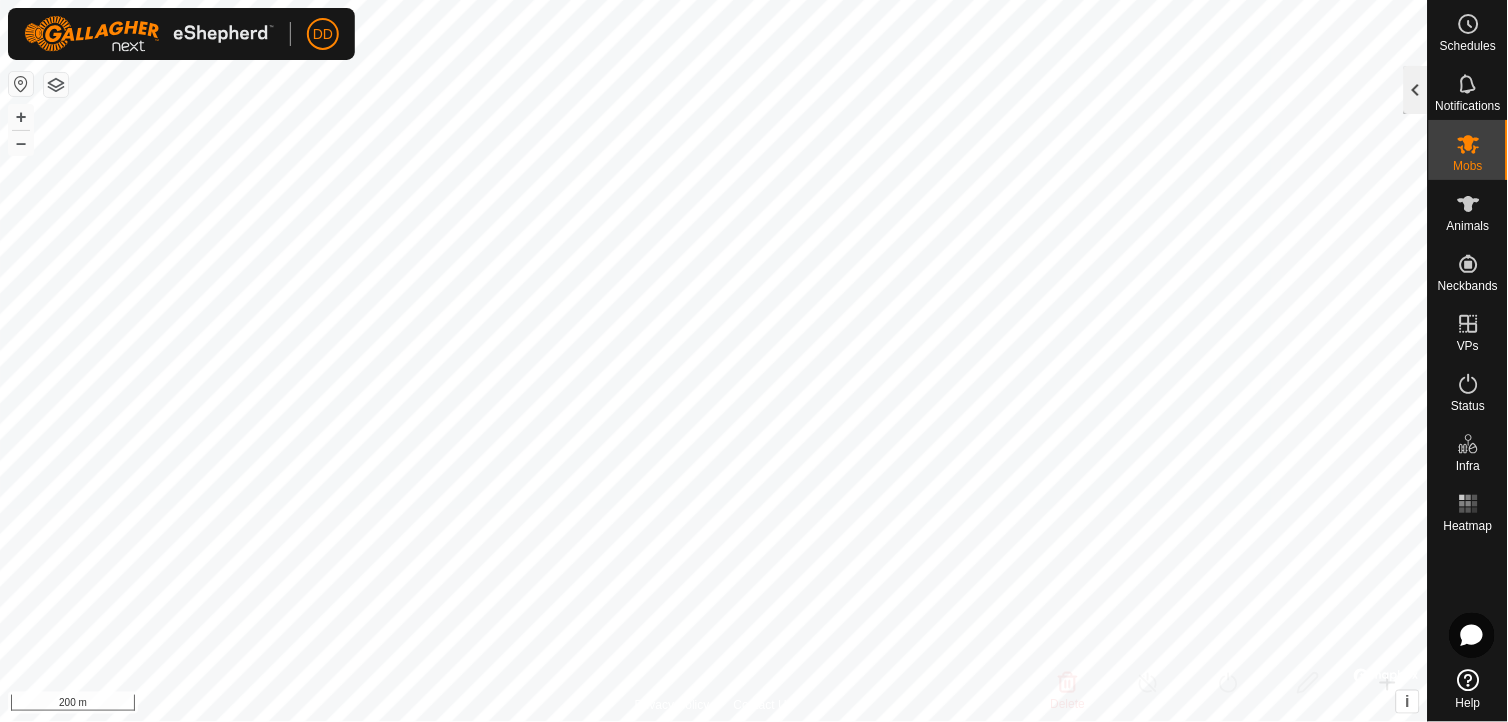 click 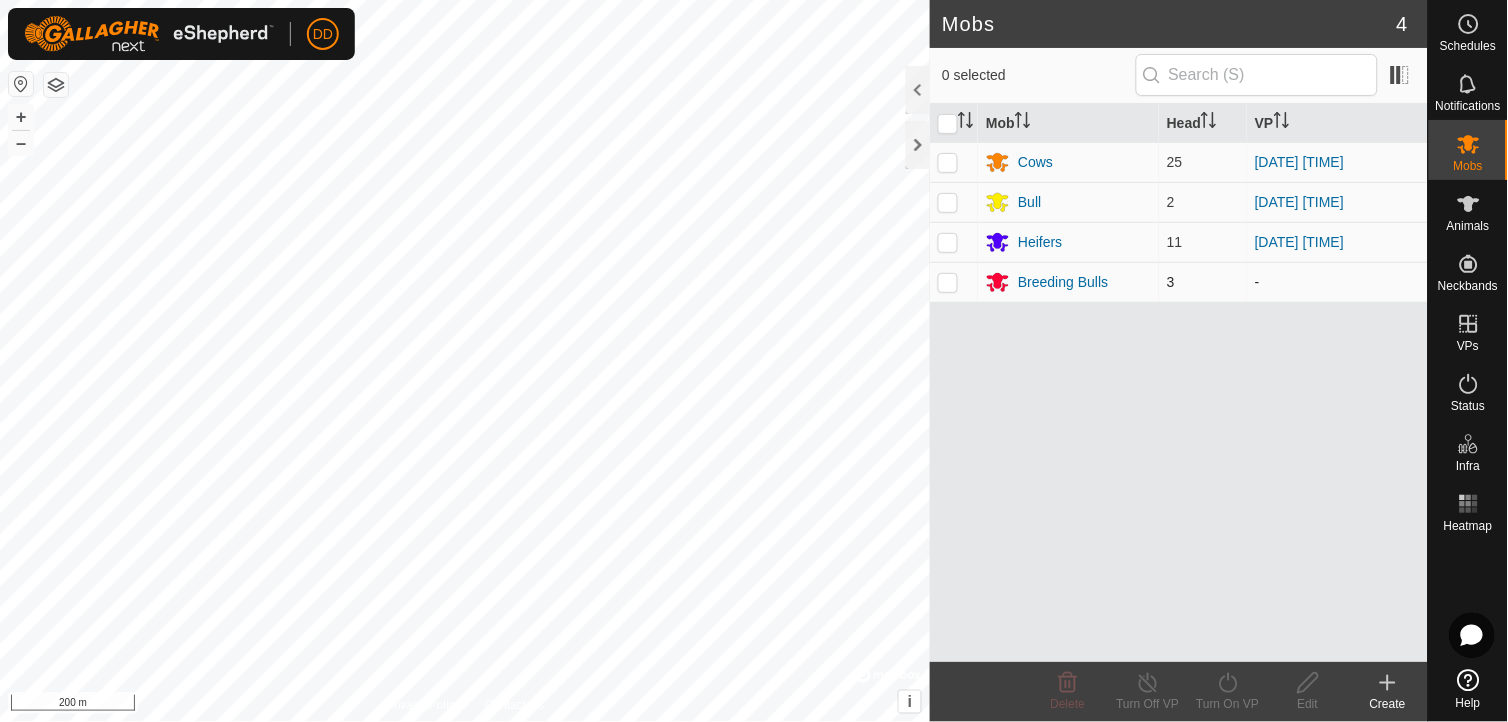 click at bounding box center [948, 282] 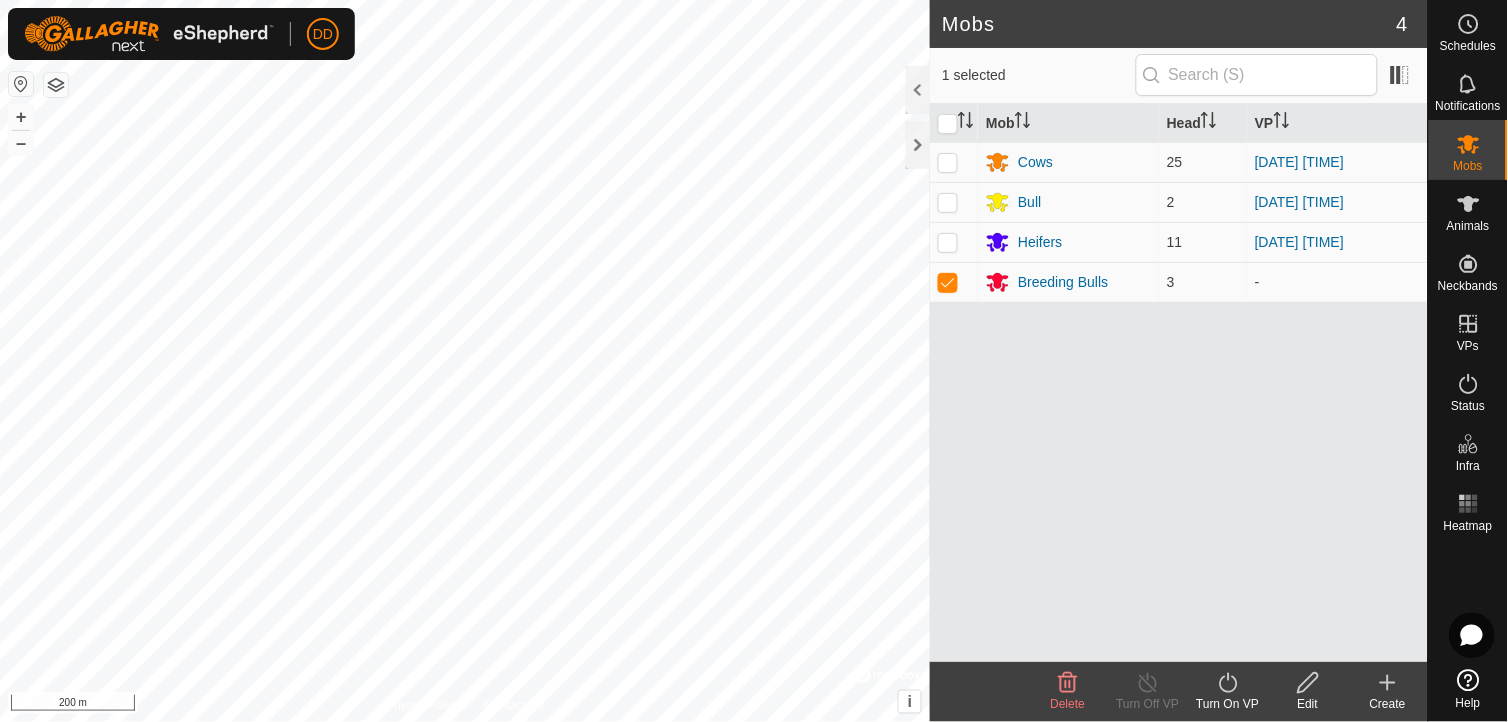 click 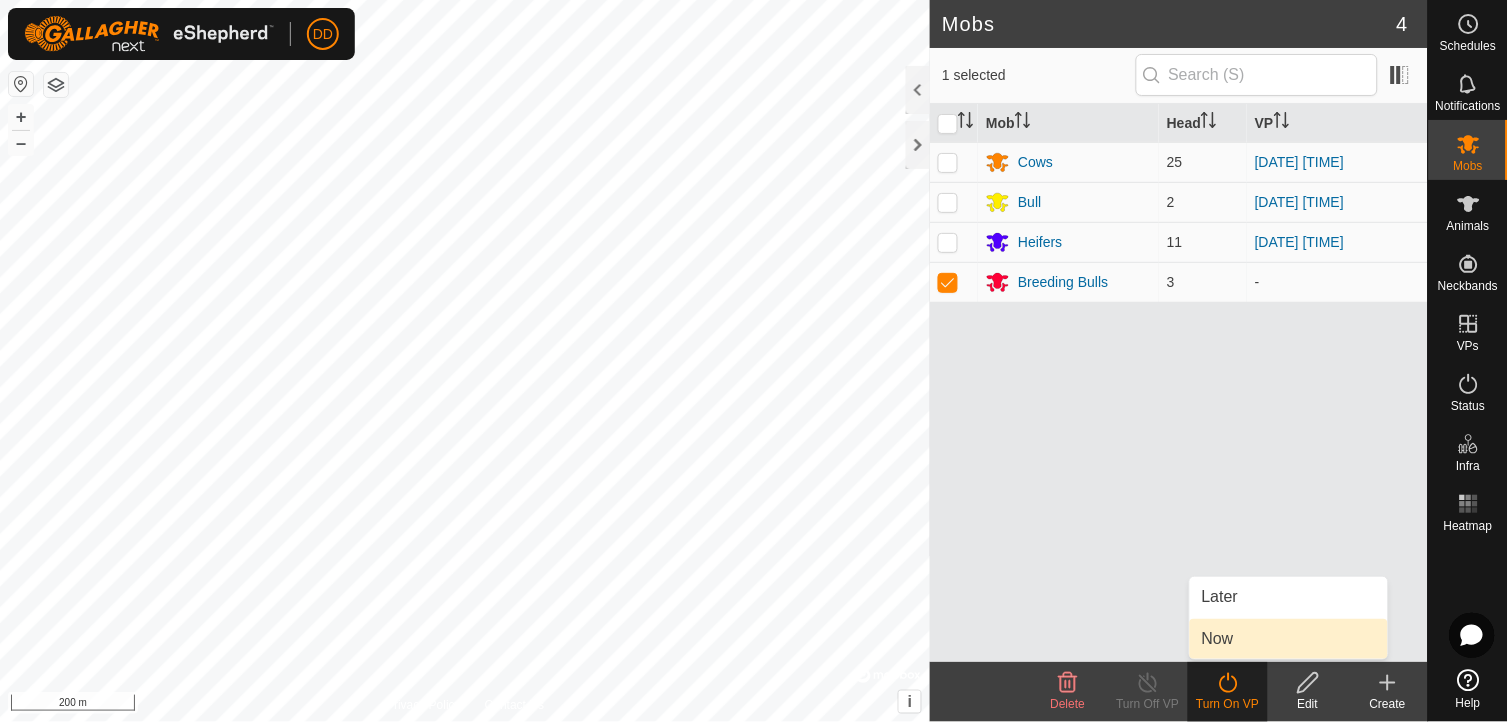 click on "Now" at bounding box center (1289, 639) 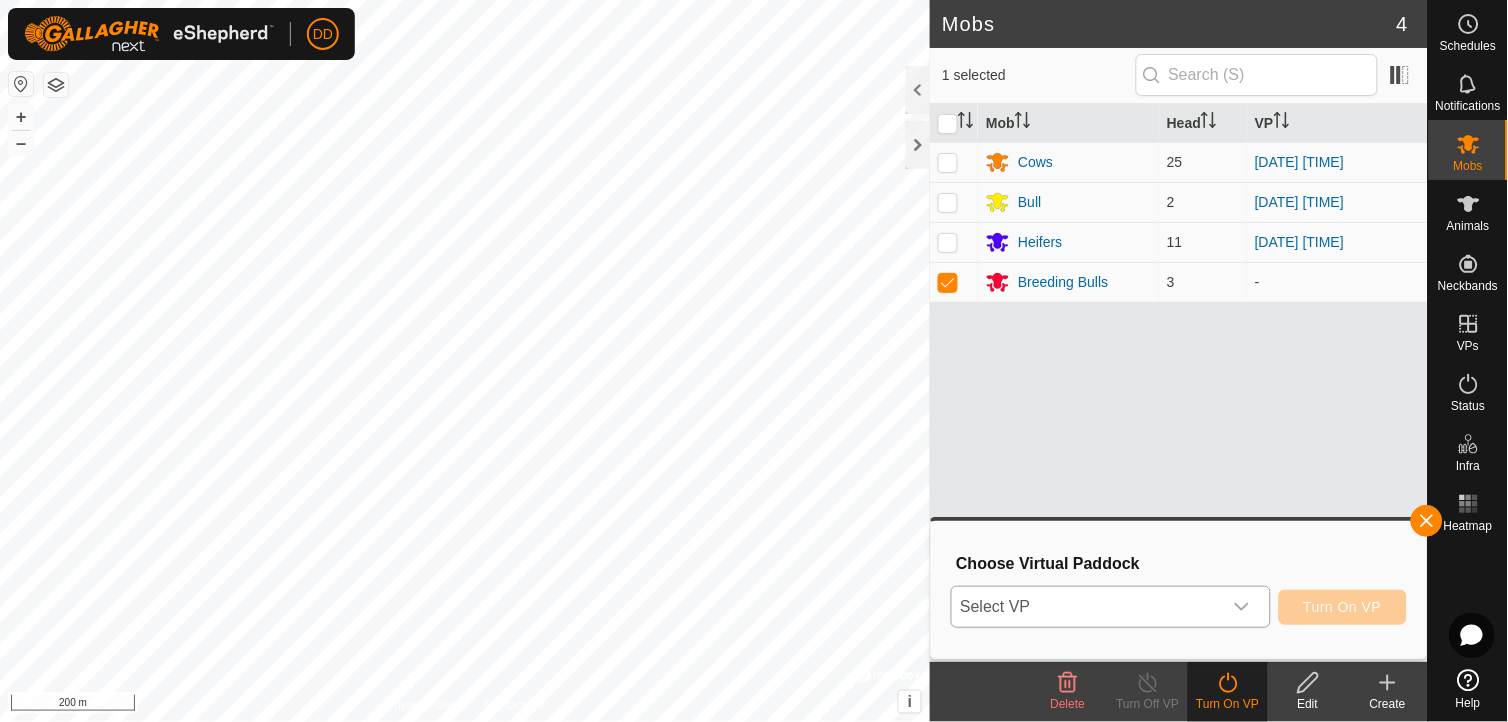 click 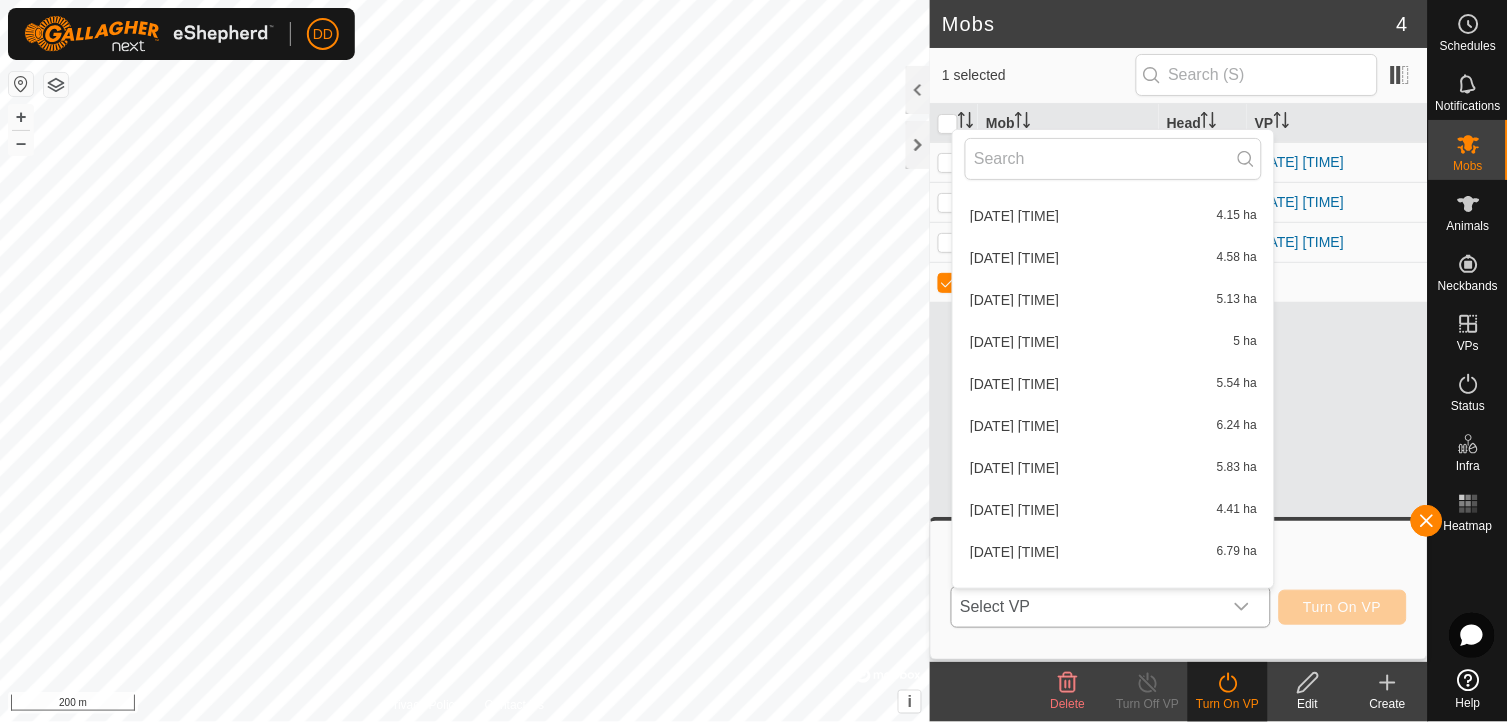 scroll, scrollTop: 1050, scrollLeft: 0, axis: vertical 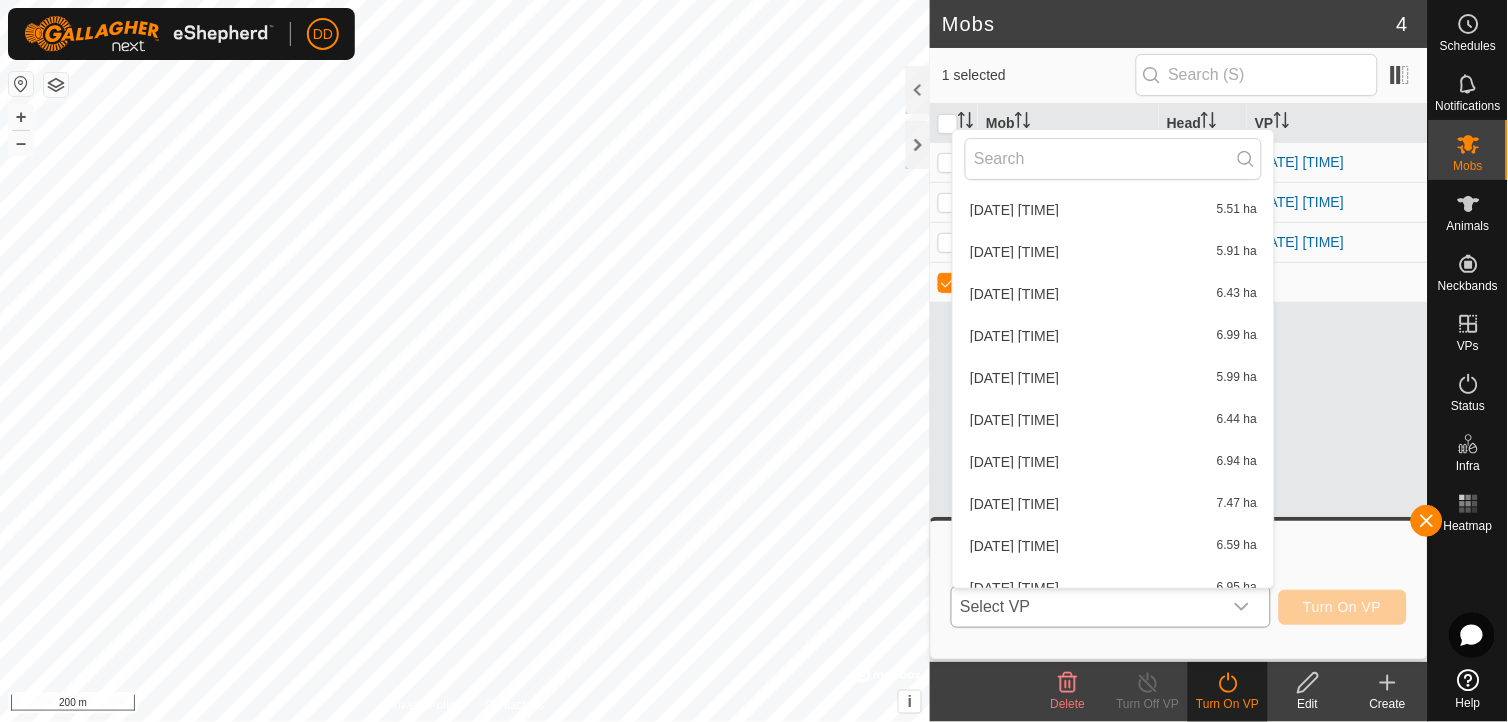 click on "2025-07-21 120230  6.59 ha" at bounding box center [1113, 546] 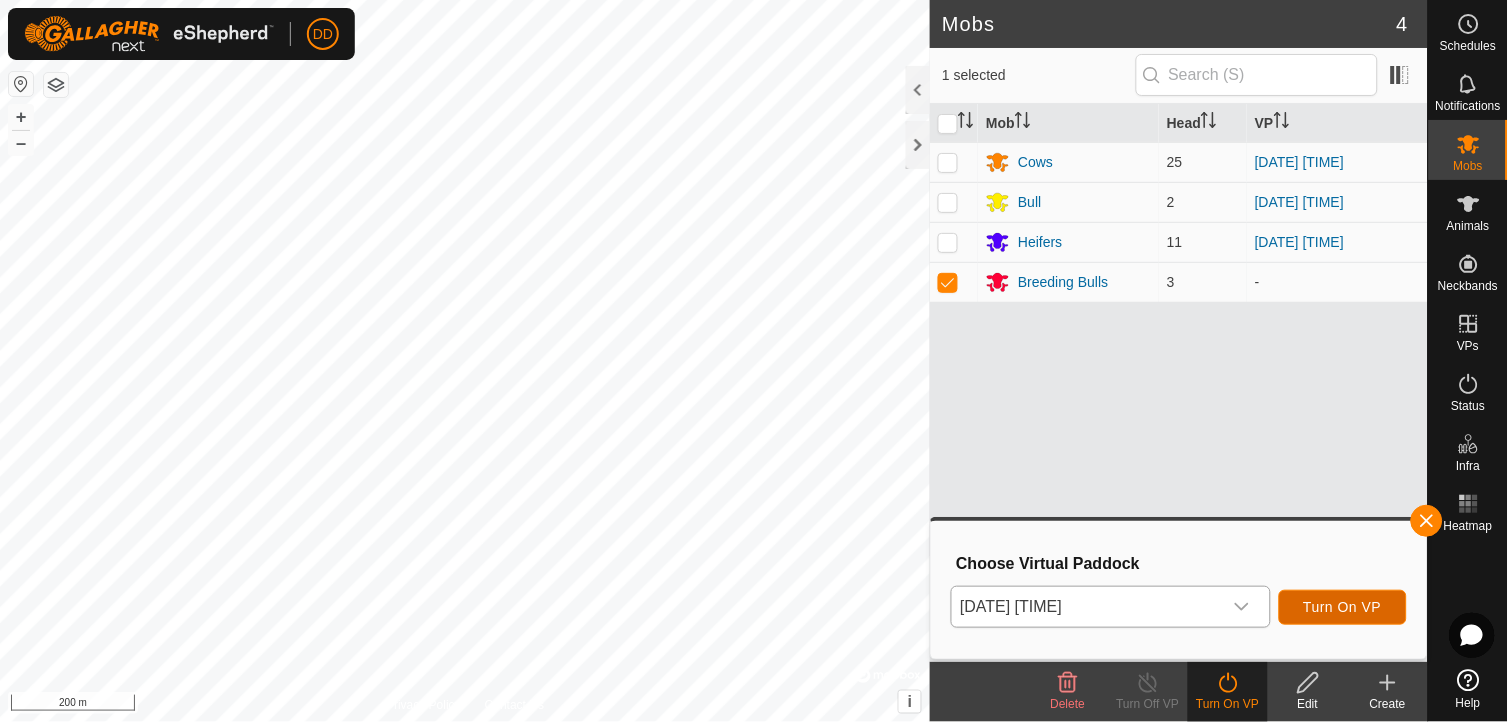 click on "Turn On VP" at bounding box center [1343, 607] 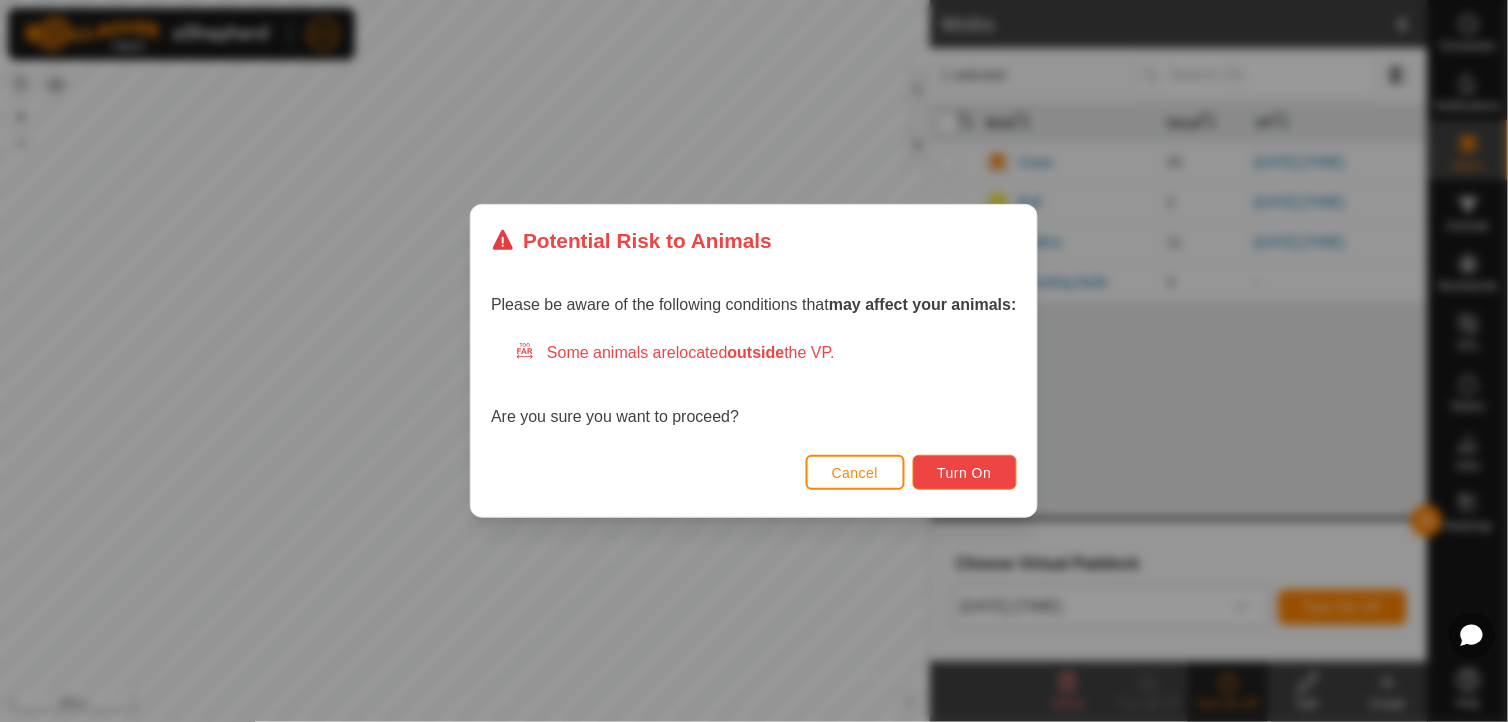 click on "Turn On" at bounding box center [965, 472] 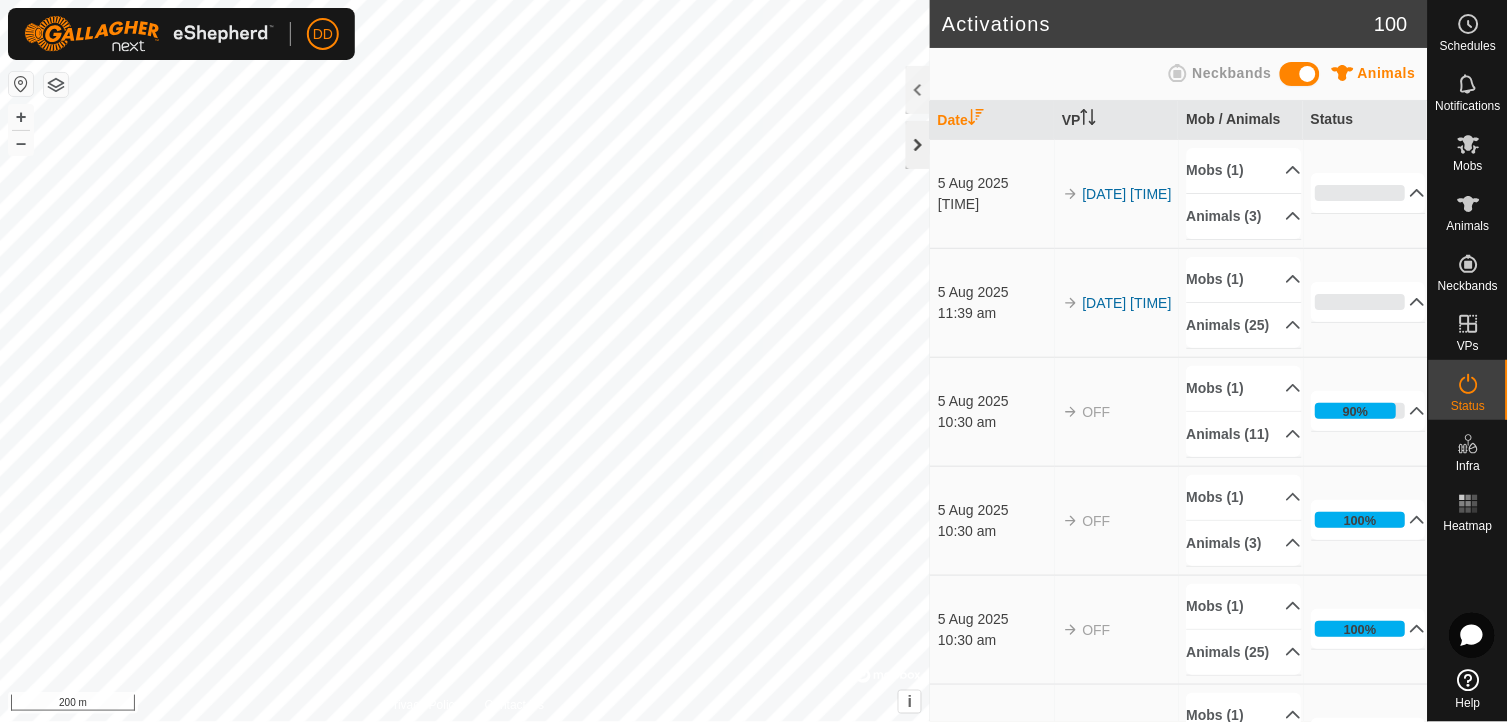 click 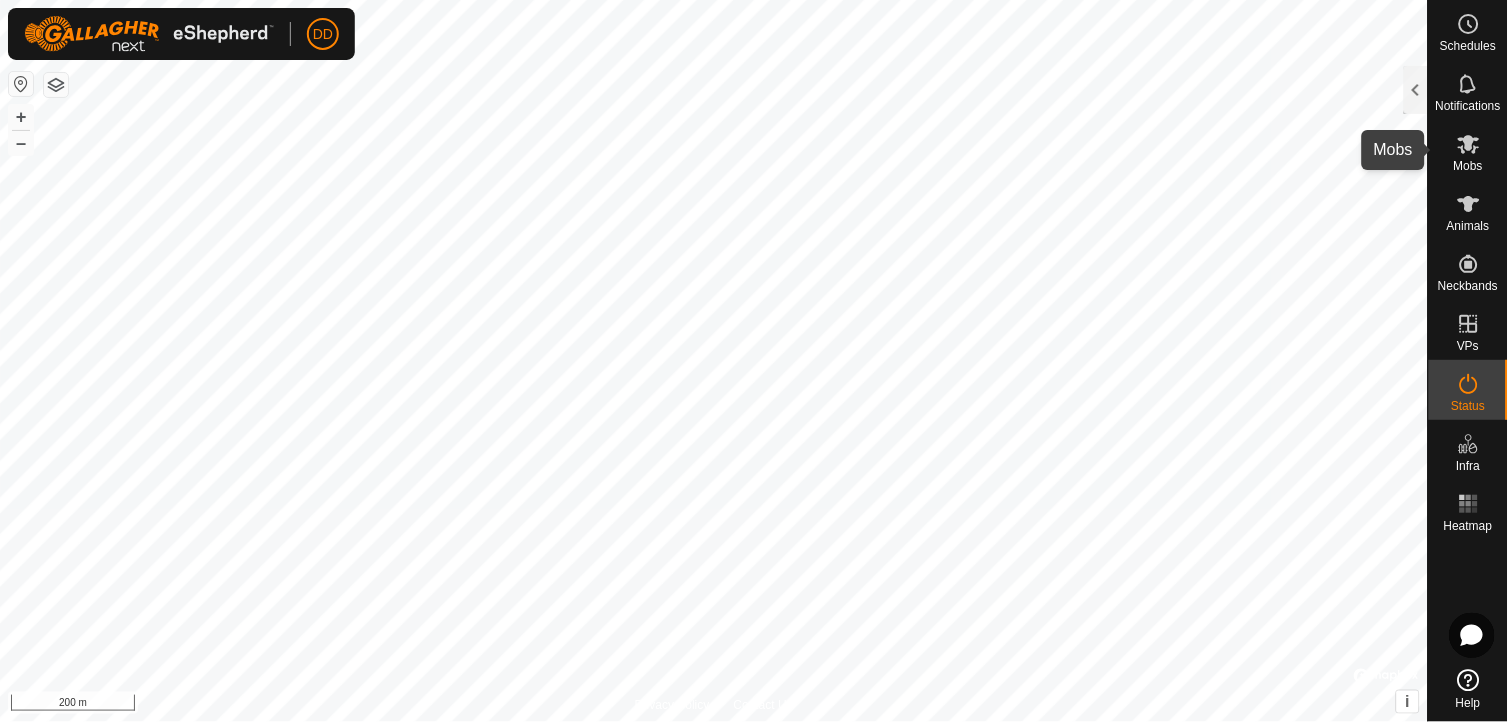click 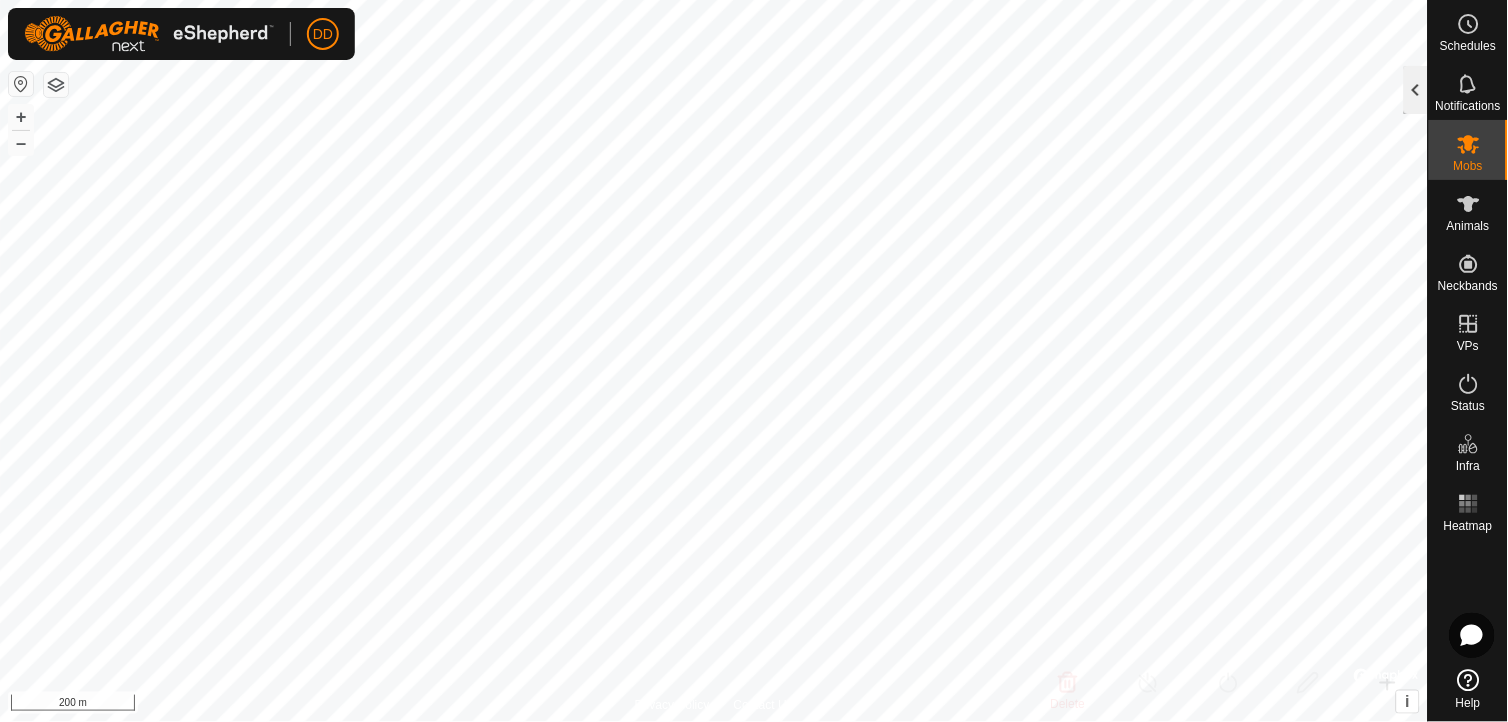 click 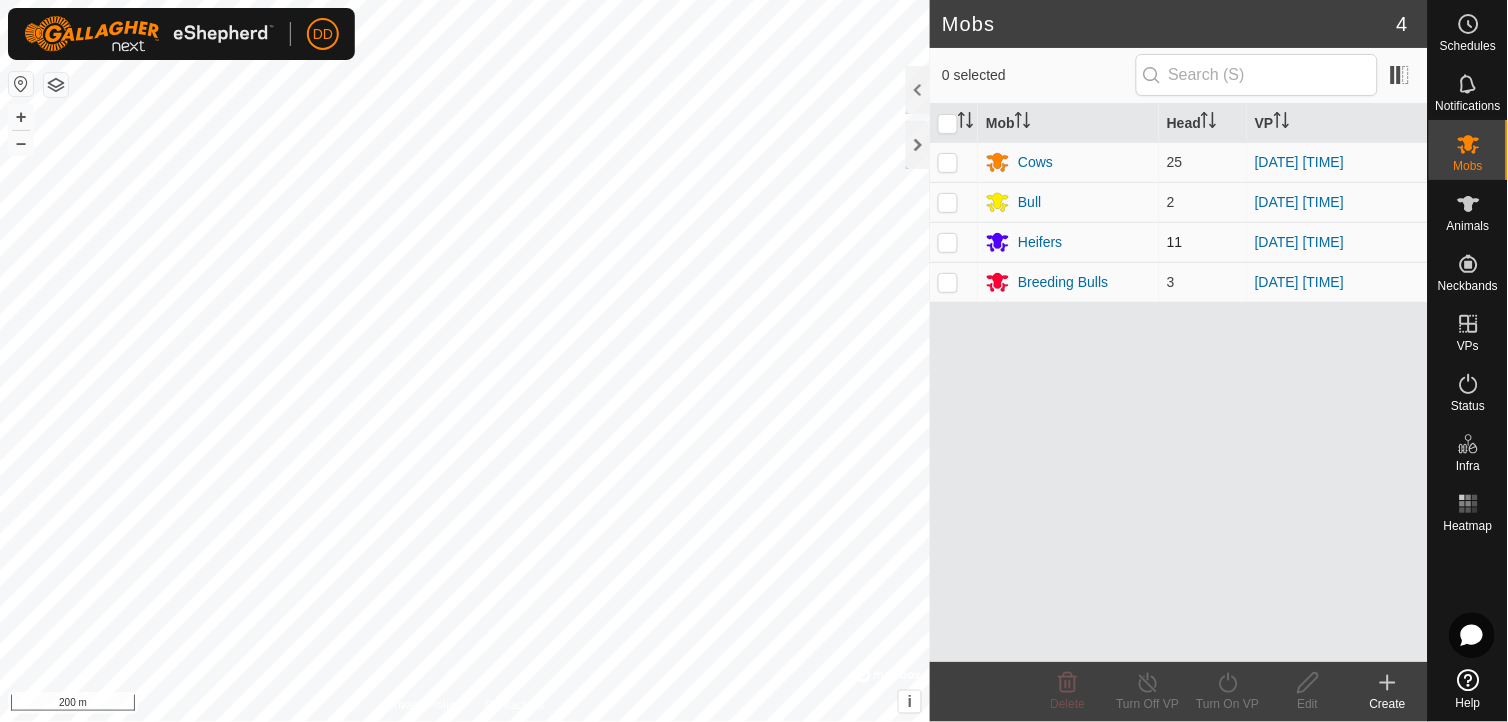 click at bounding box center [948, 242] 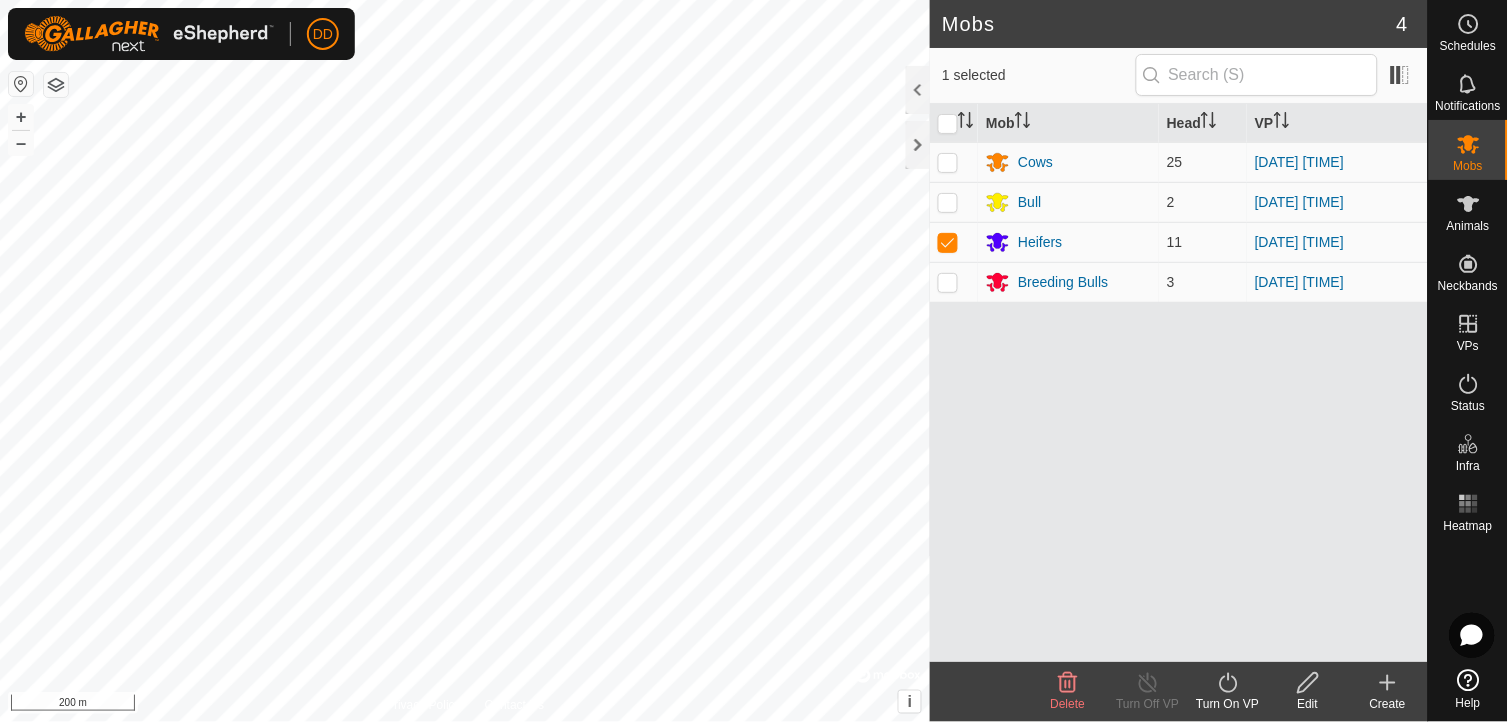 click on "Turn On VP" 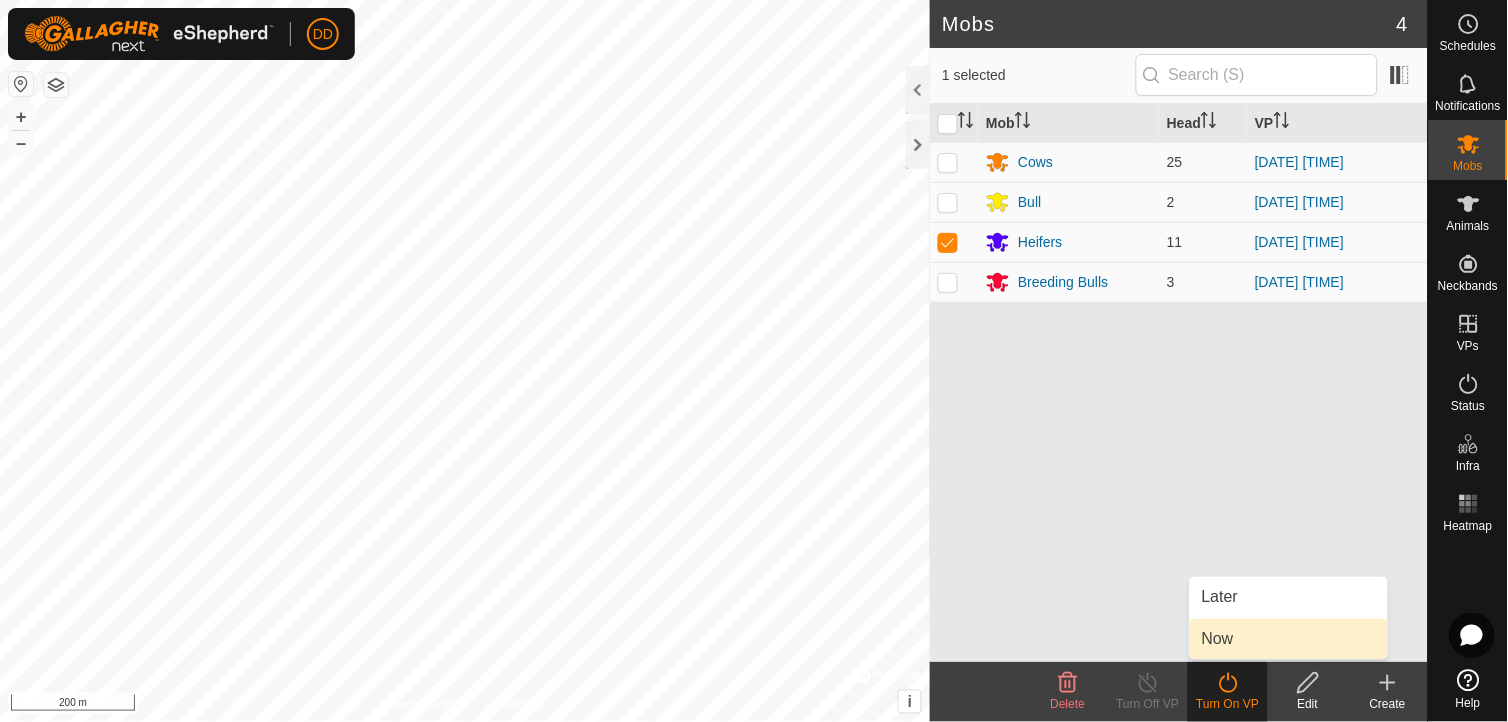click on "Now" at bounding box center [1289, 639] 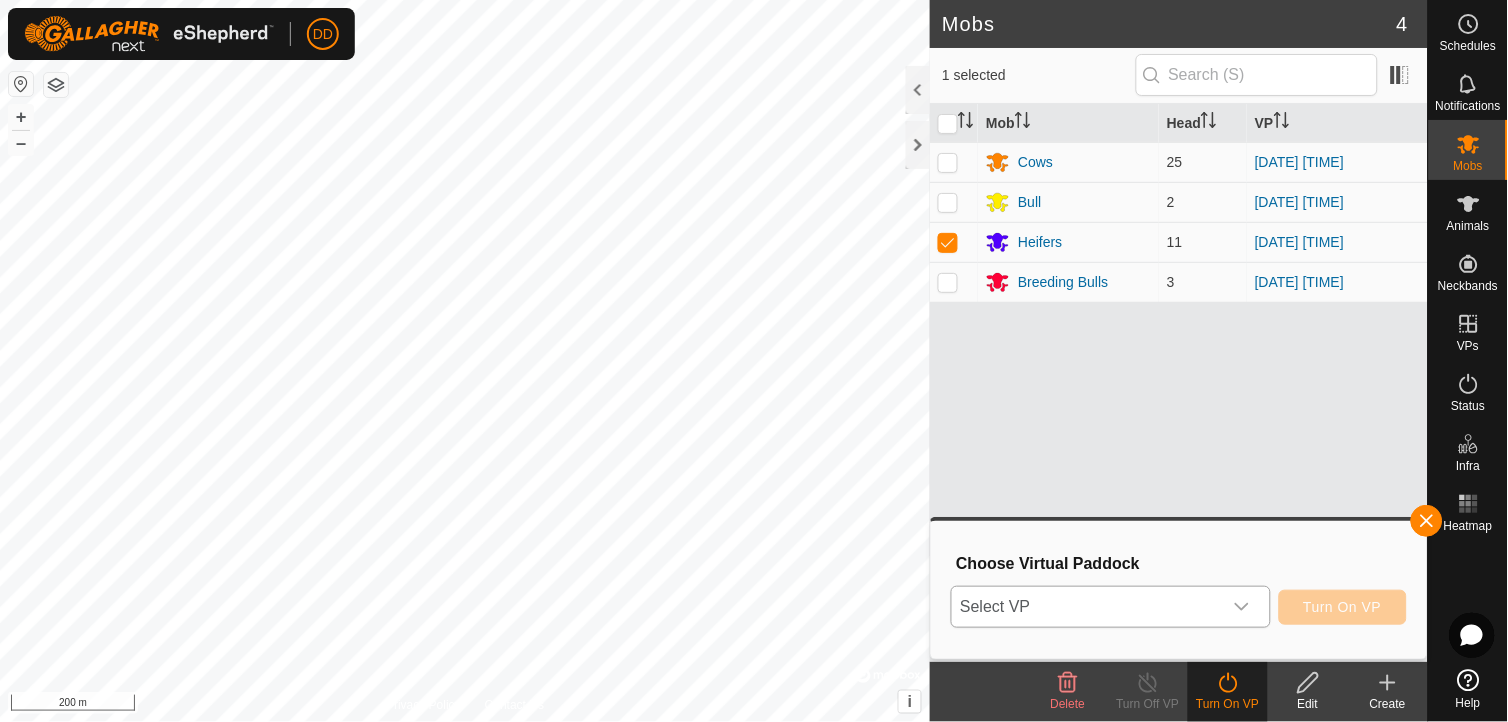 click 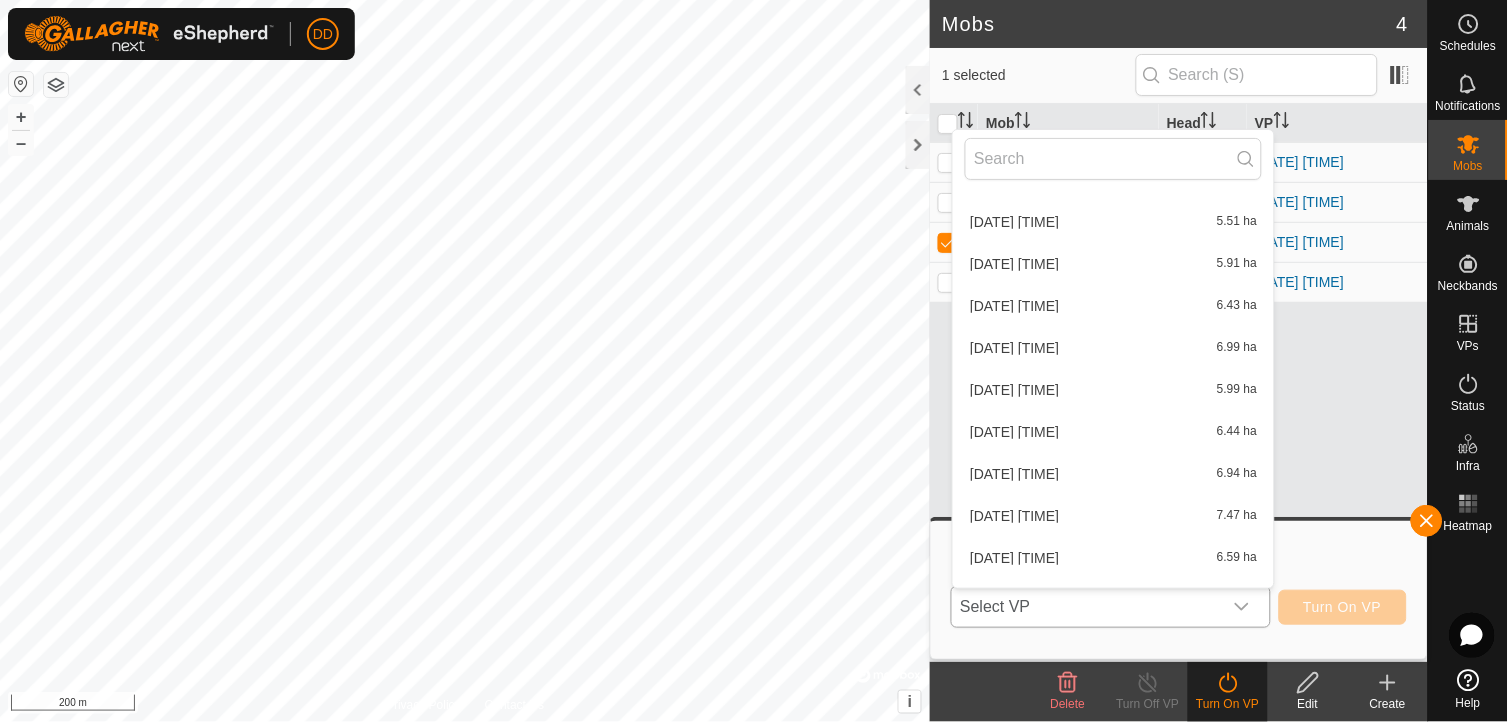 scroll, scrollTop: 1400, scrollLeft: 0, axis: vertical 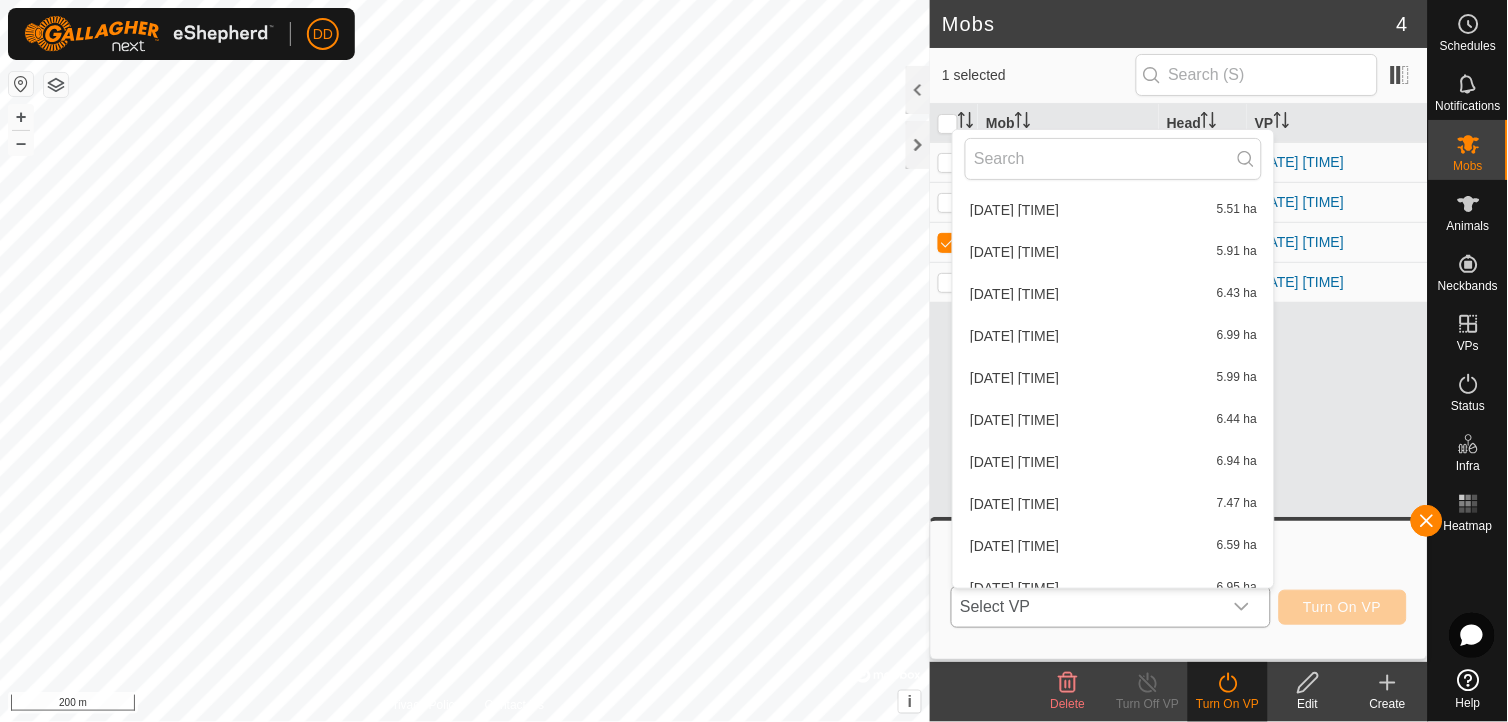 click on "2025-07-21 120230  6.59 ha" at bounding box center (1113, 546) 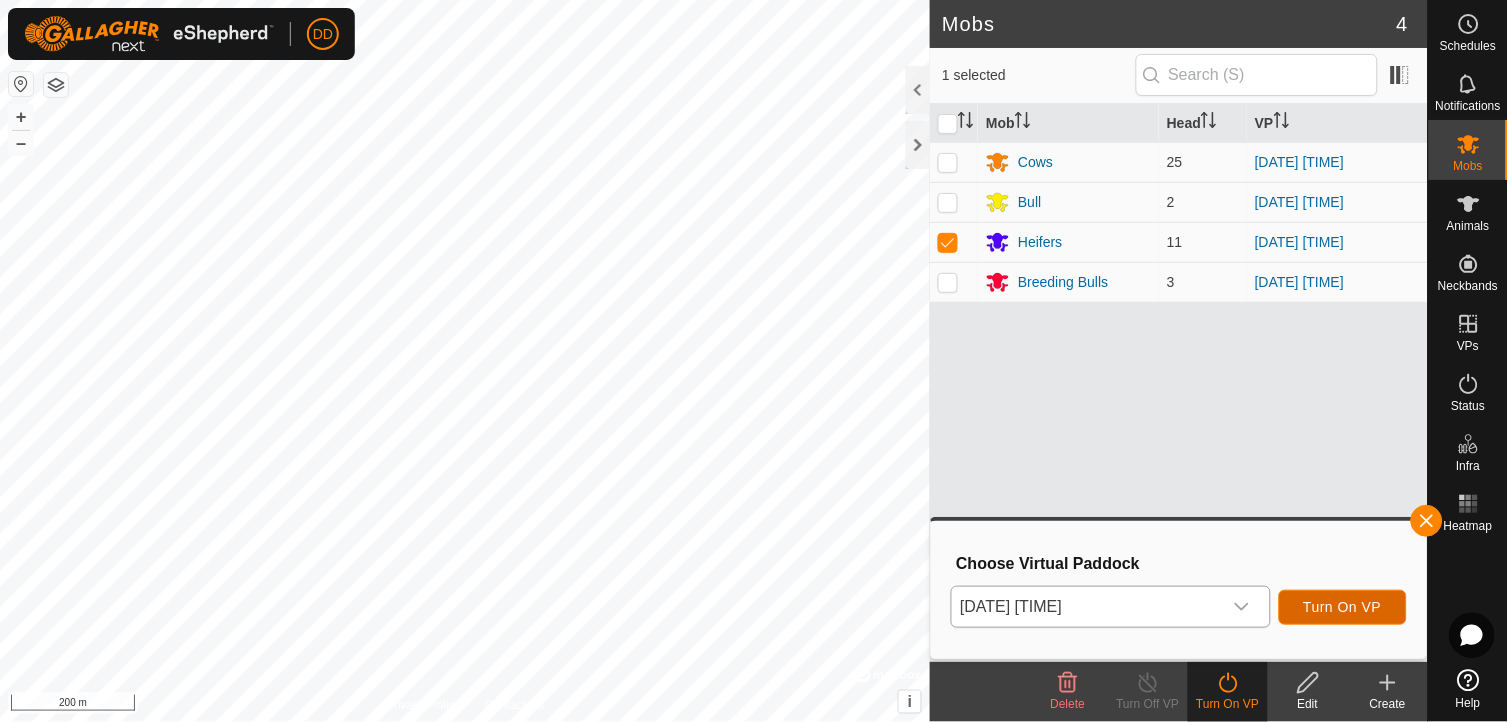 click on "Turn On VP" at bounding box center (1343, 607) 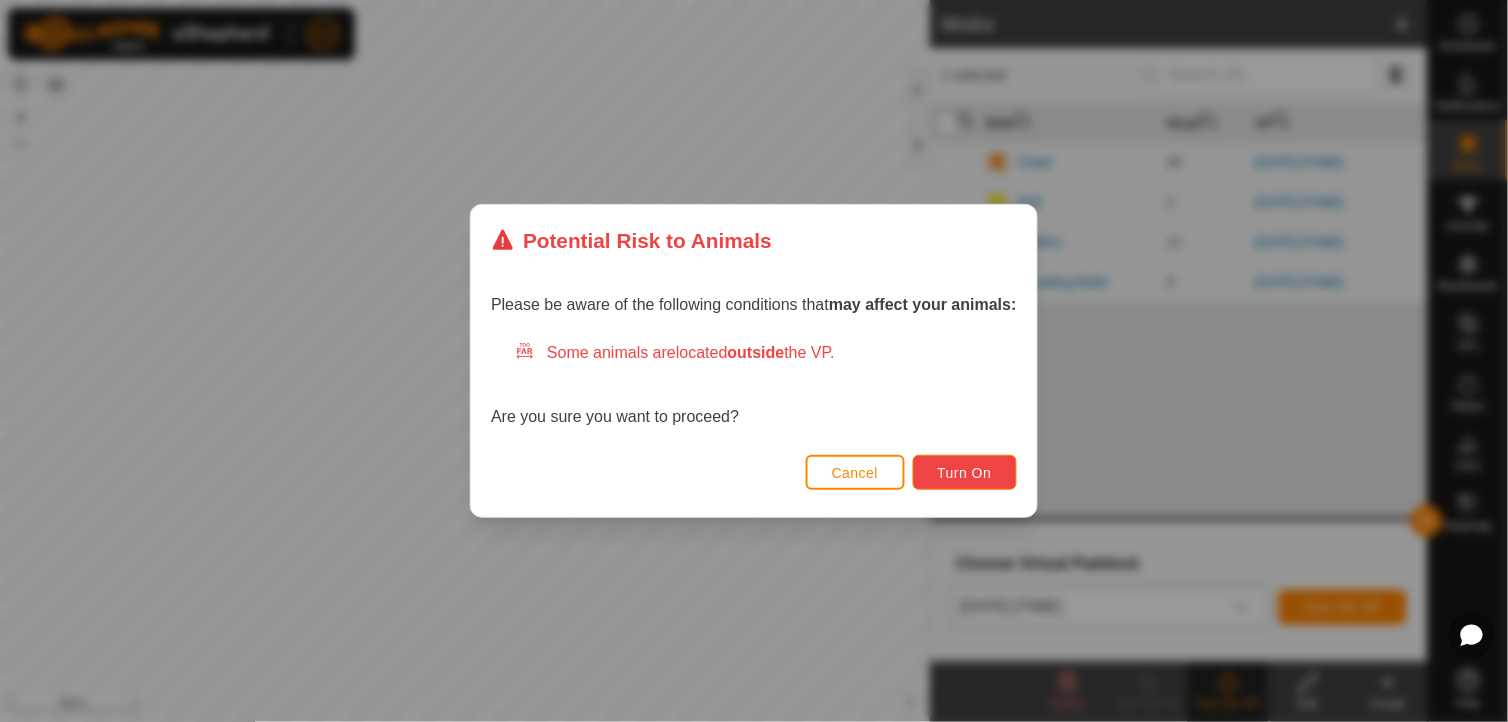 click on "Turn On" at bounding box center (965, 473) 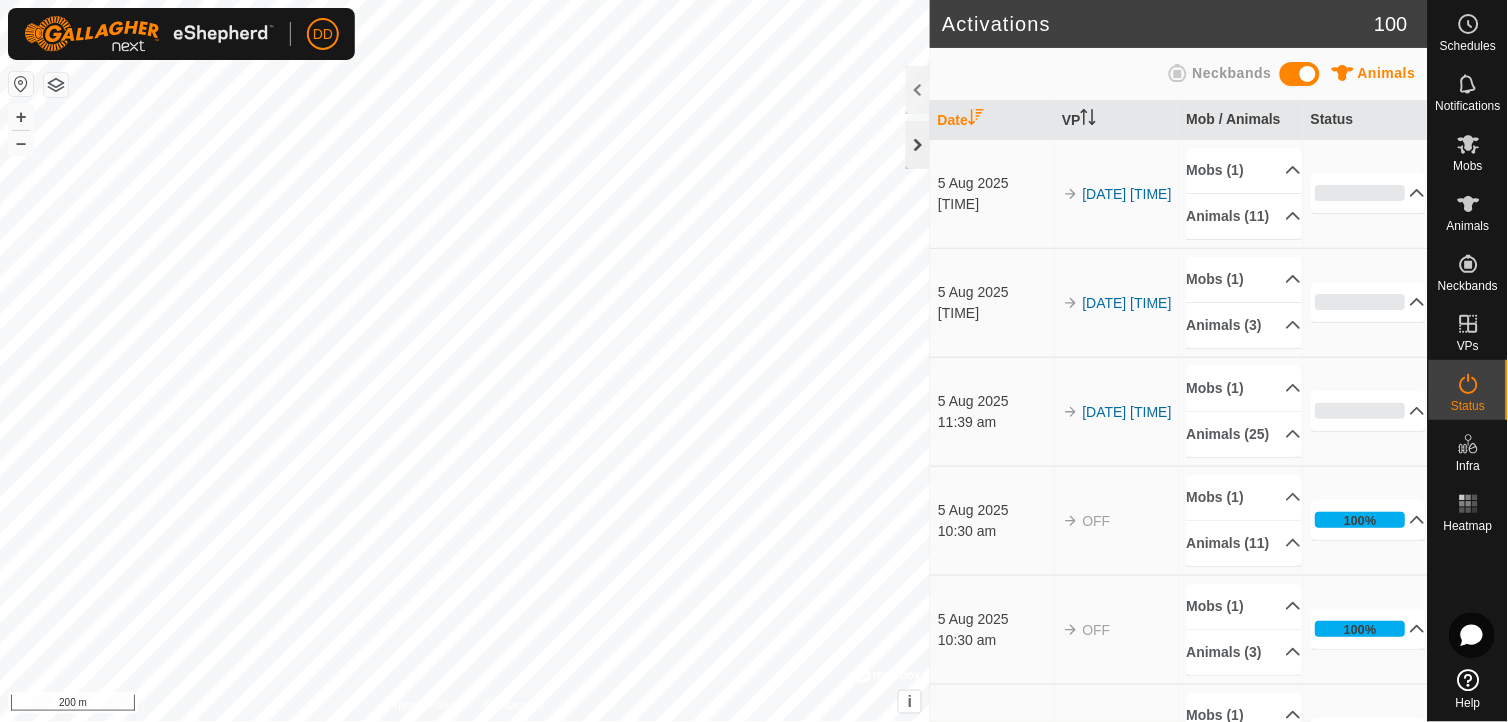 click 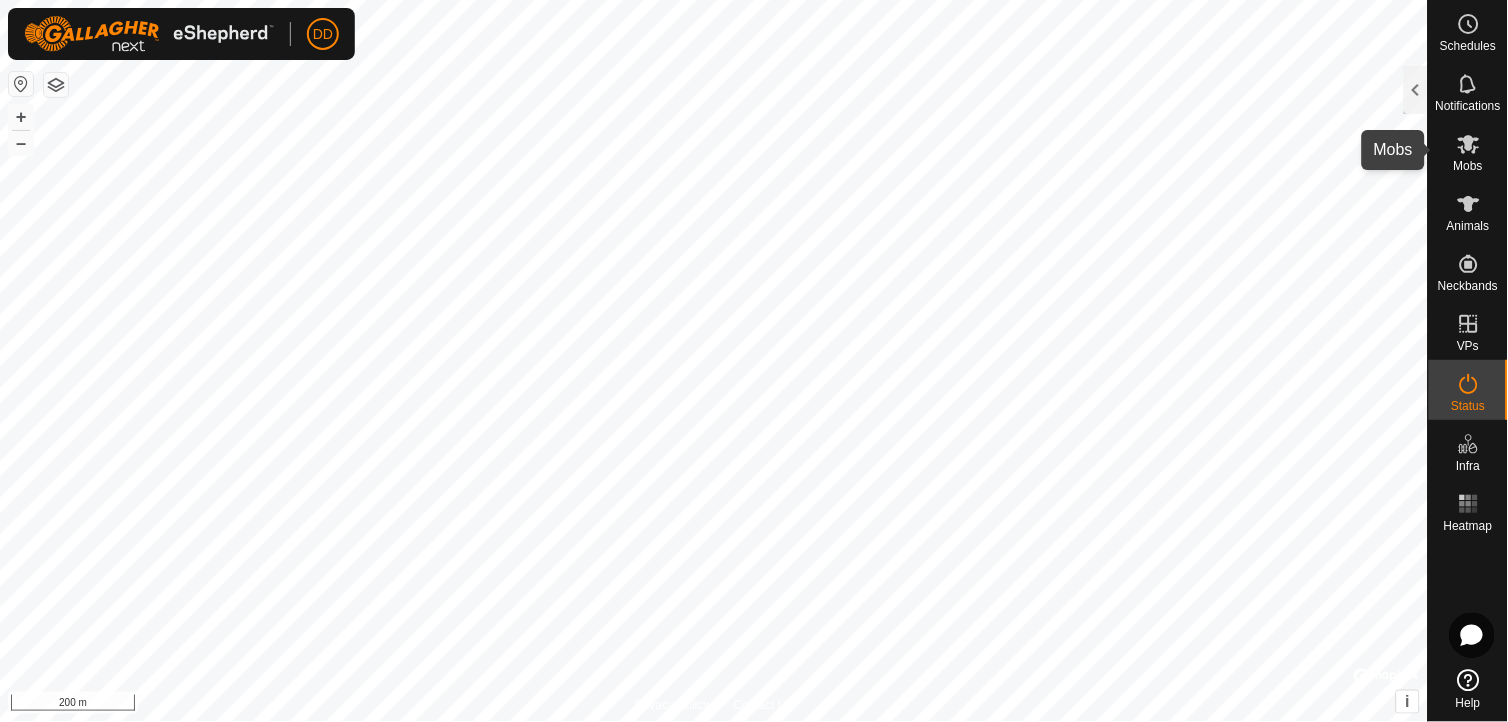 click 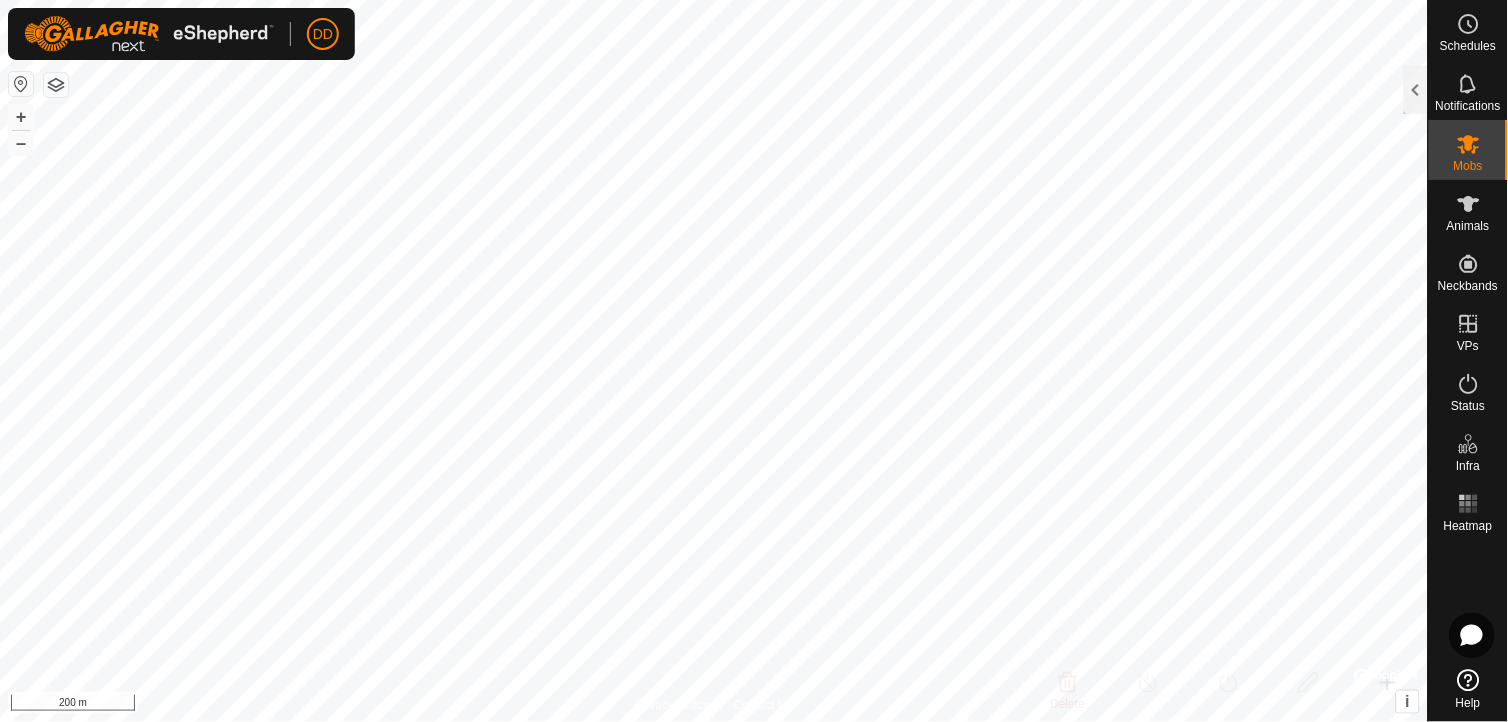 click 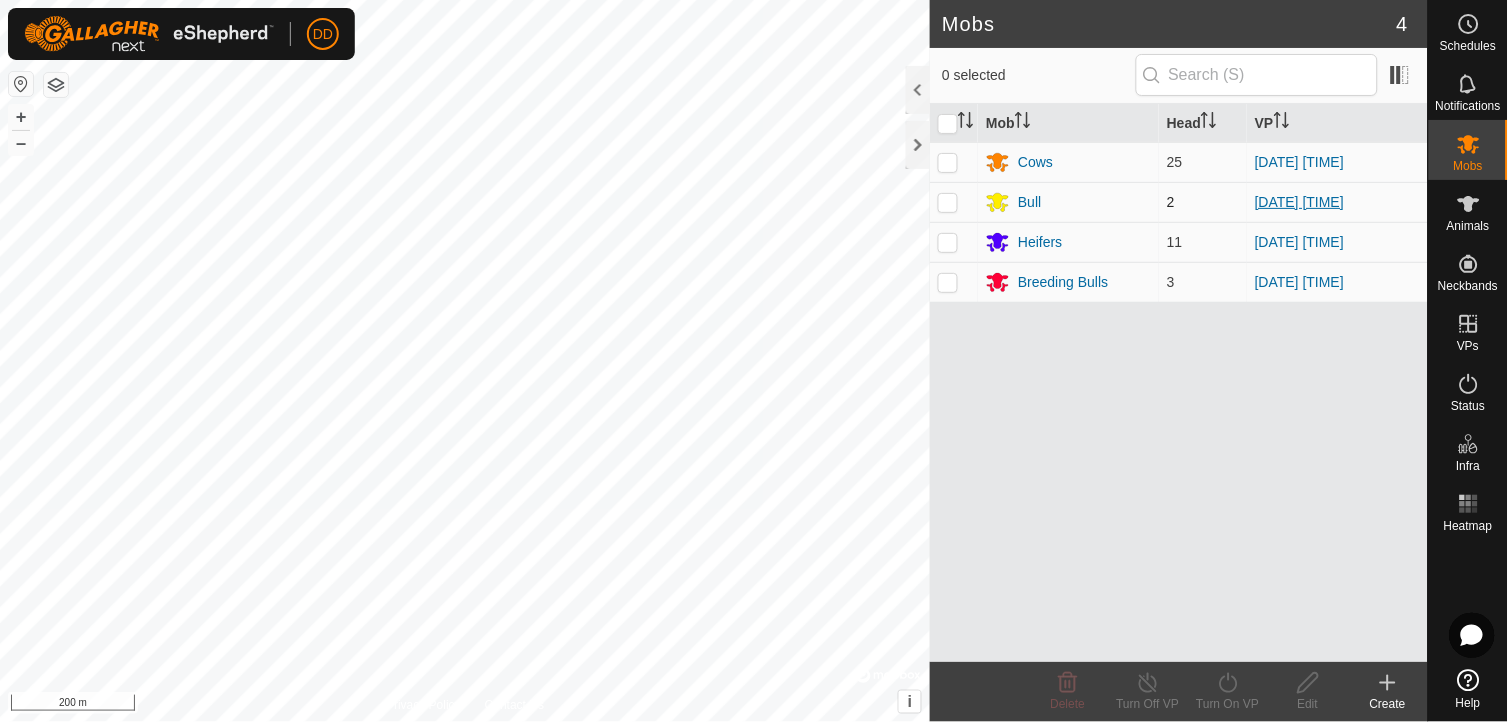click on "[DATE] [TIME]" at bounding box center [1299, 202] 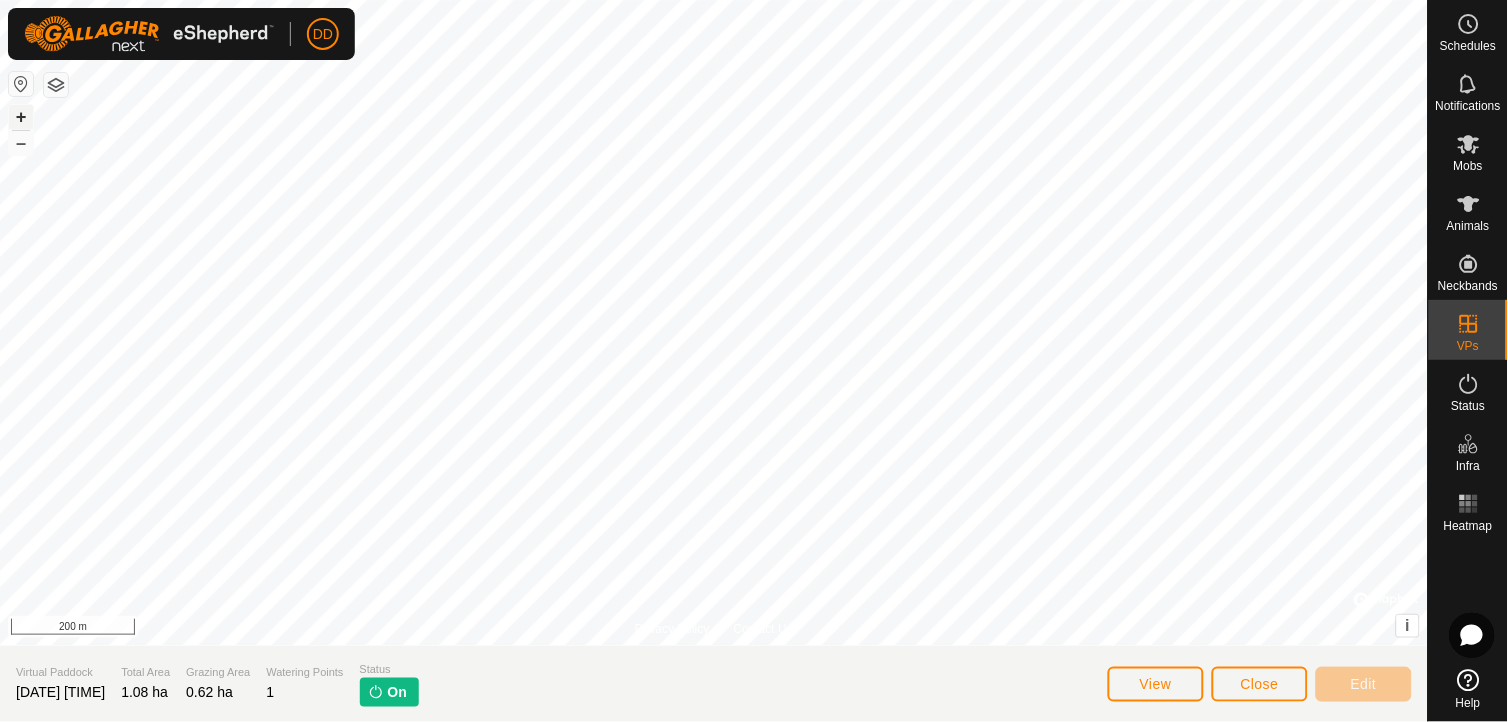 click on "+" at bounding box center (21, 117) 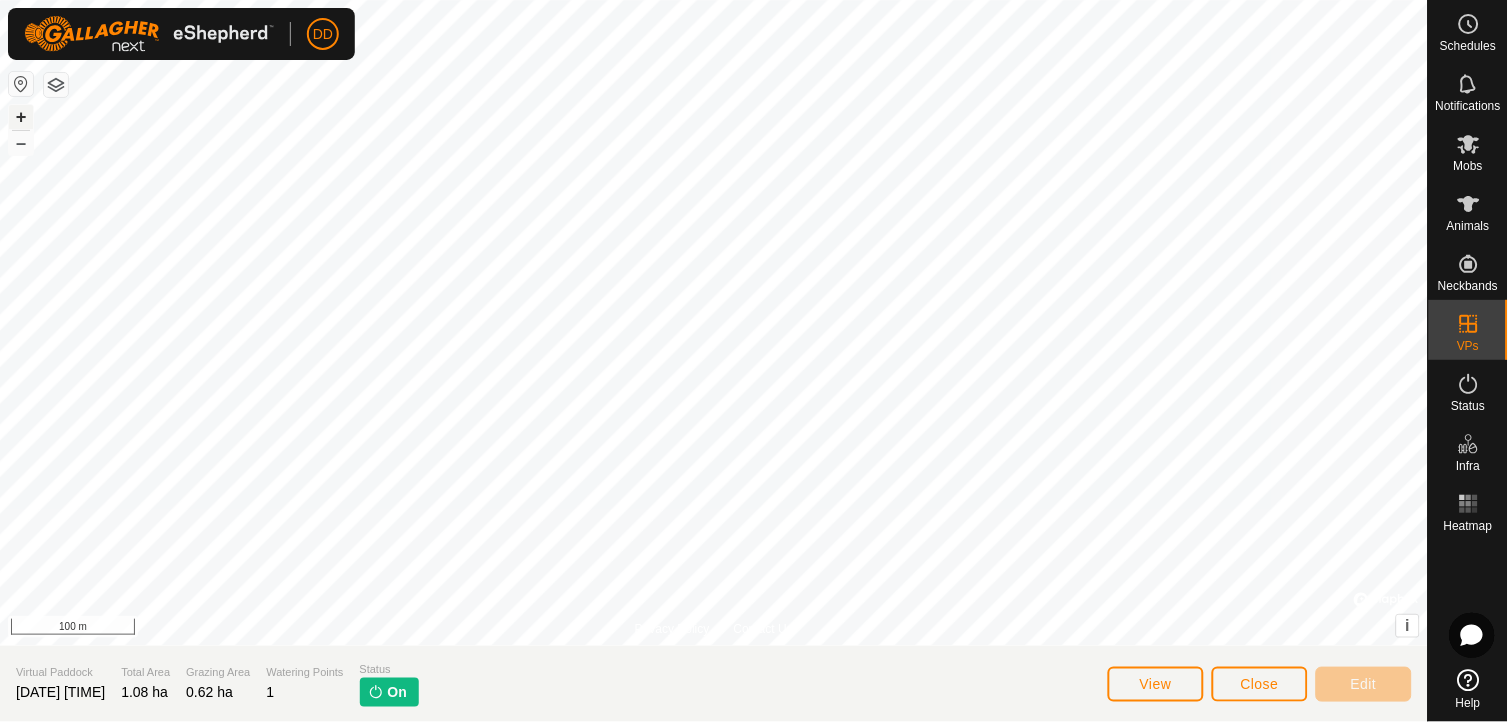 click on "+" at bounding box center (21, 117) 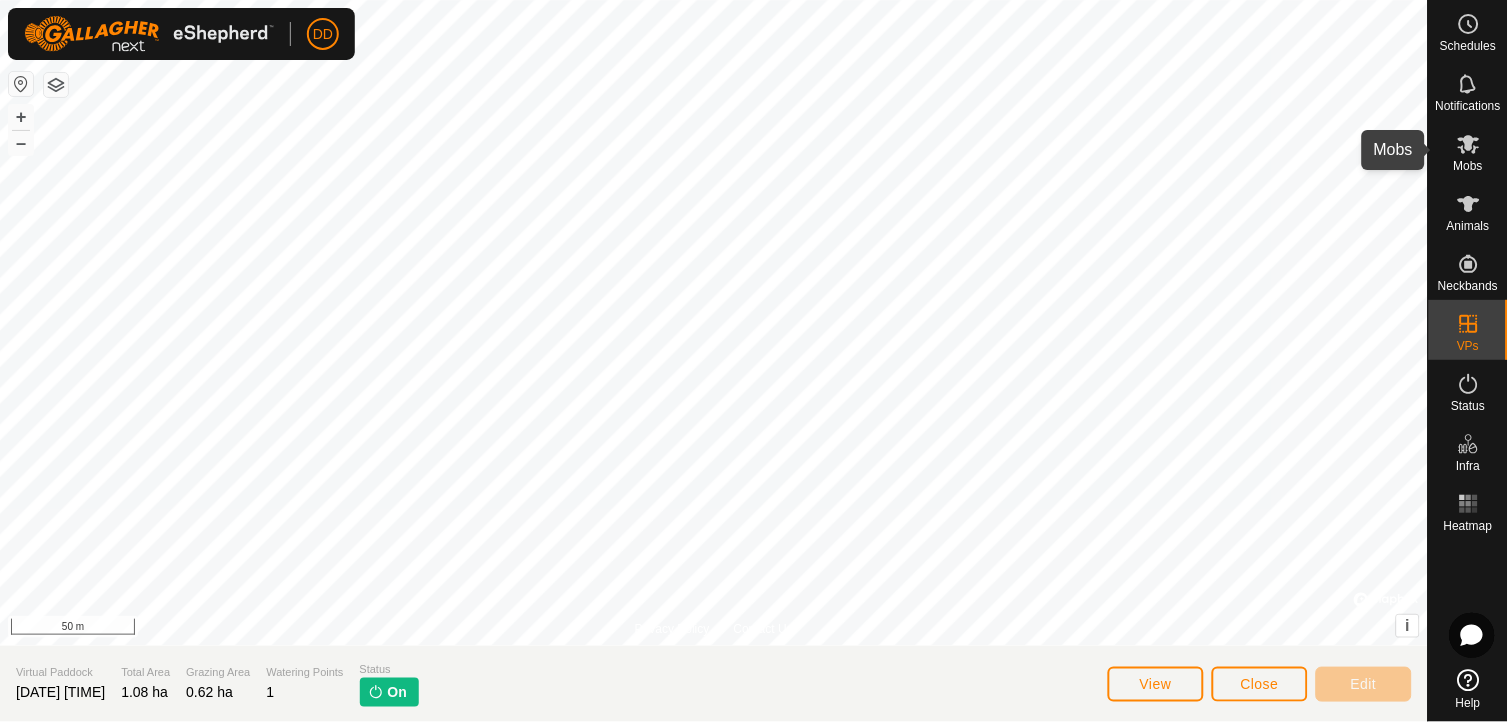 click 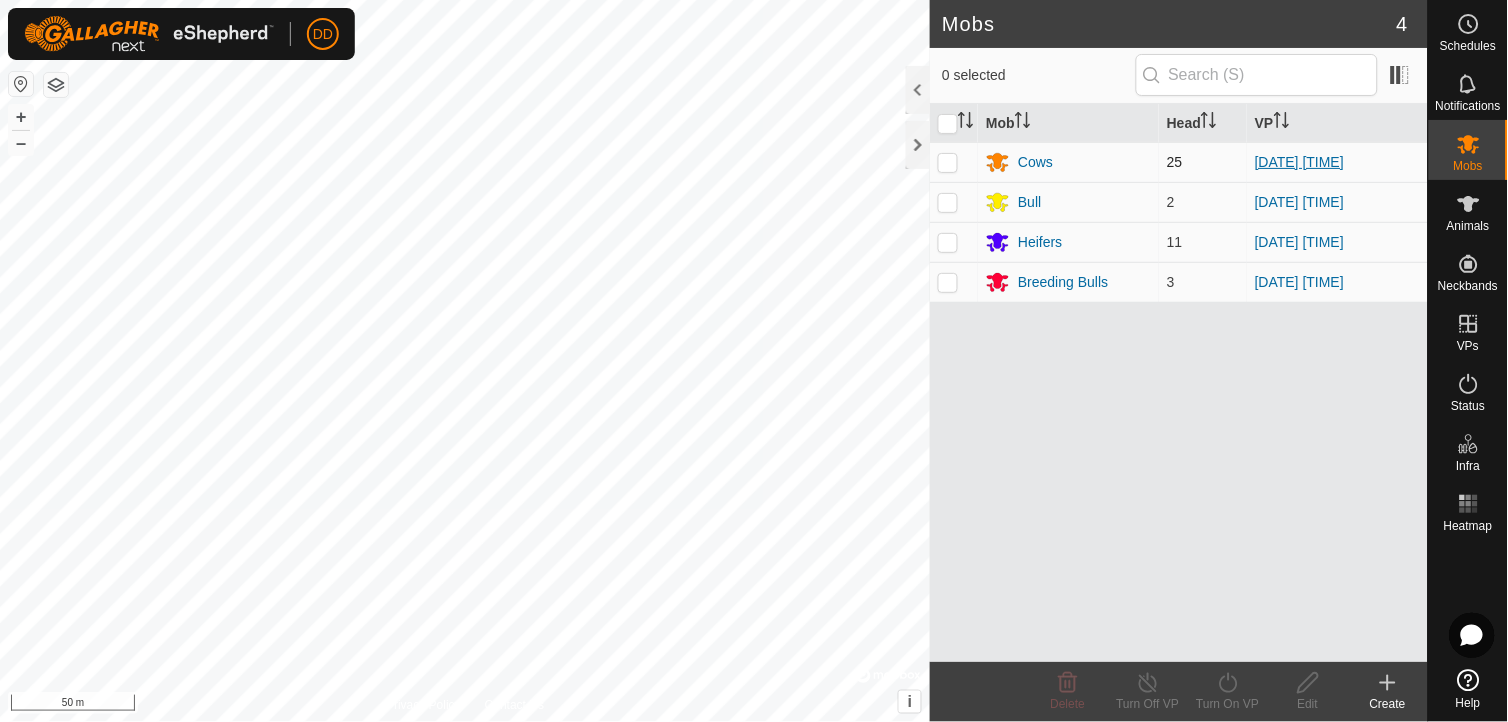 click on "[DATE] [TIME]" at bounding box center [1299, 162] 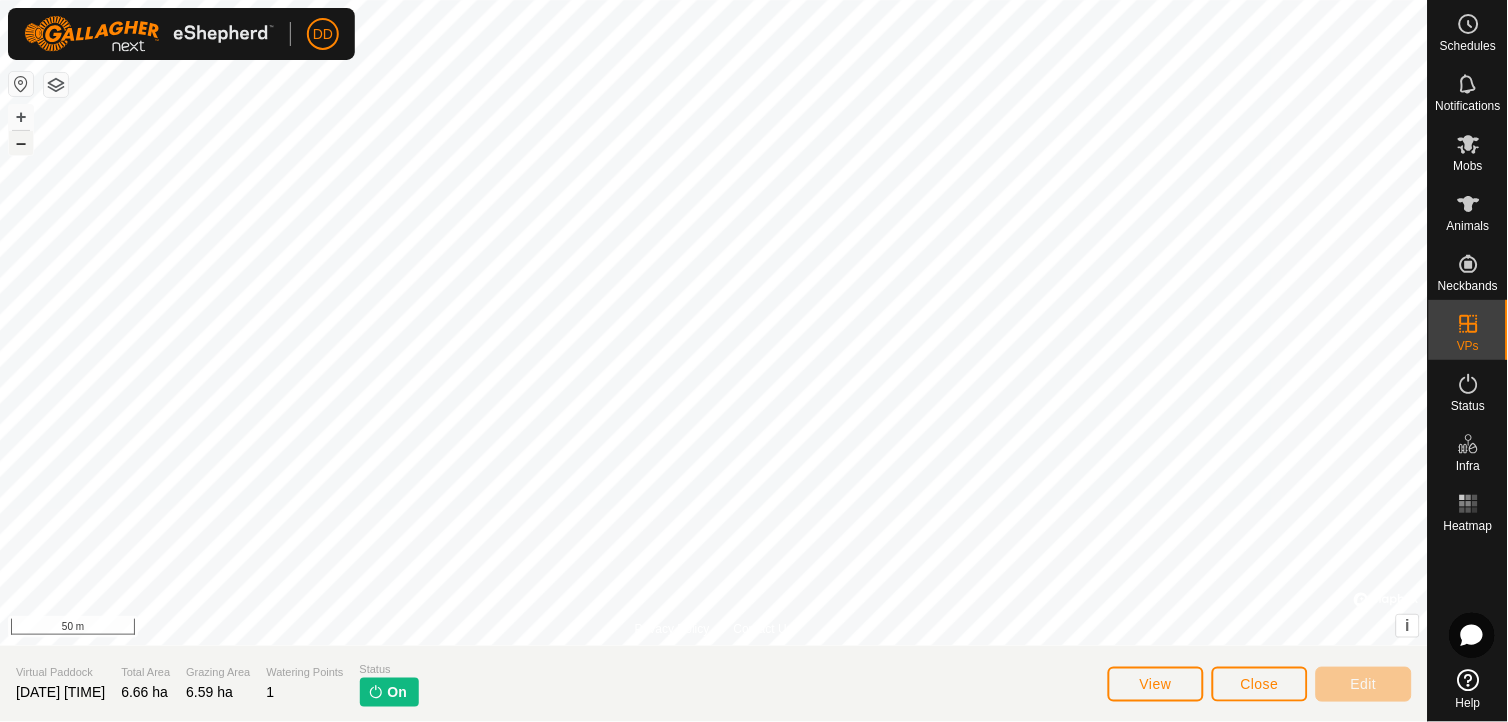 click on "–" at bounding box center [21, 143] 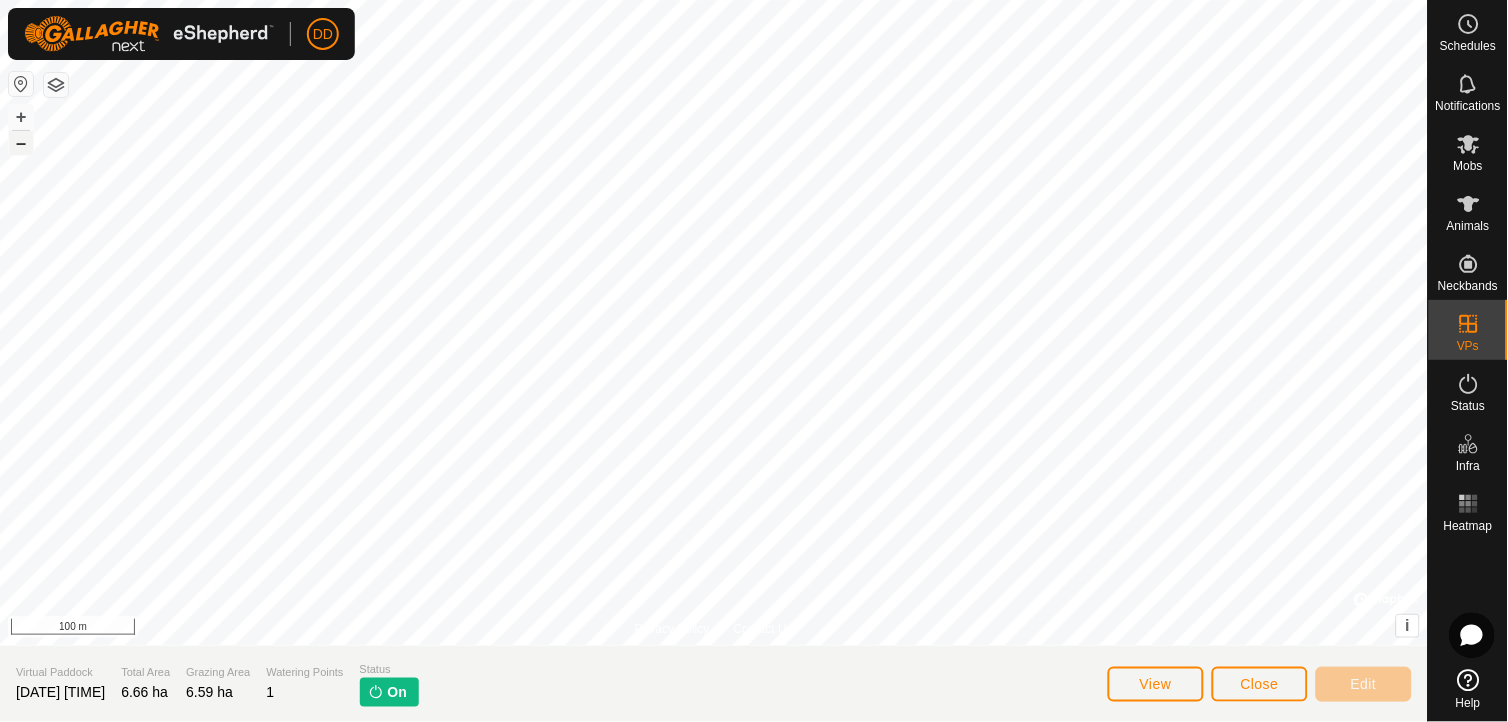 click on "–" at bounding box center [21, 143] 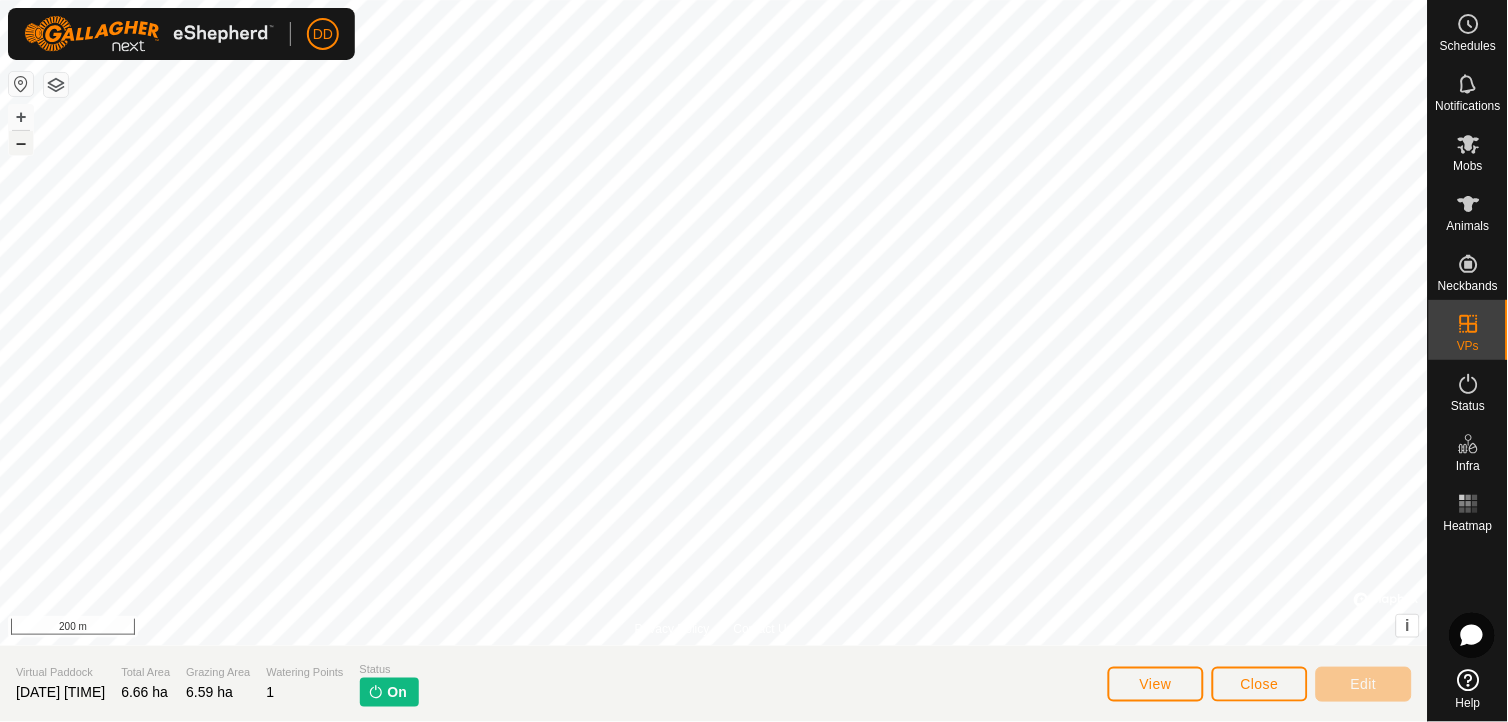 click on "–" at bounding box center [21, 143] 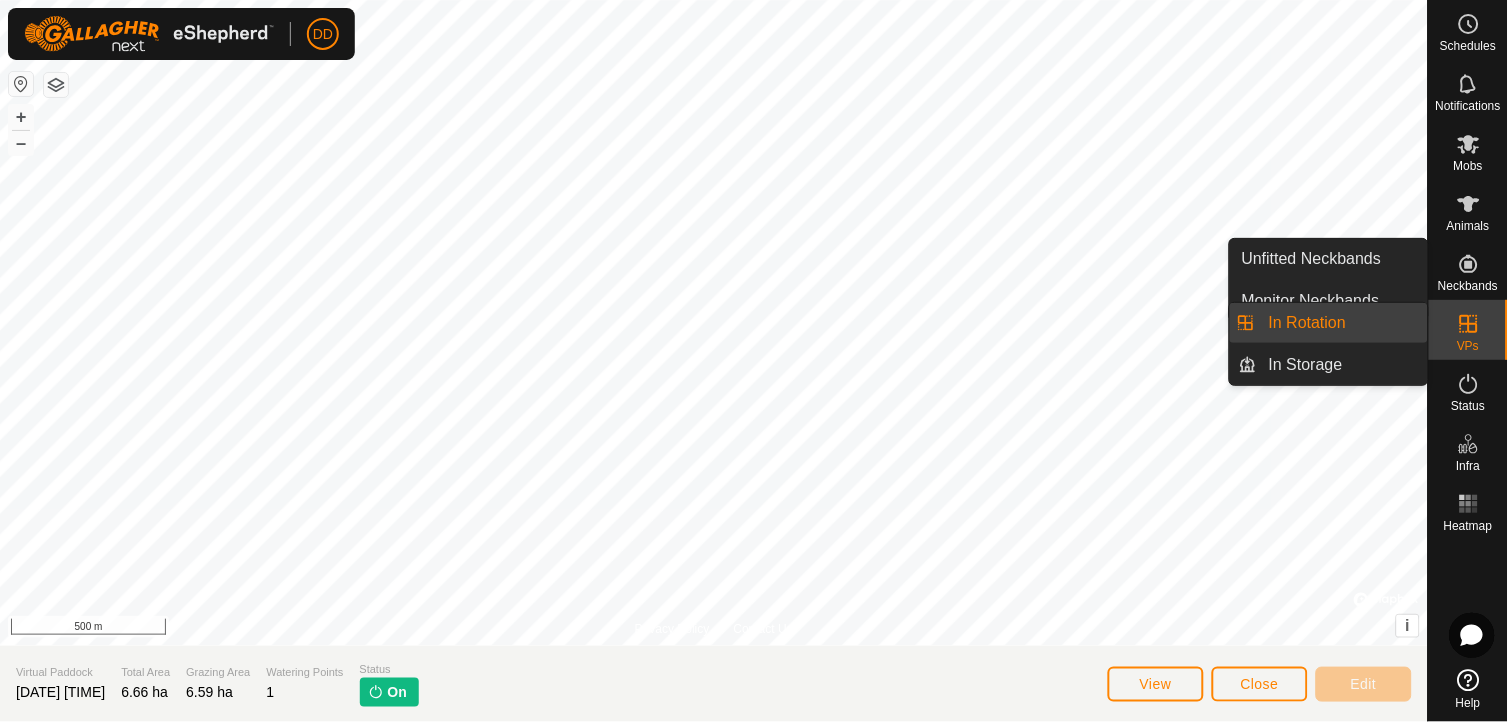 click 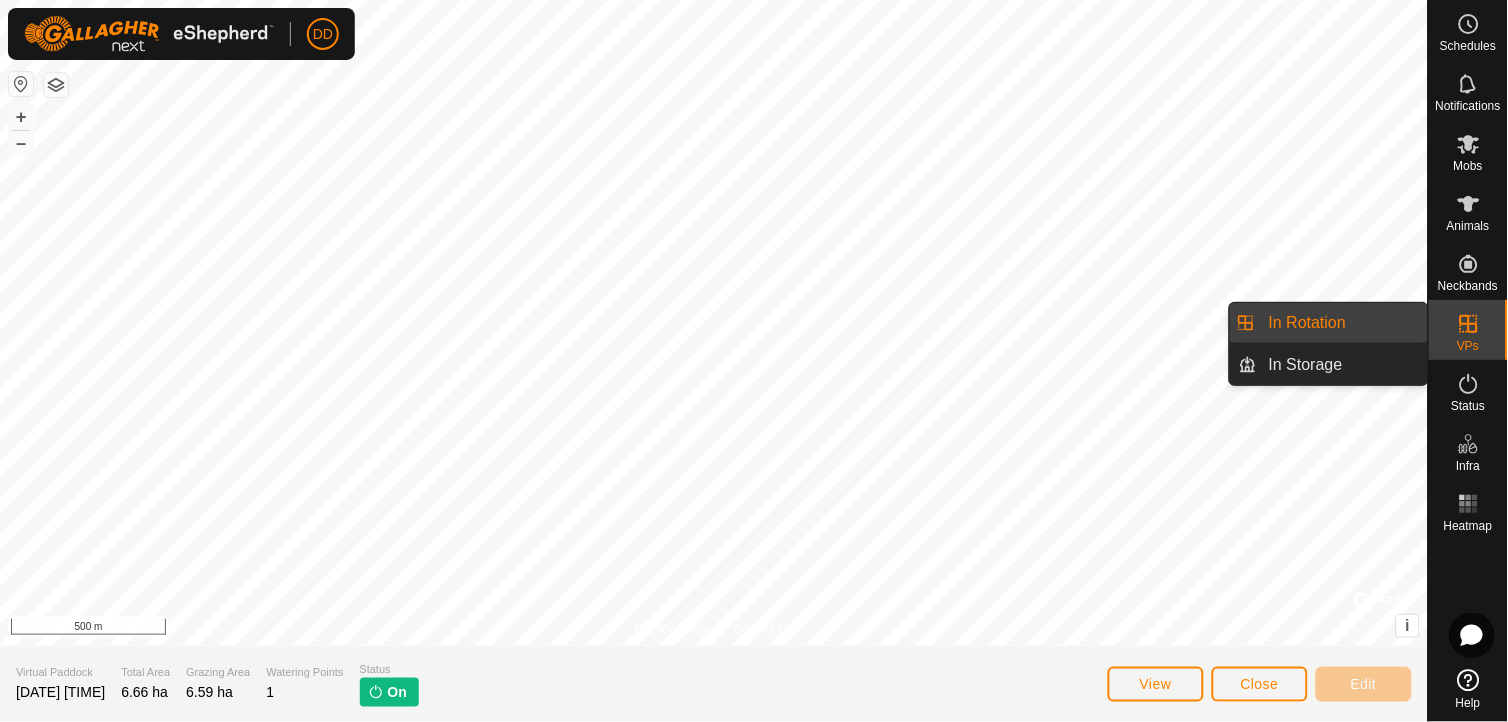 click on "In Rotation" at bounding box center (1342, 323) 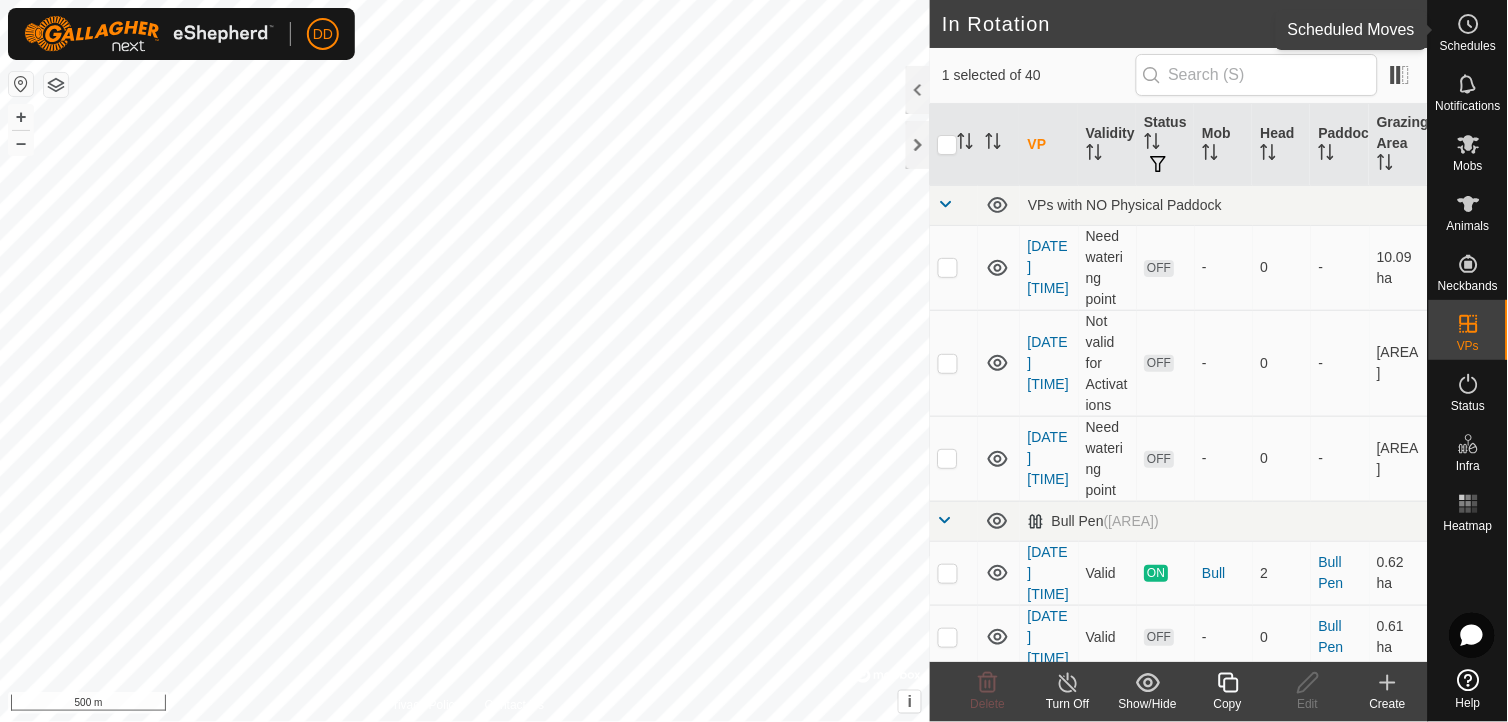 click 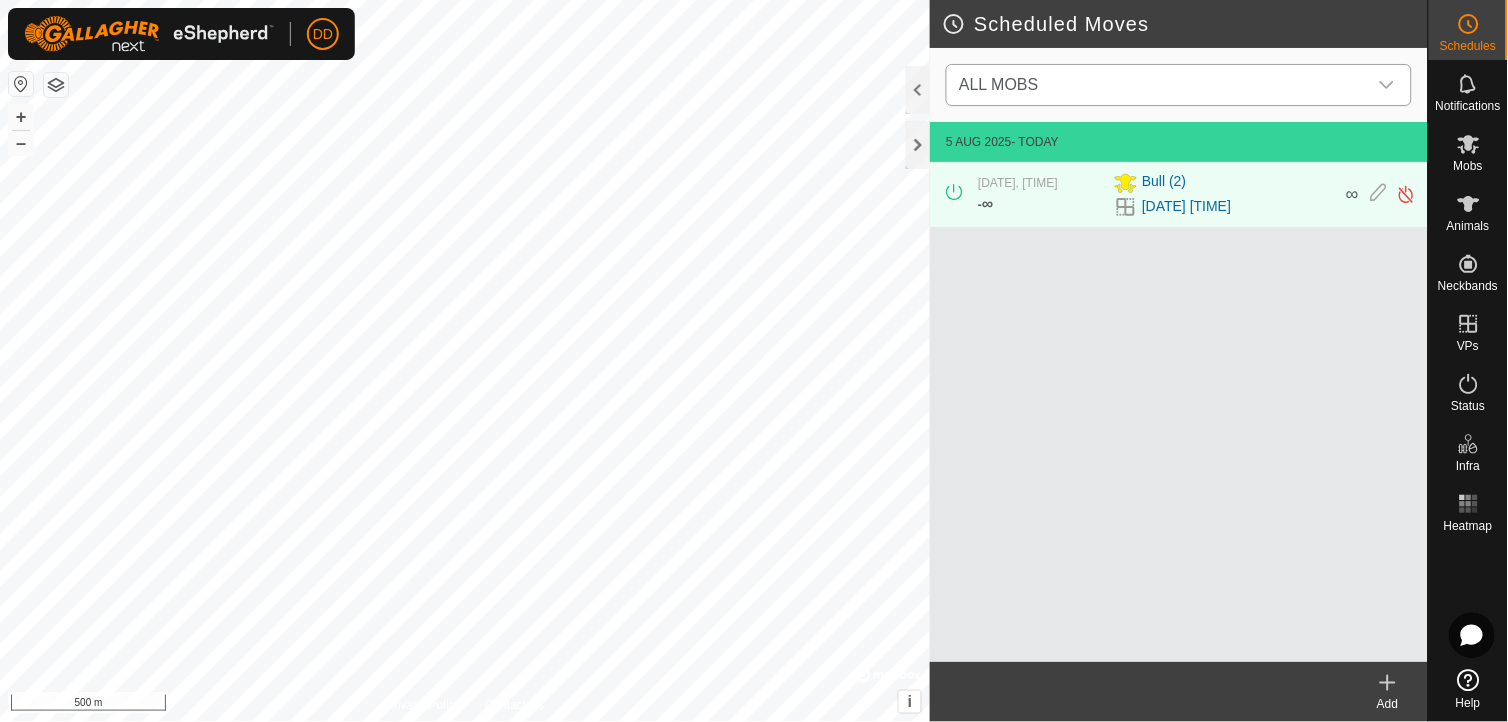 click 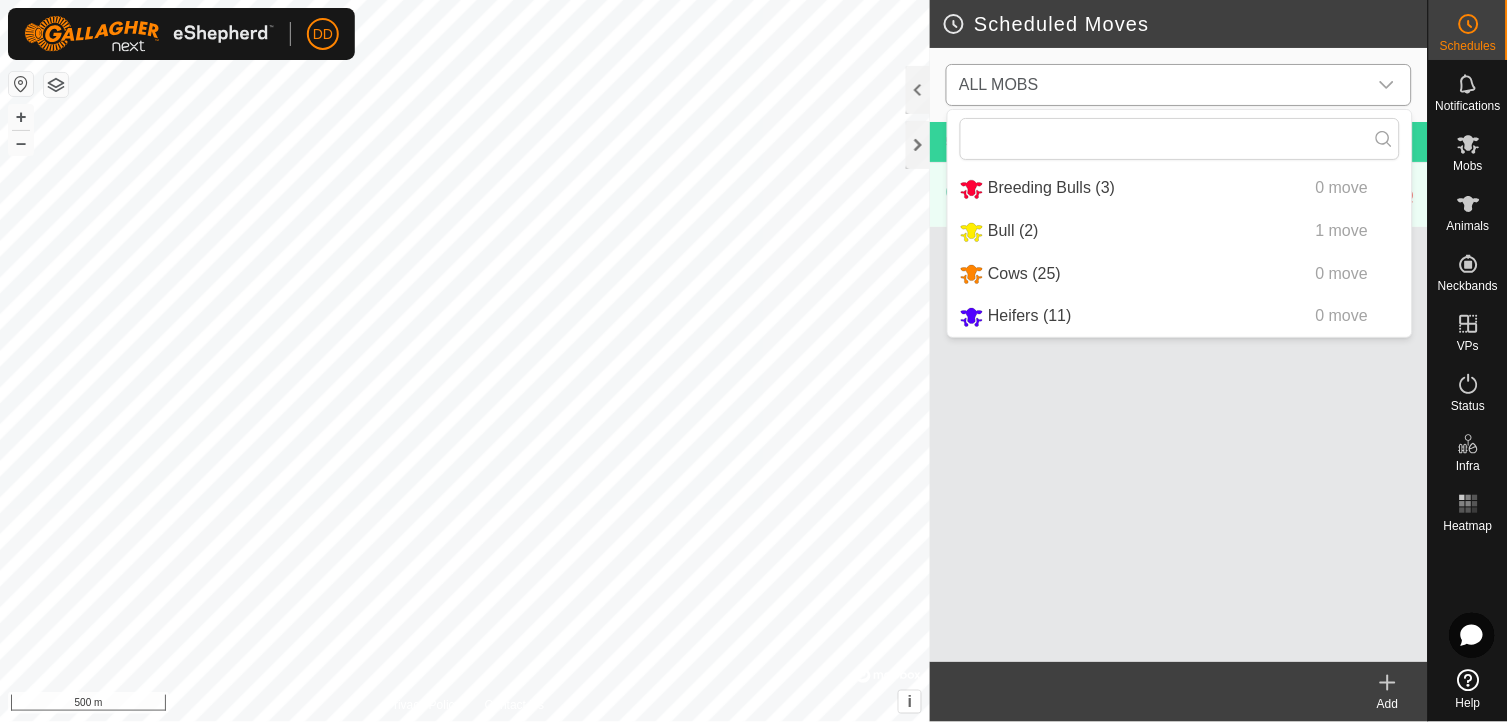 click on "Breeding Bulls (3) 0 move" at bounding box center [1180, 188] 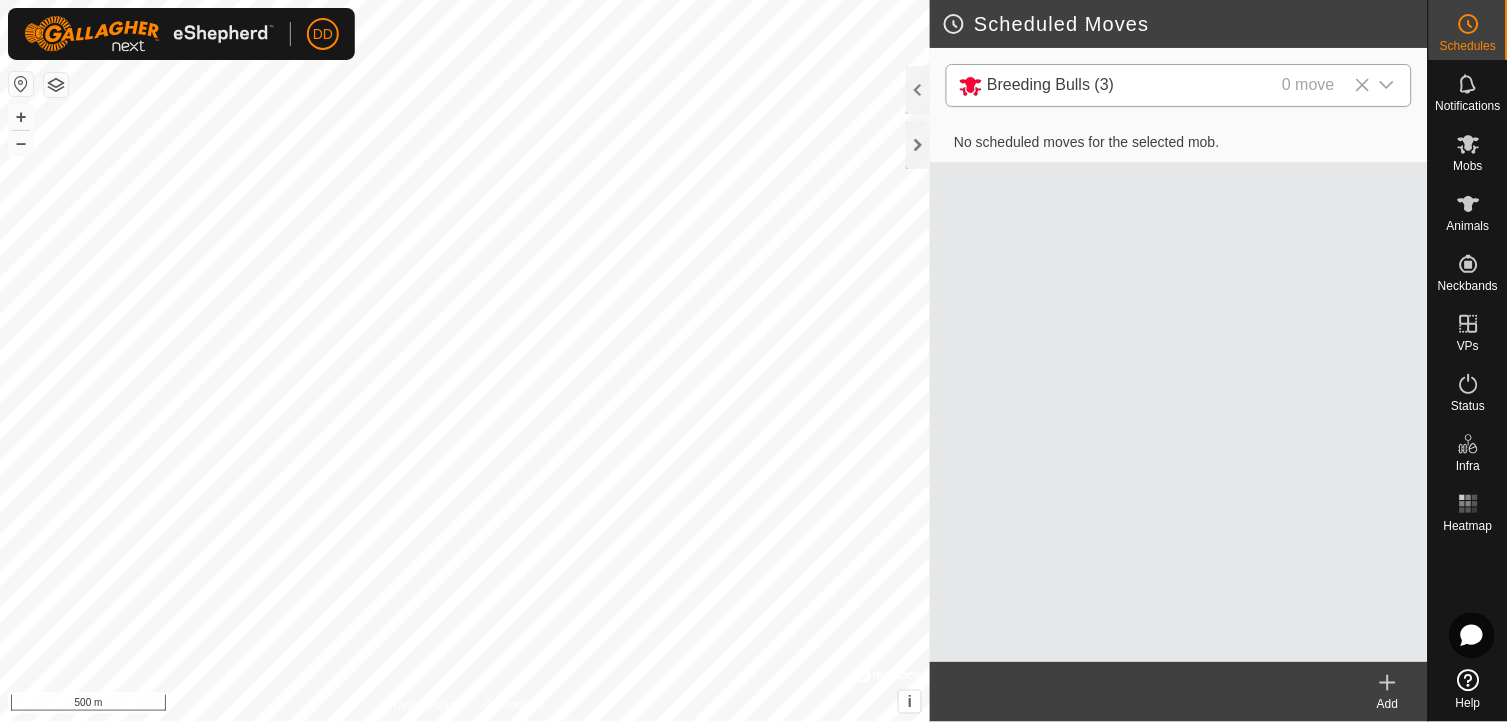 click 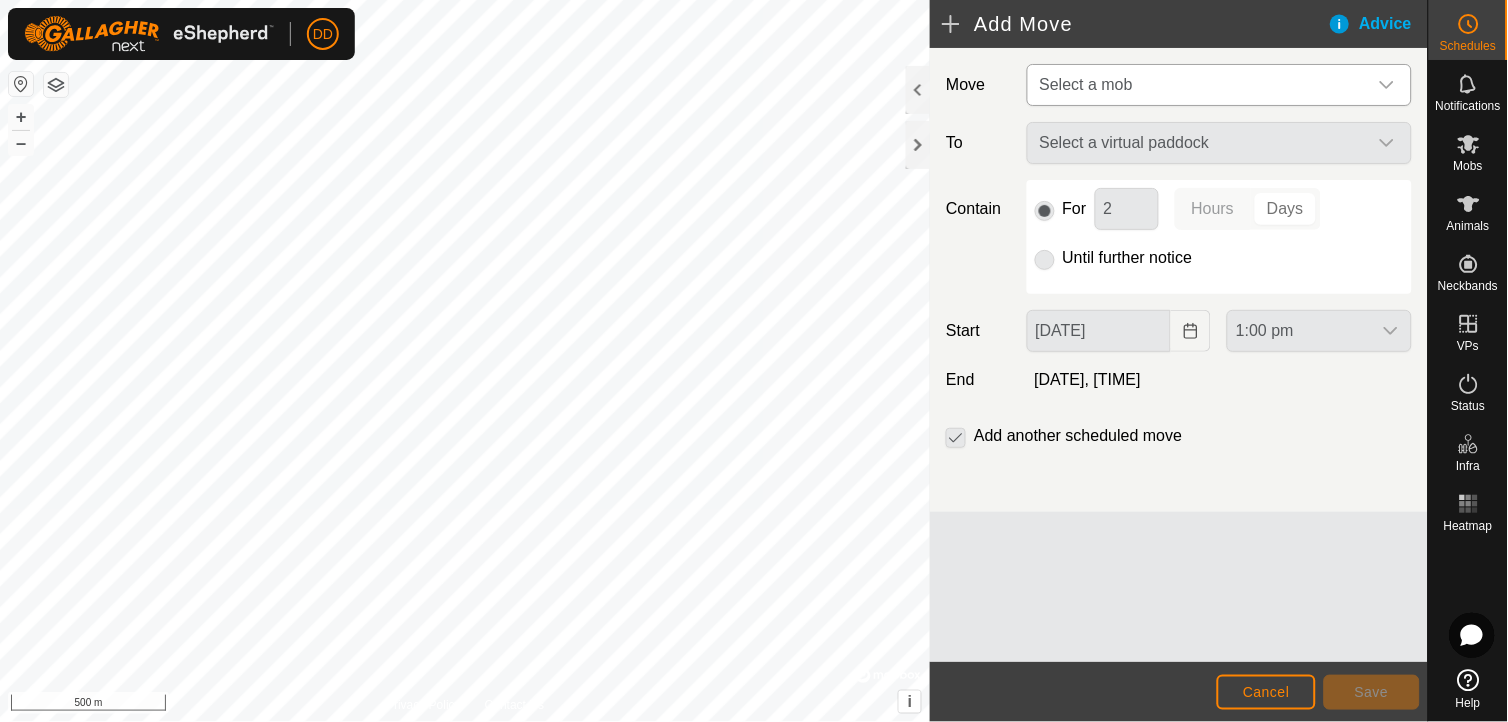 click 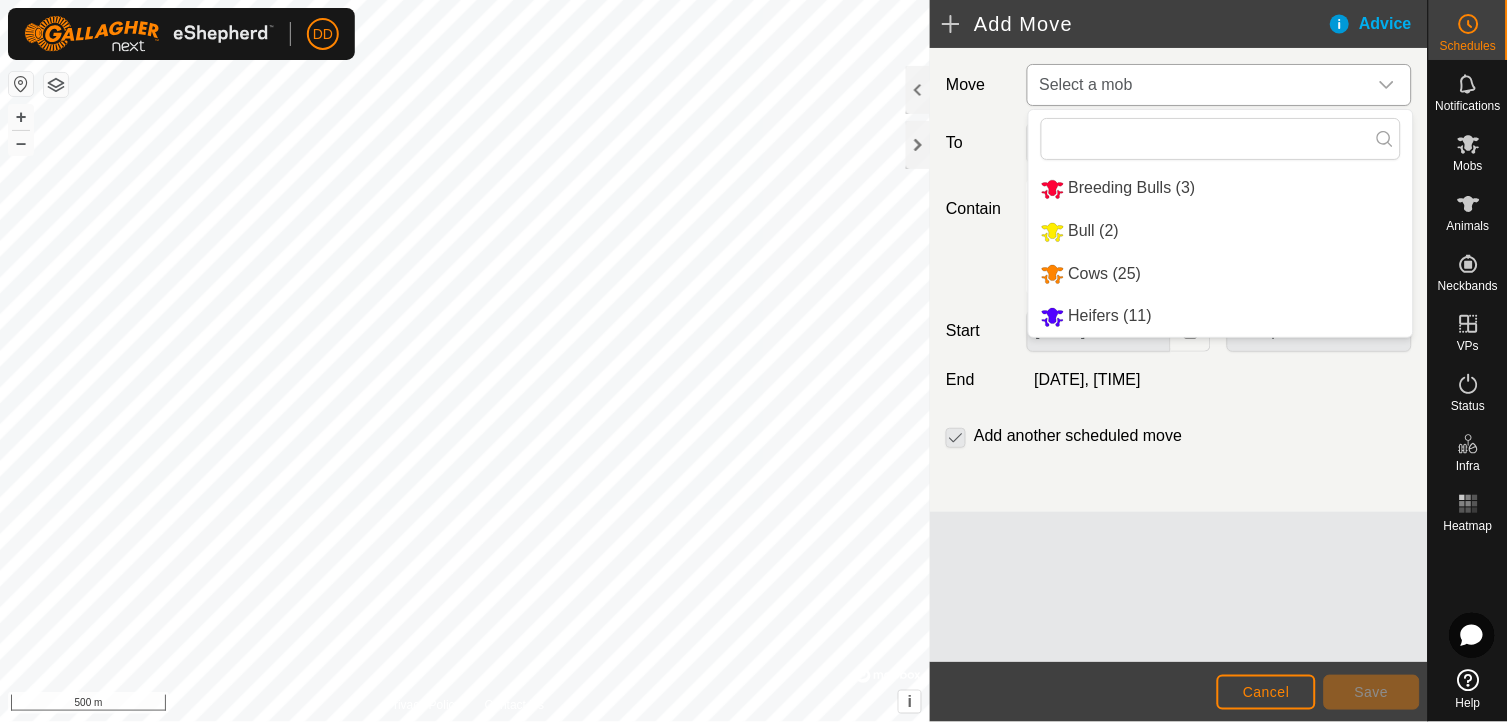 click on "Breeding Bulls (3)" at bounding box center (1221, 188) 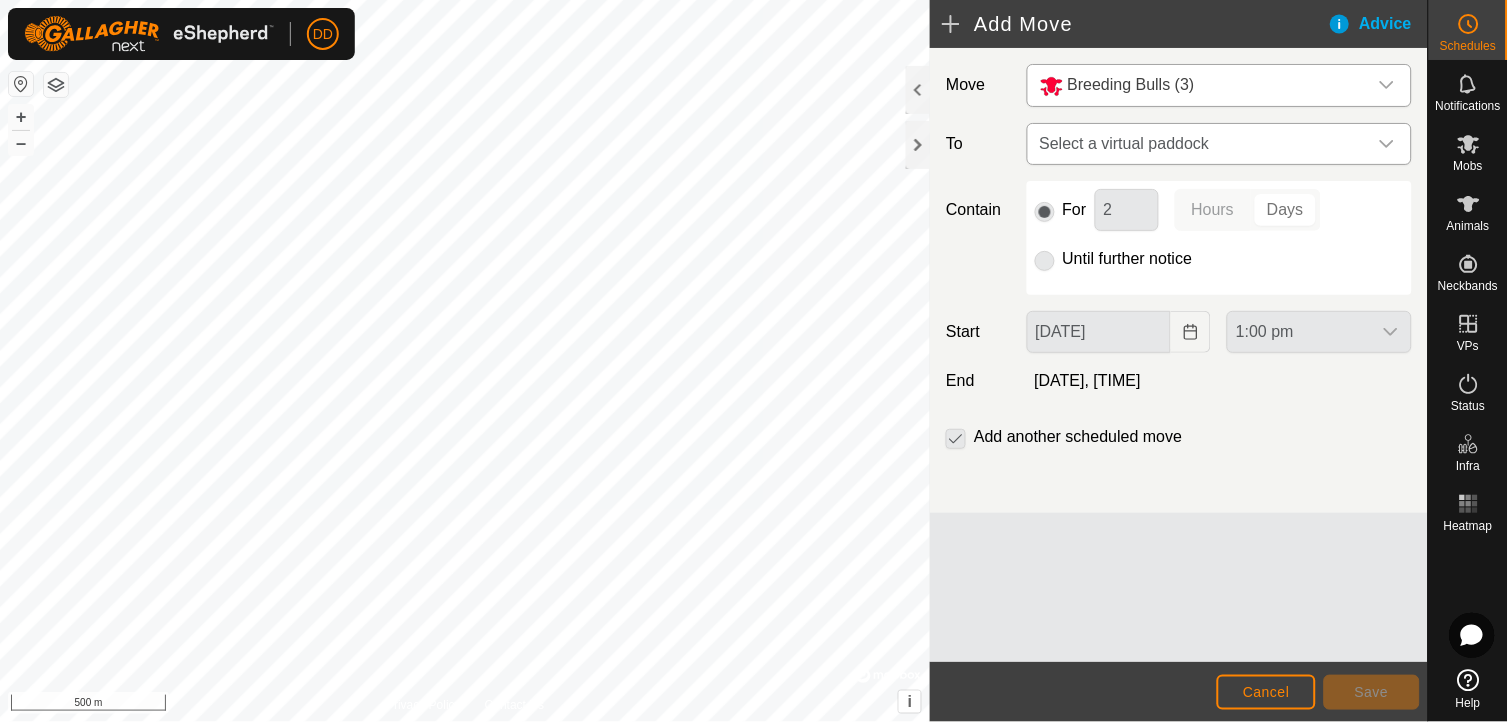 click 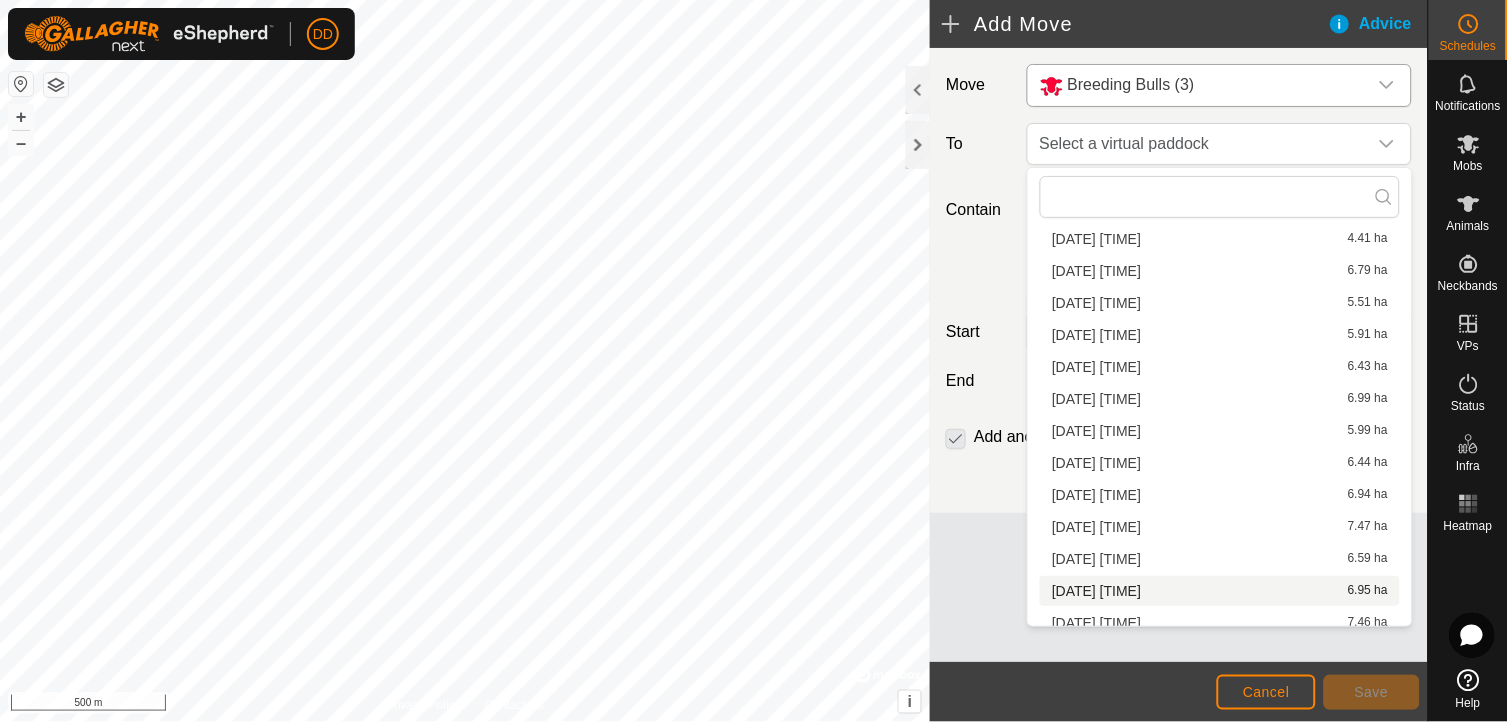 scroll, scrollTop: 1060, scrollLeft: 0, axis: vertical 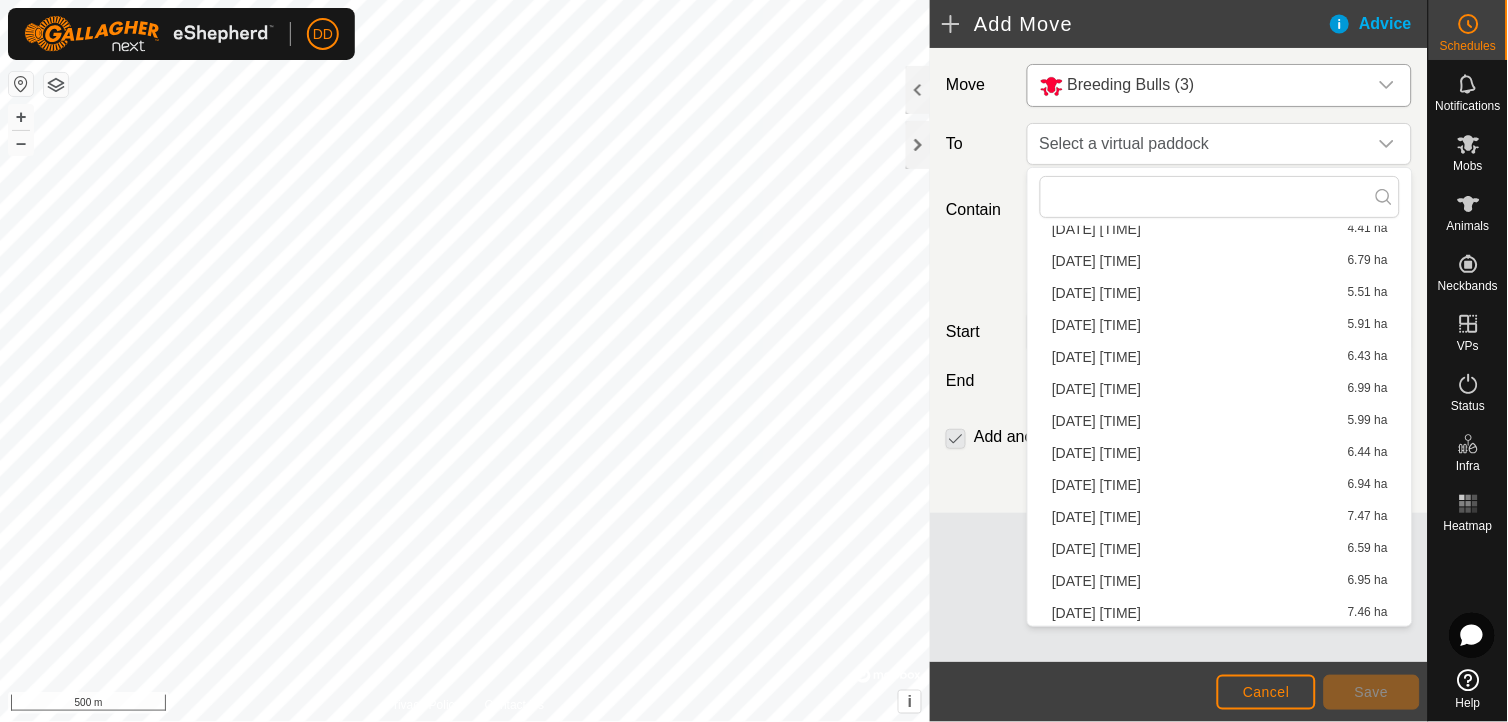 click on "2025-07-21 120422  6.95 ha" at bounding box center [1220, 581] 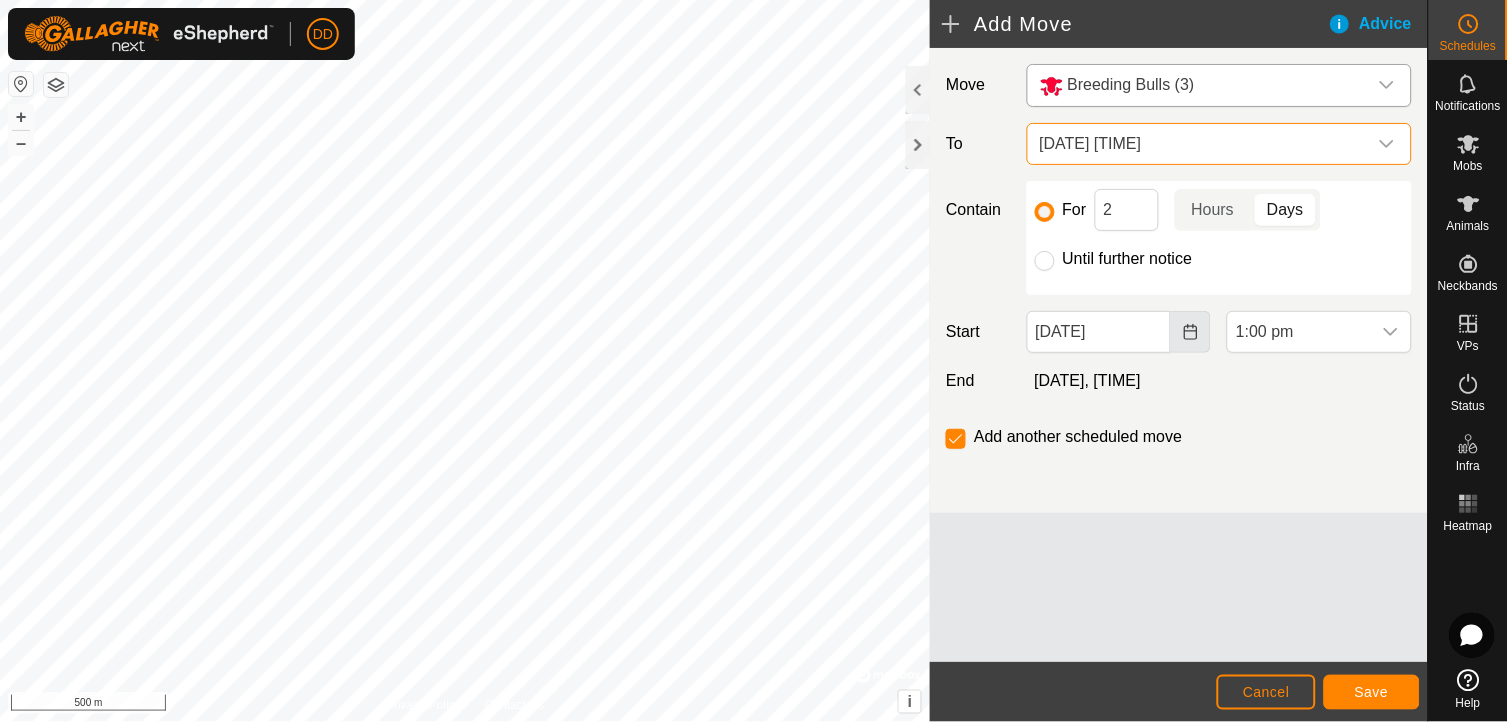 click 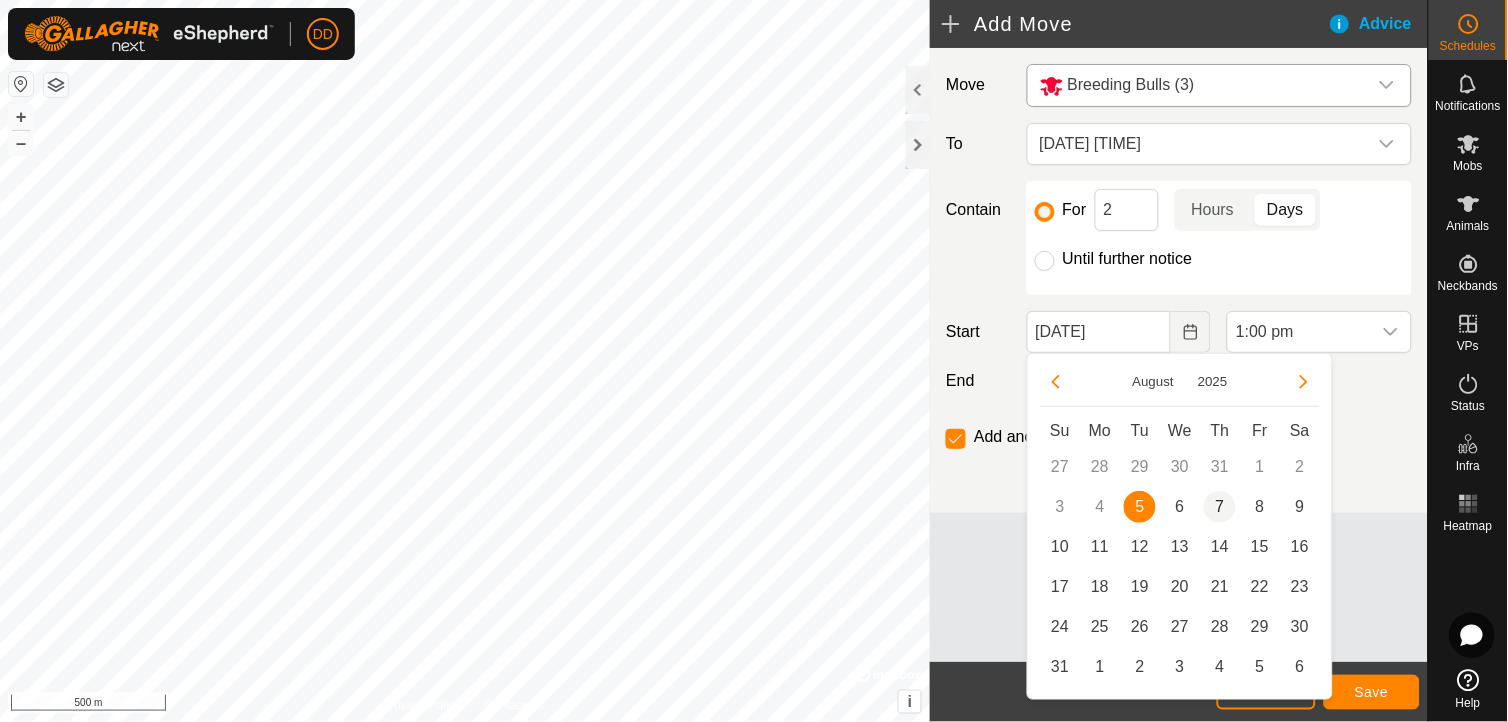 click on "7" at bounding box center (1220, 507) 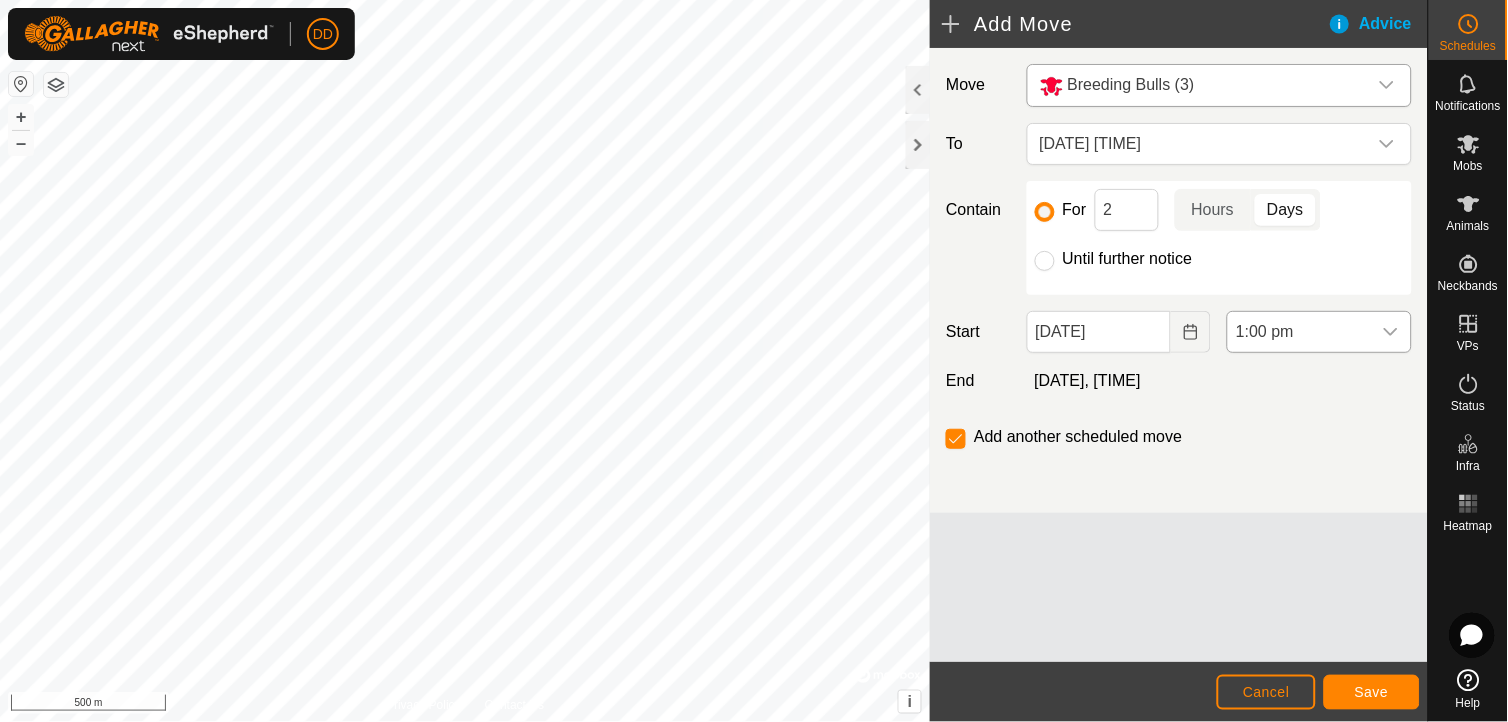 click 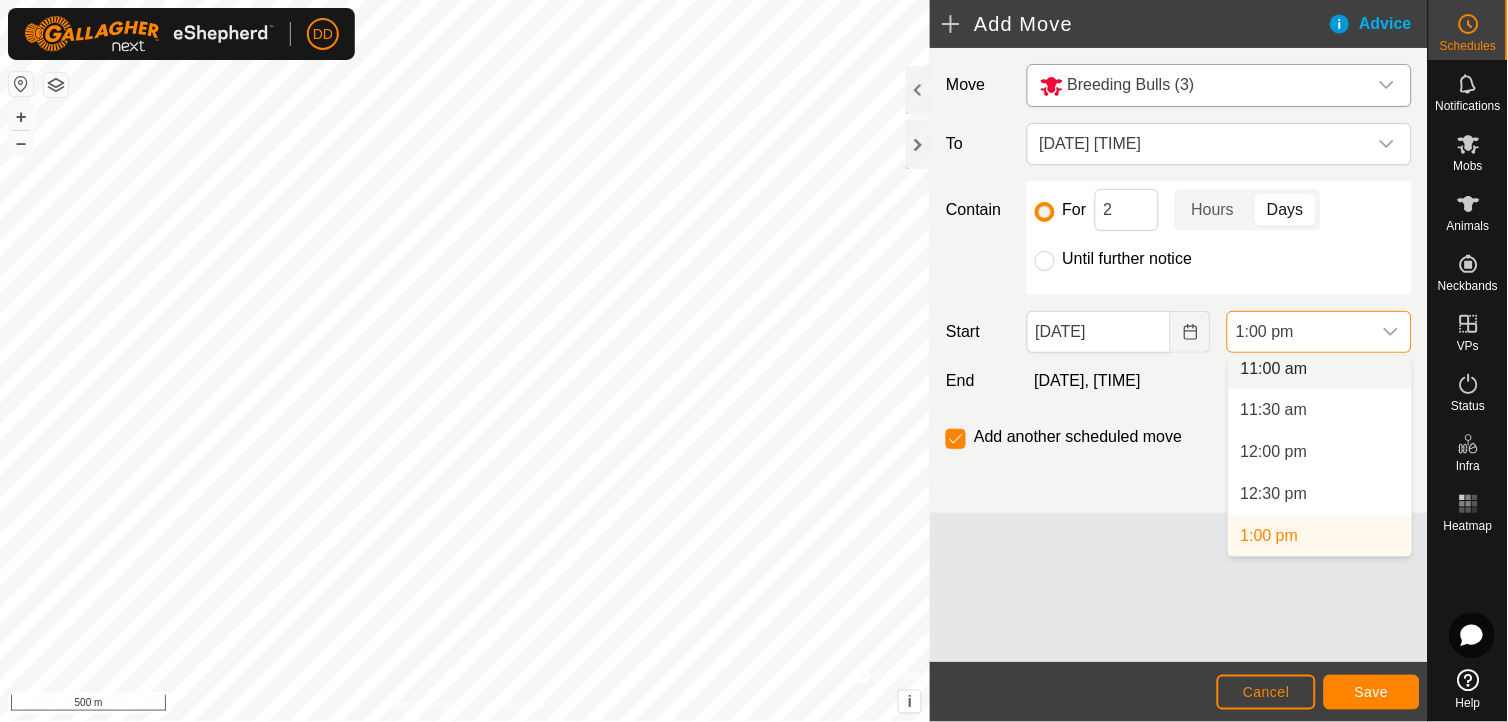 scroll, scrollTop: 923, scrollLeft: 0, axis: vertical 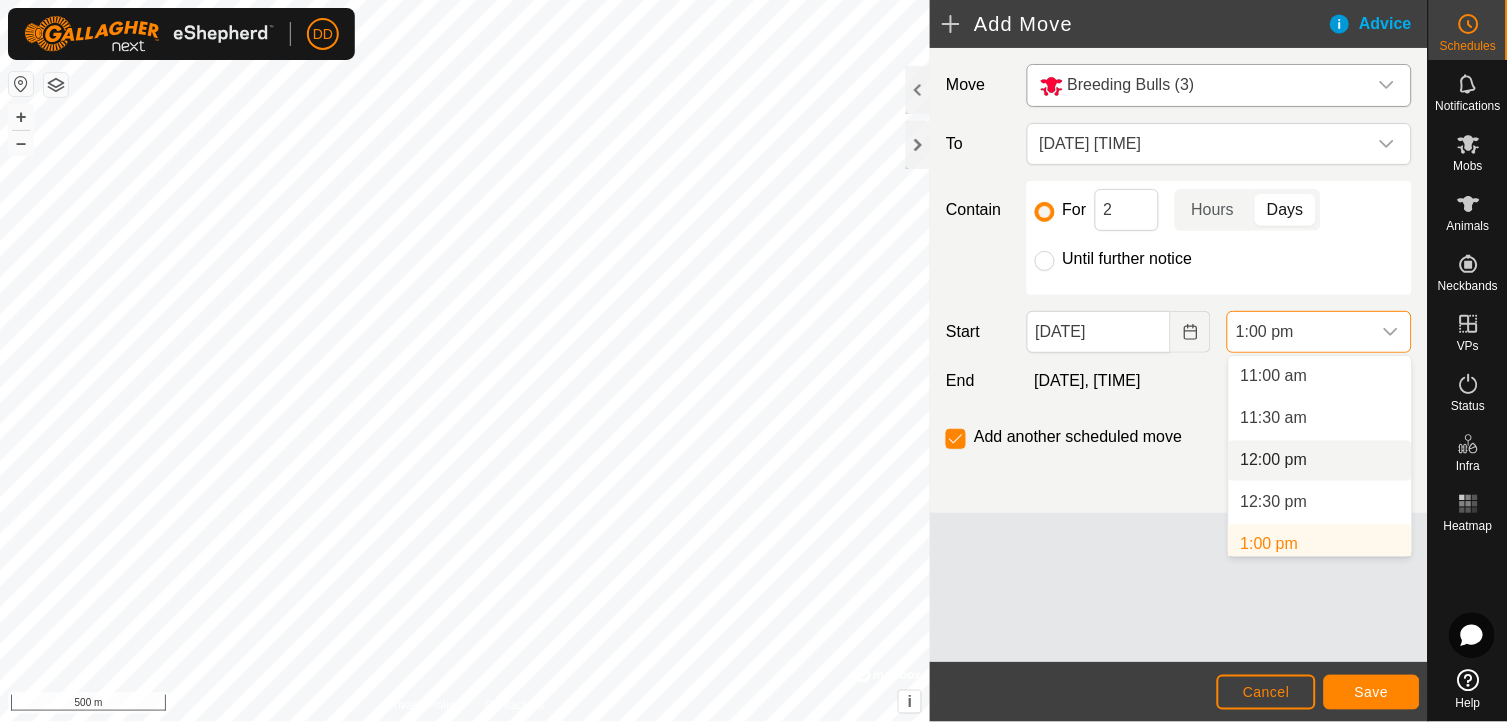 click on "12:00 pm" at bounding box center [1320, 461] 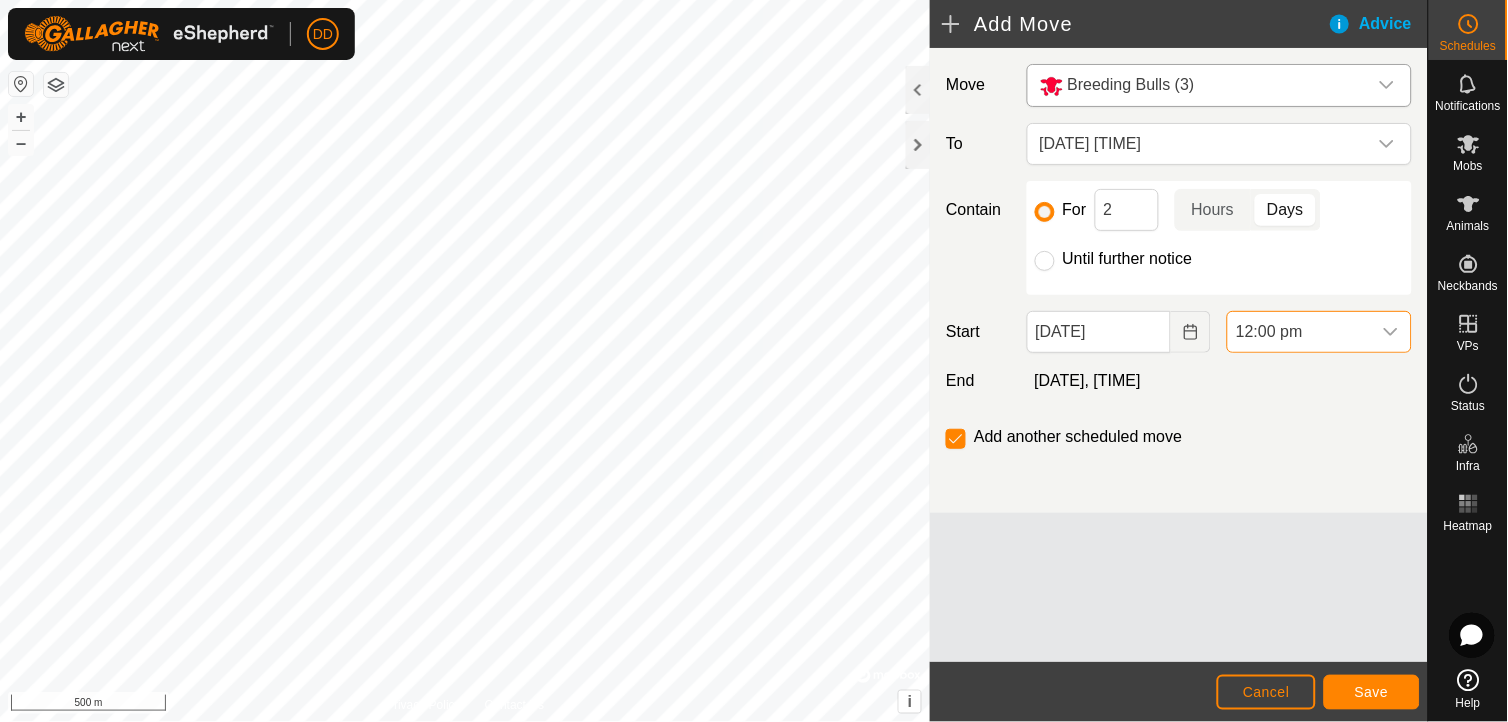 scroll, scrollTop: 931, scrollLeft: 0, axis: vertical 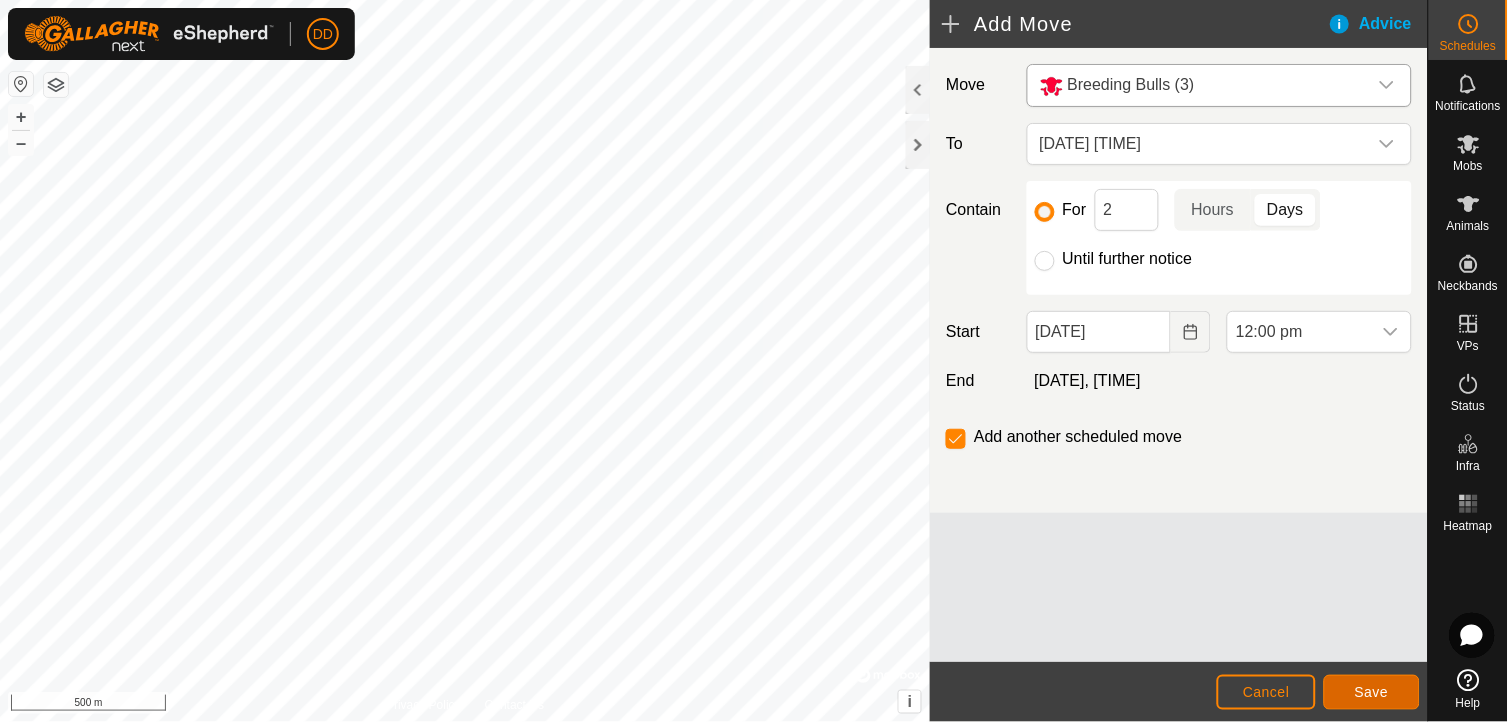 click on "Save" 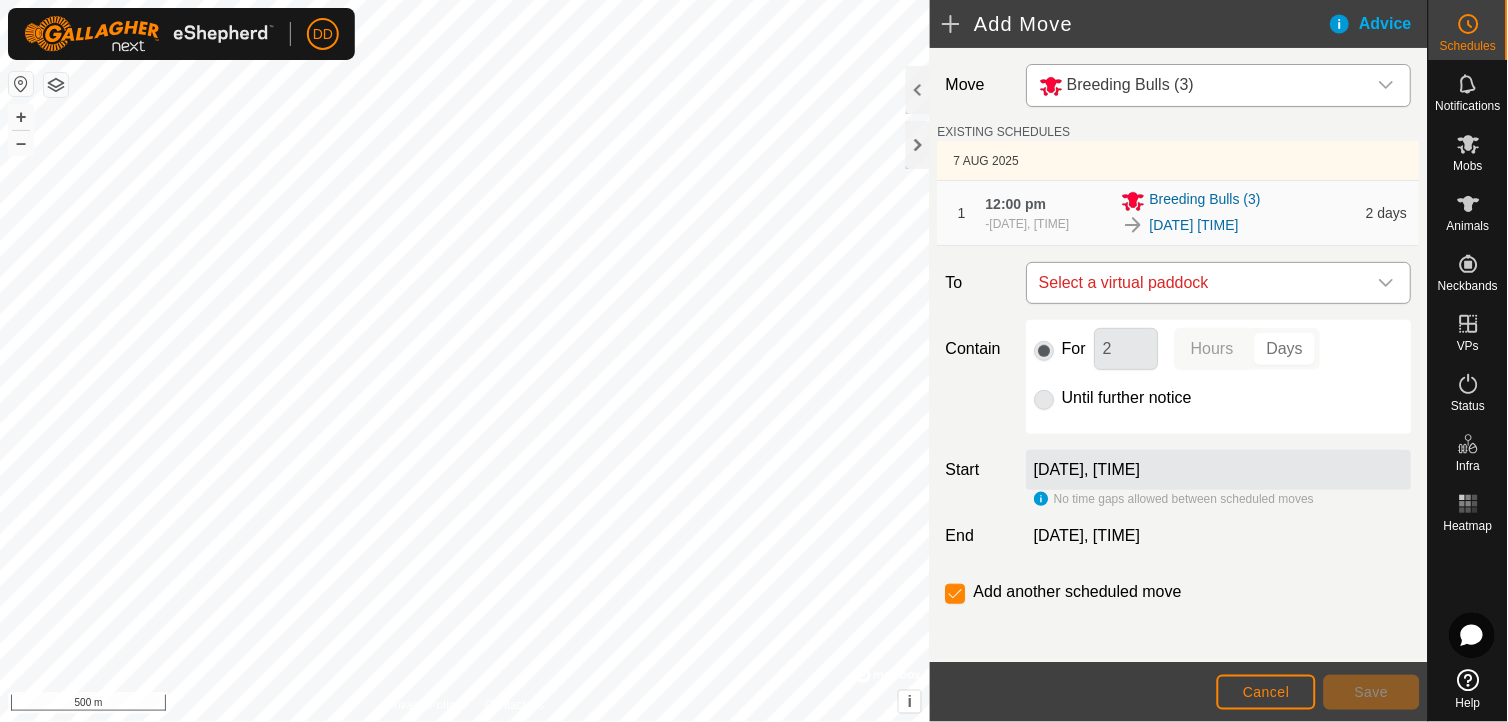 click 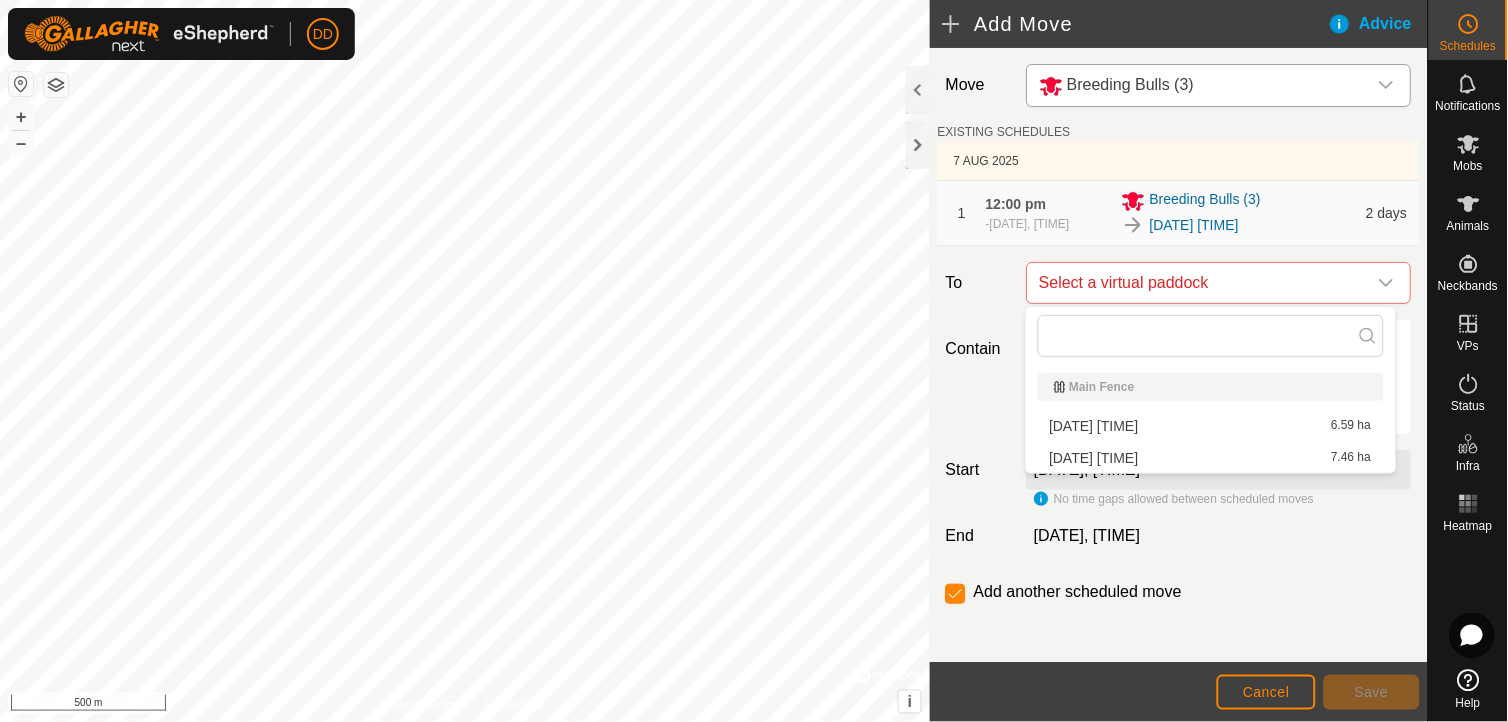 click on "2025-07-21 120443  7.46 ha" at bounding box center (1211, 458) 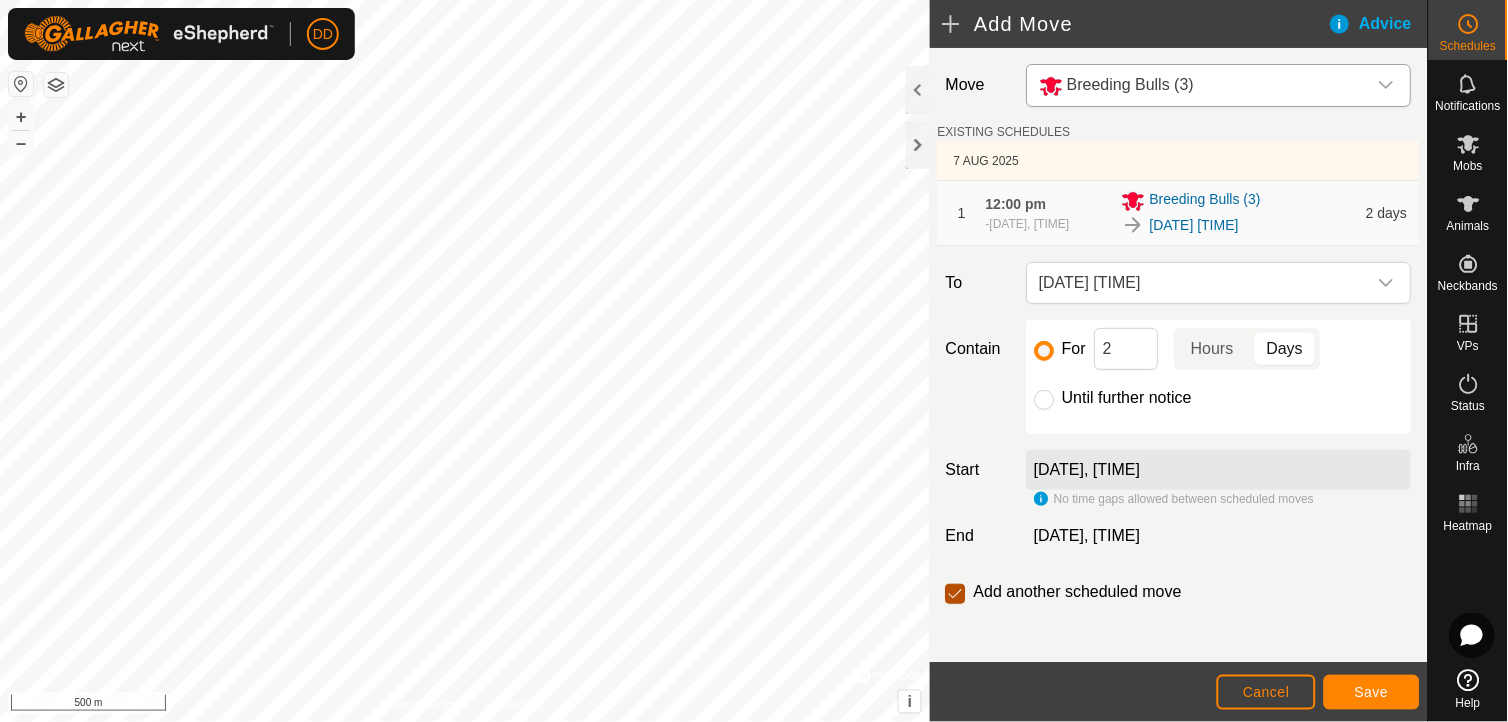 click at bounding box center (956, 594) 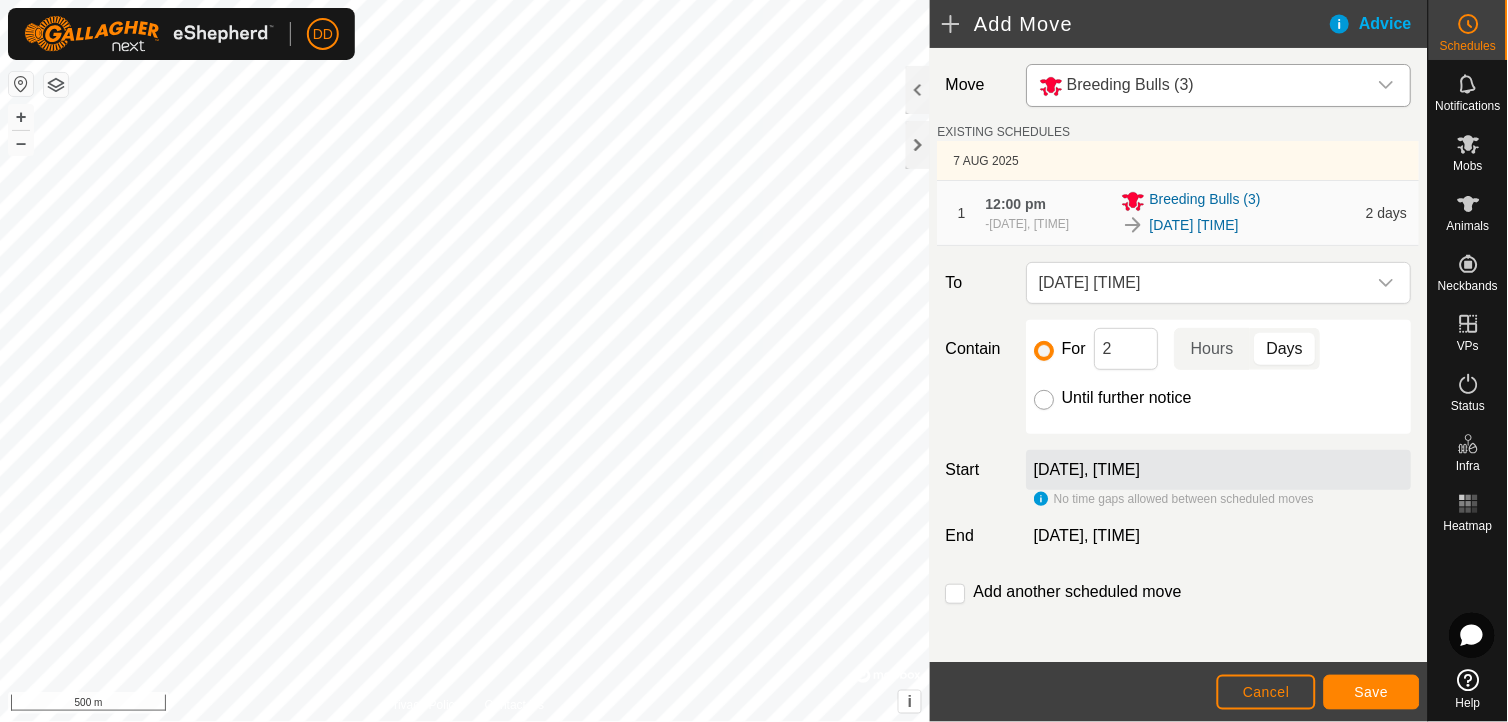 click on "Until further notice" at bounding box center [1045, 400] 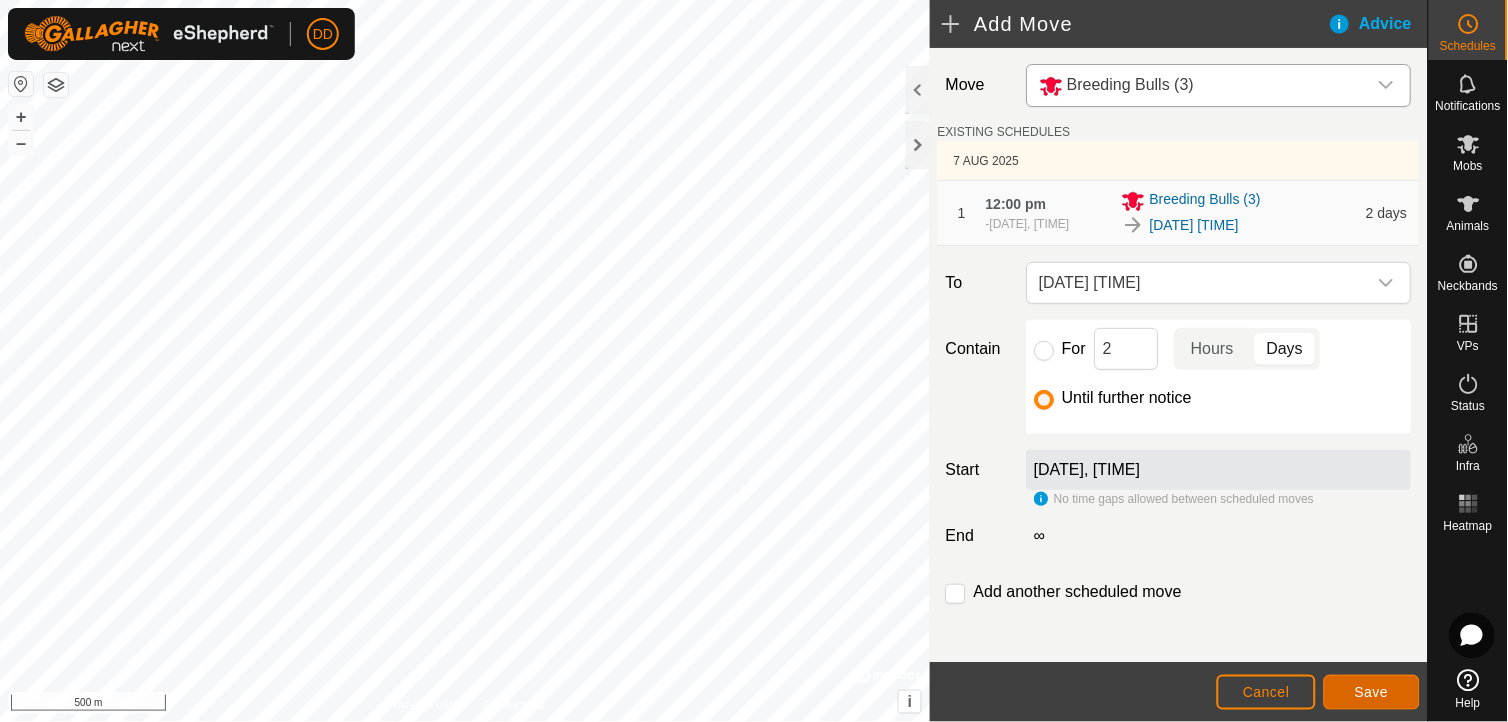 click on "Save" 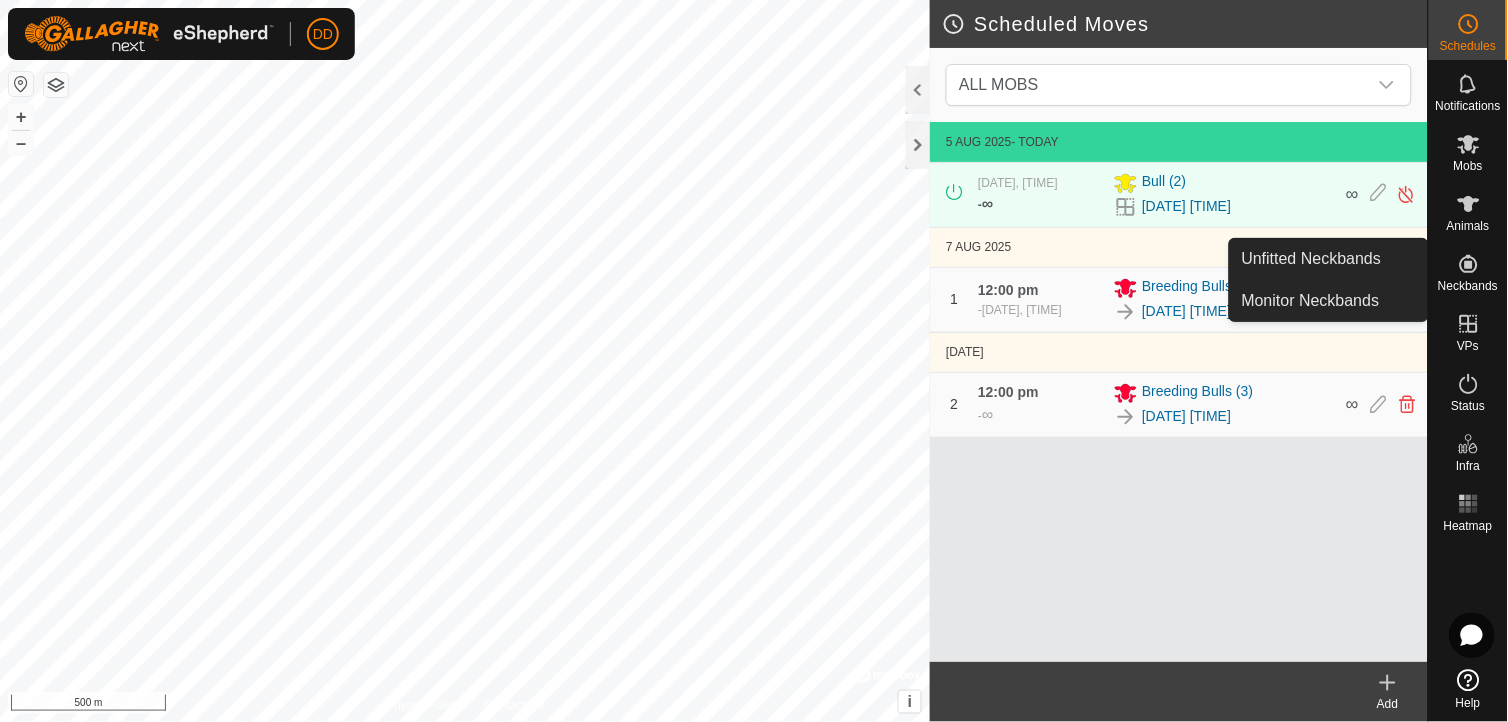 click 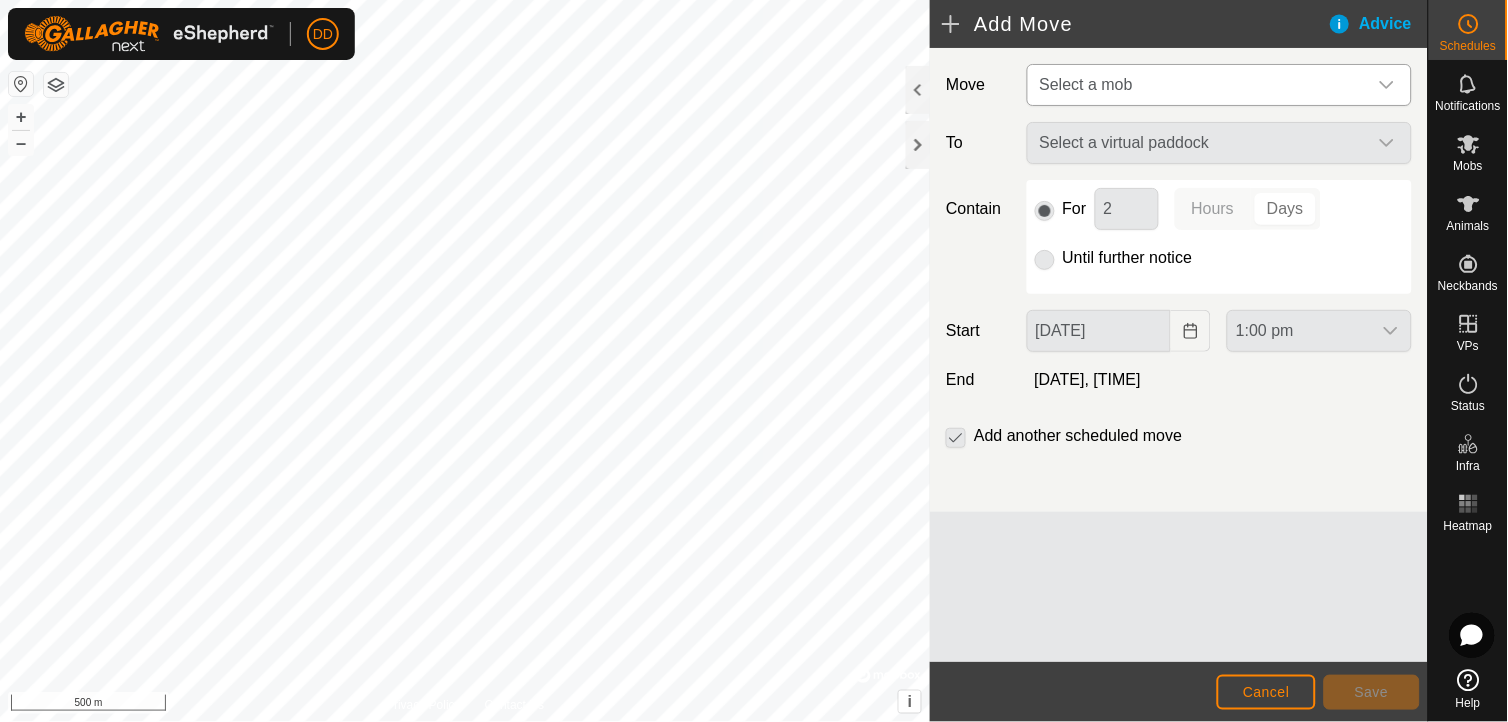 click 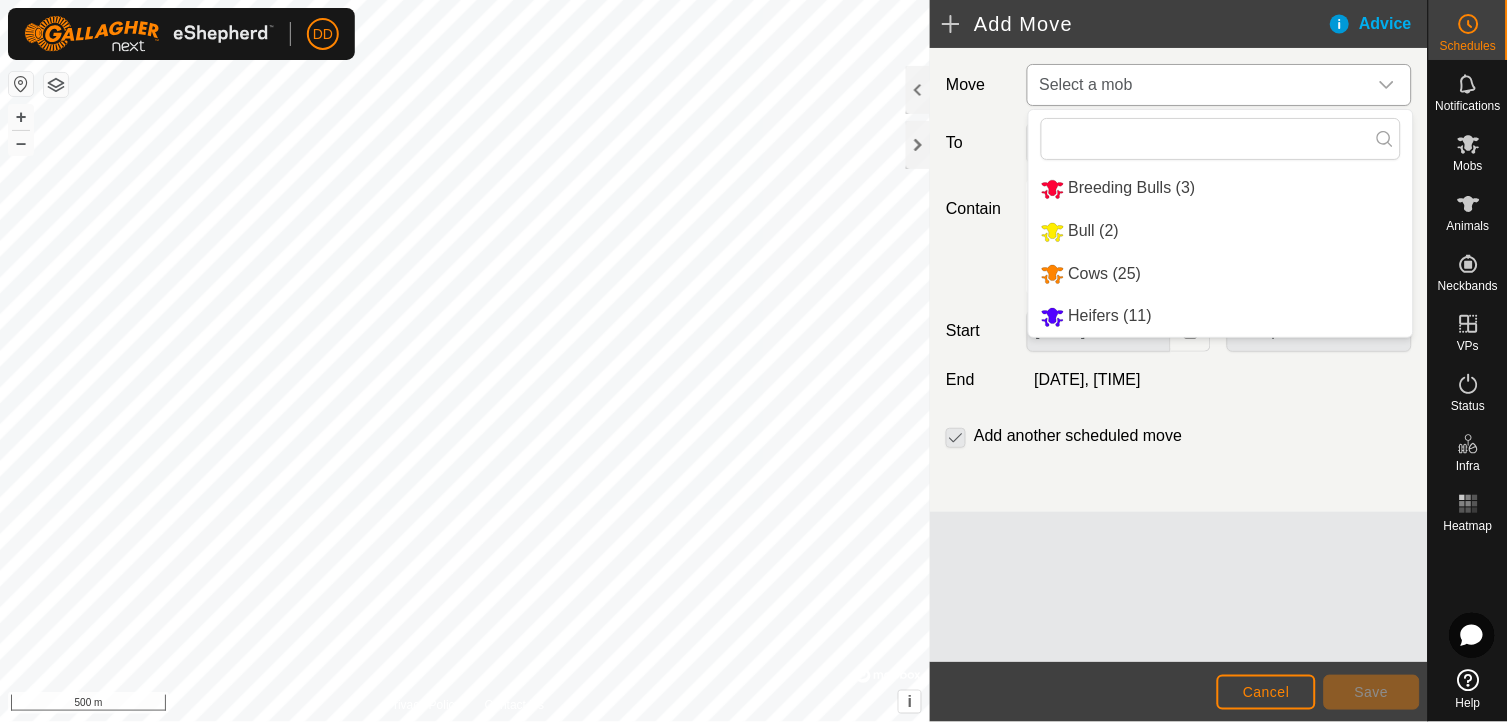 click on "Cows (25)" at bounding box center (1221, 274) 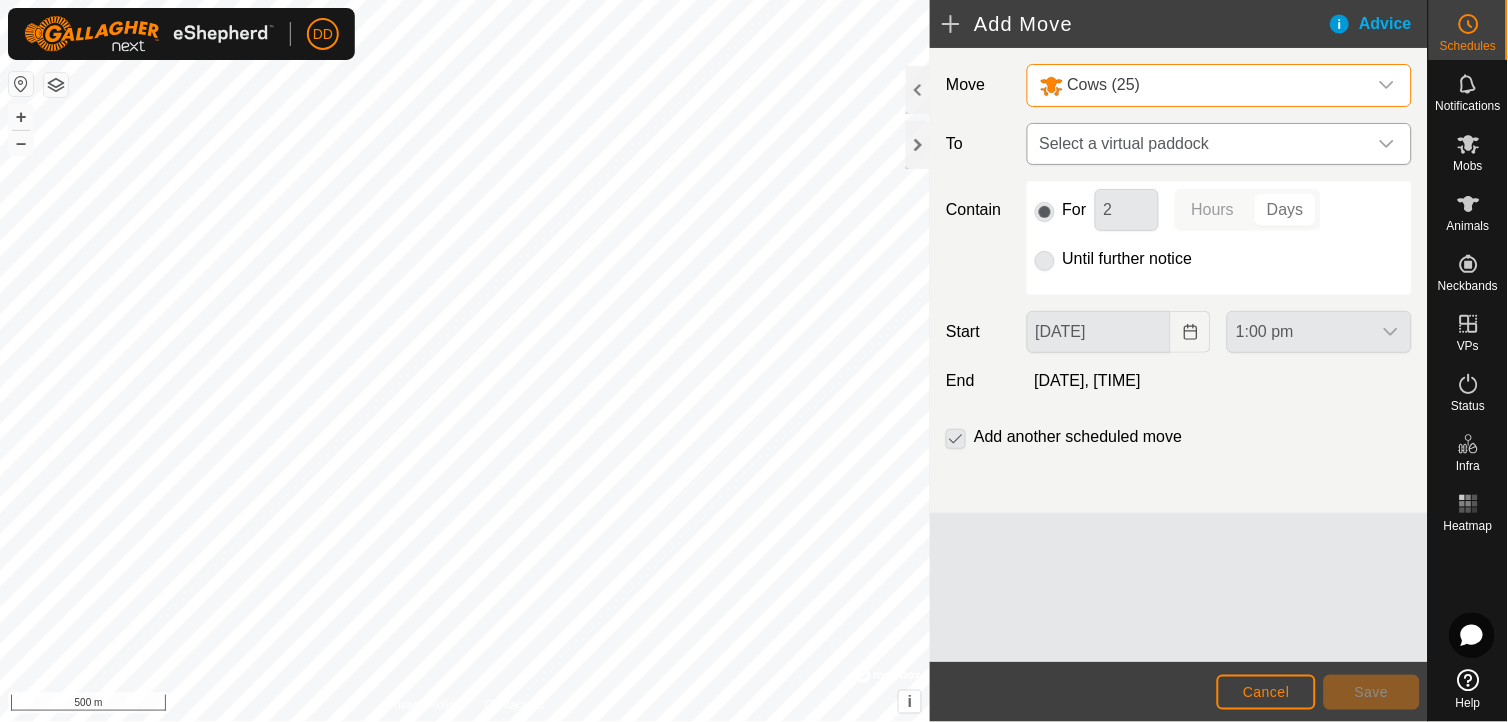 click 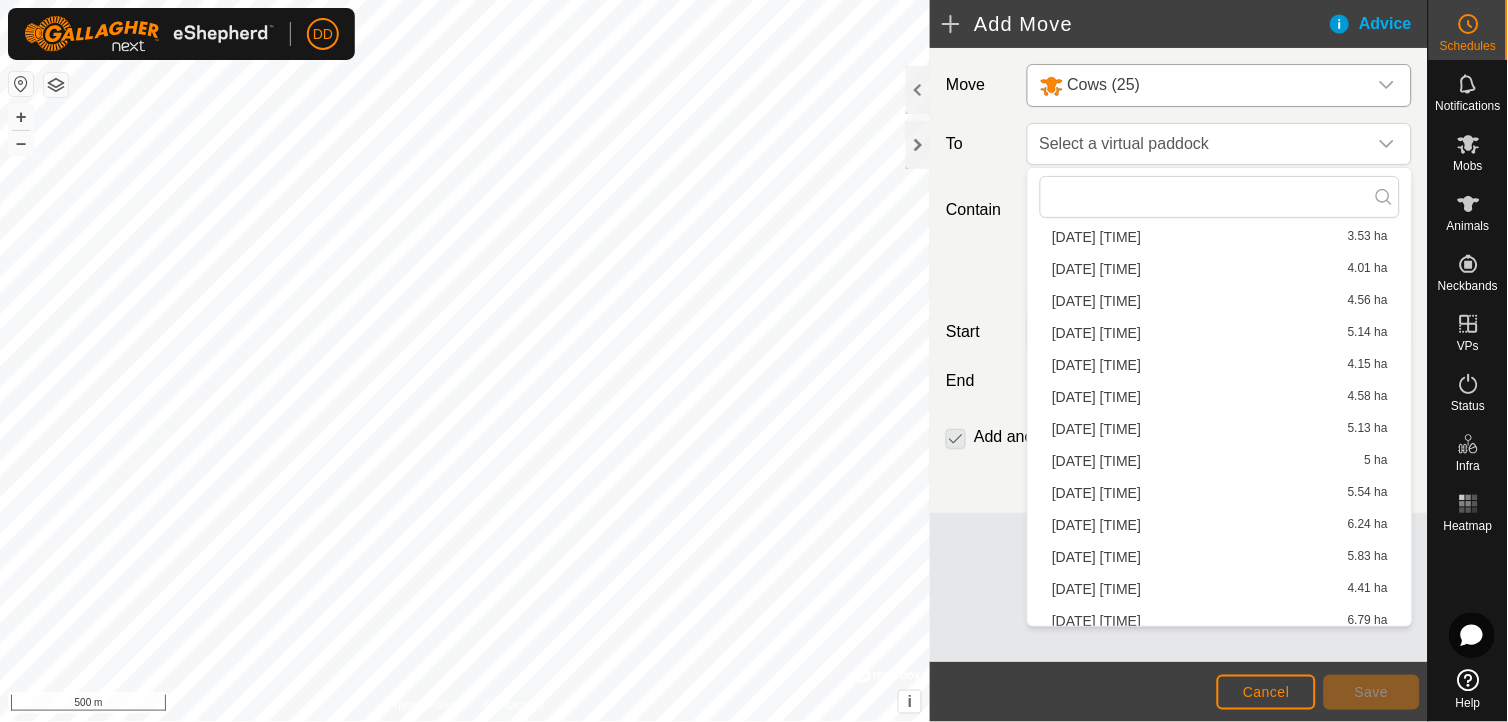 scroll, scrollTop: 1050, scrollLeft: 0, axis: vertical 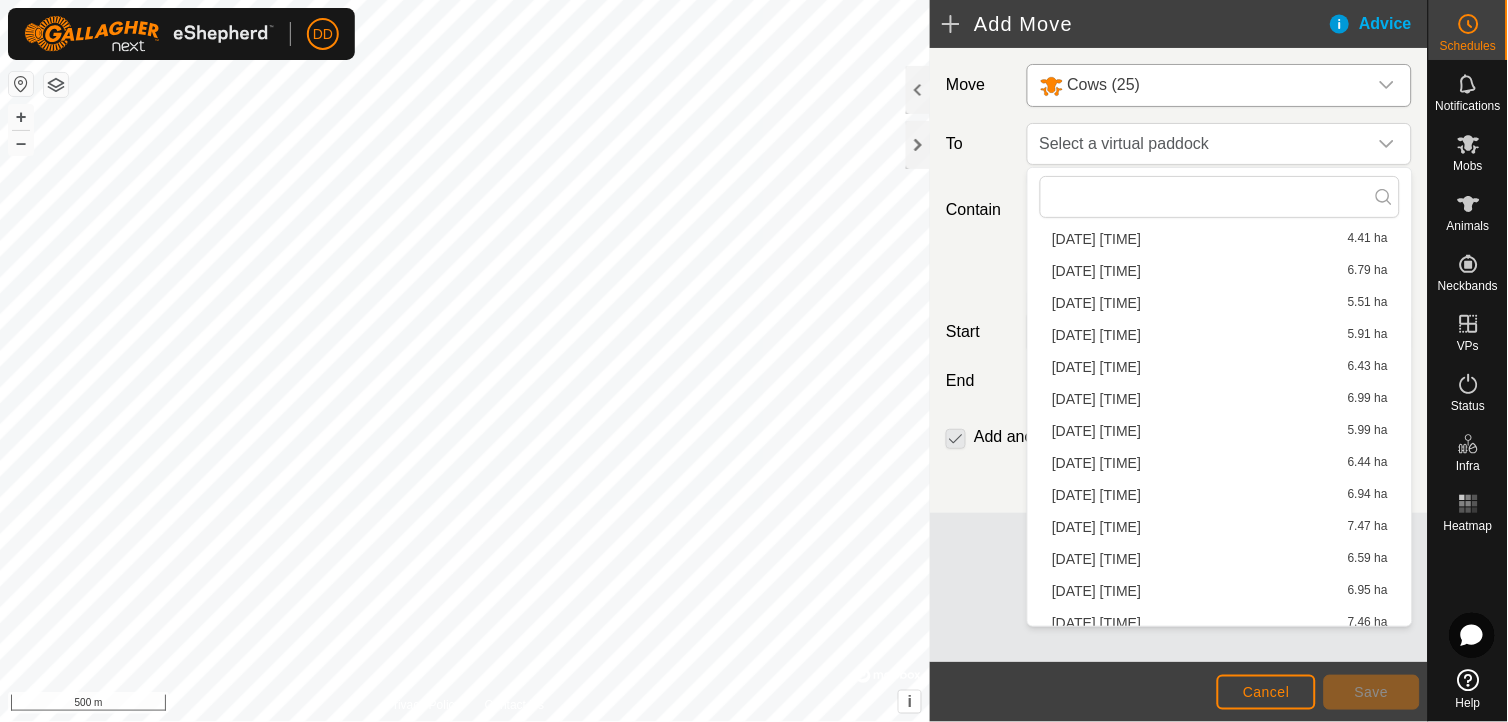 click on "2025-07-21 120422  6.95 ha" at bounding box center (1220, 591) 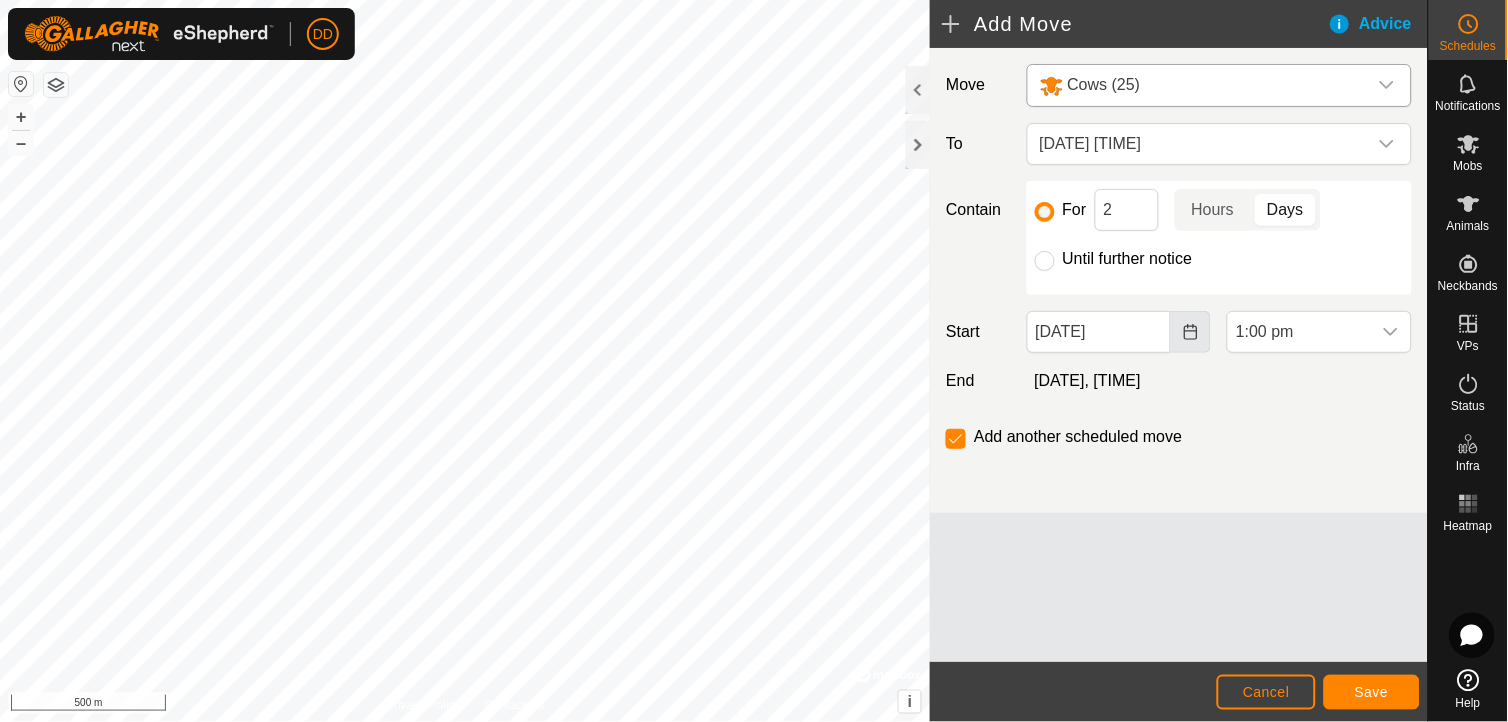 click 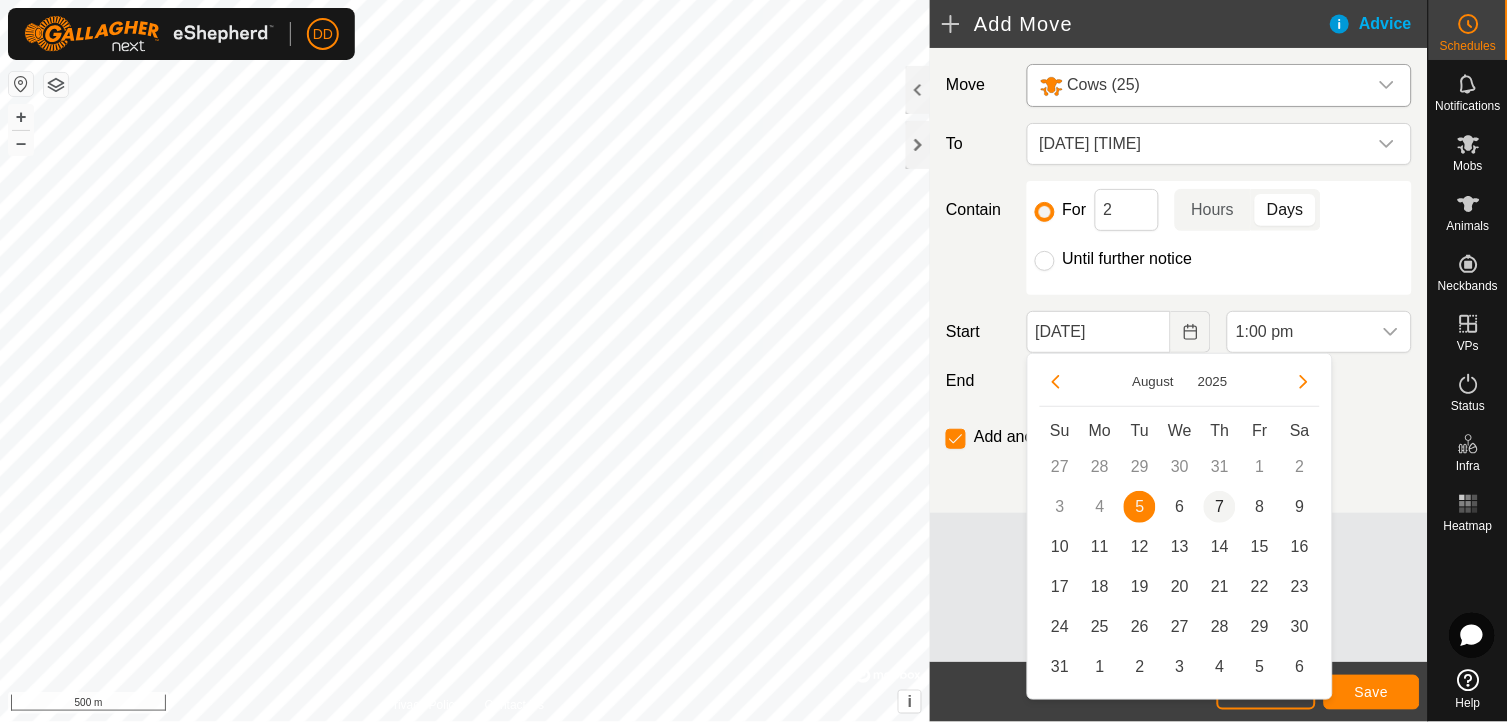 click on "7" at bounding box center [1220, 507] 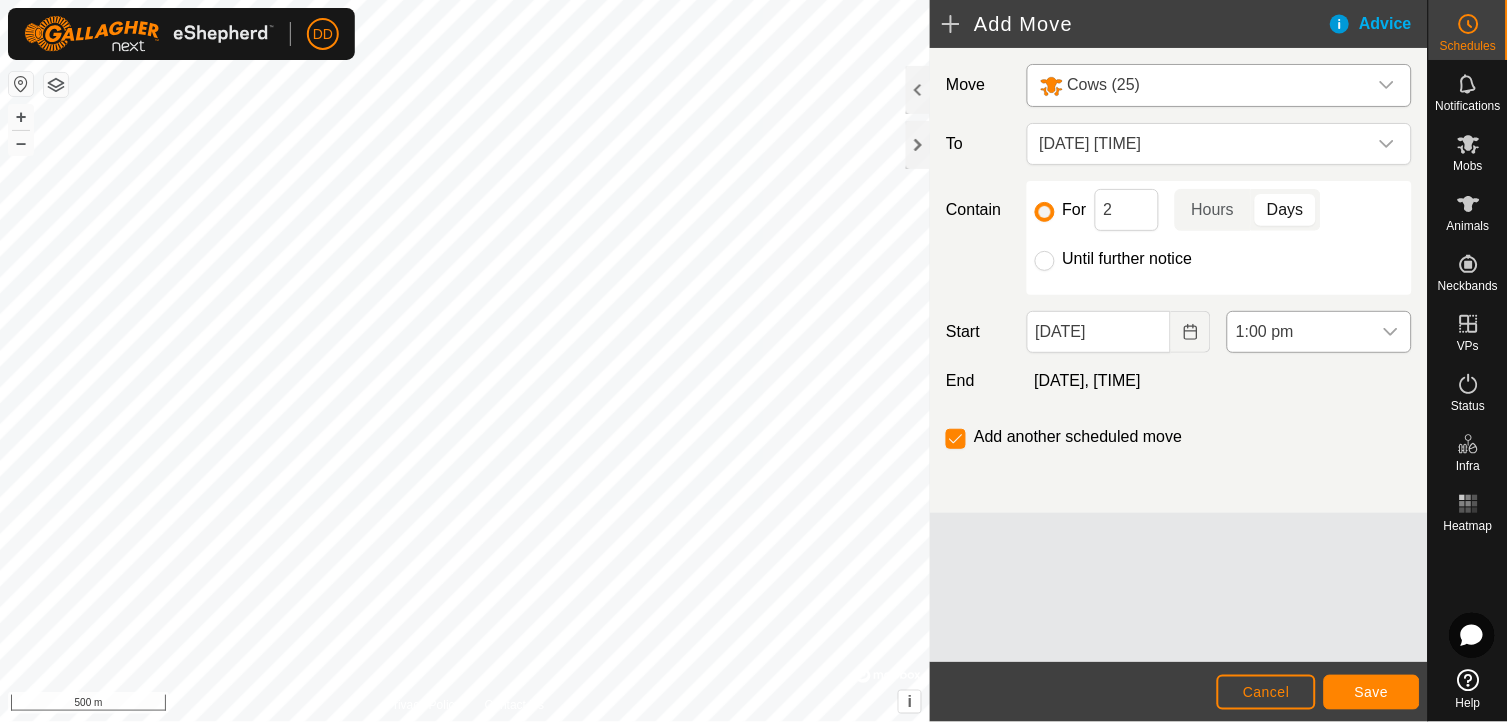 click 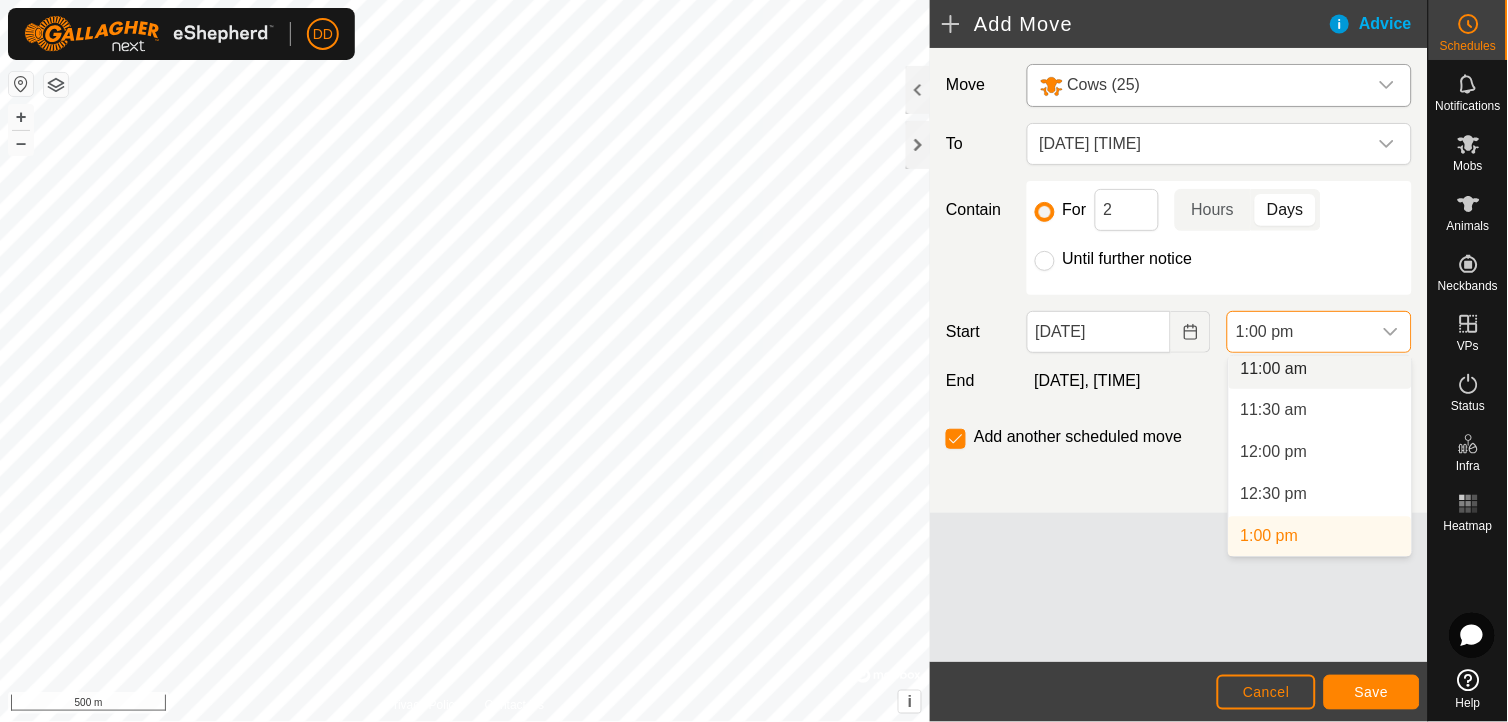 scroll, scrollTop: 923, scrollLeft: 0, axis: vertical 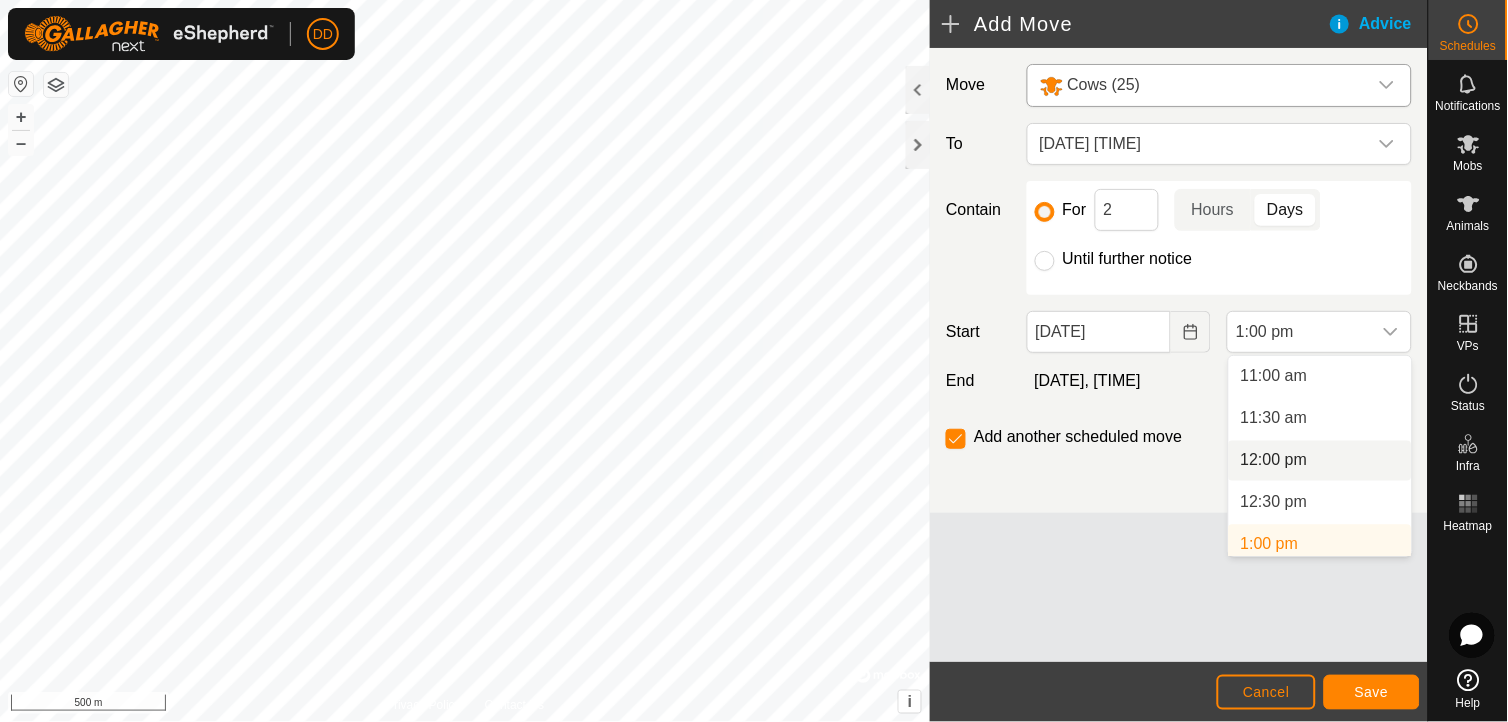 click on "12:00 pm" at bounding box center [1320, 461] 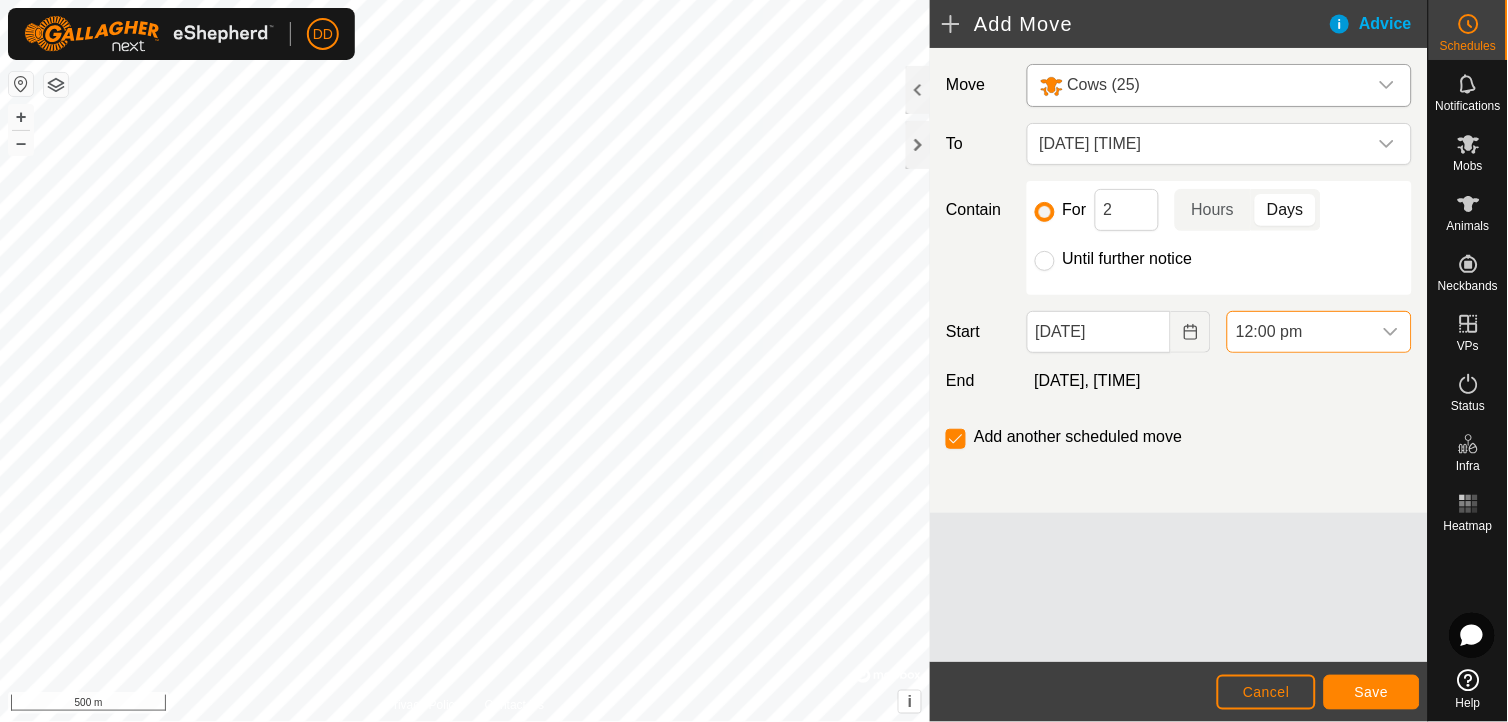 scroll, scrollTop: 931, scrollLeft: 0, axis: vertical 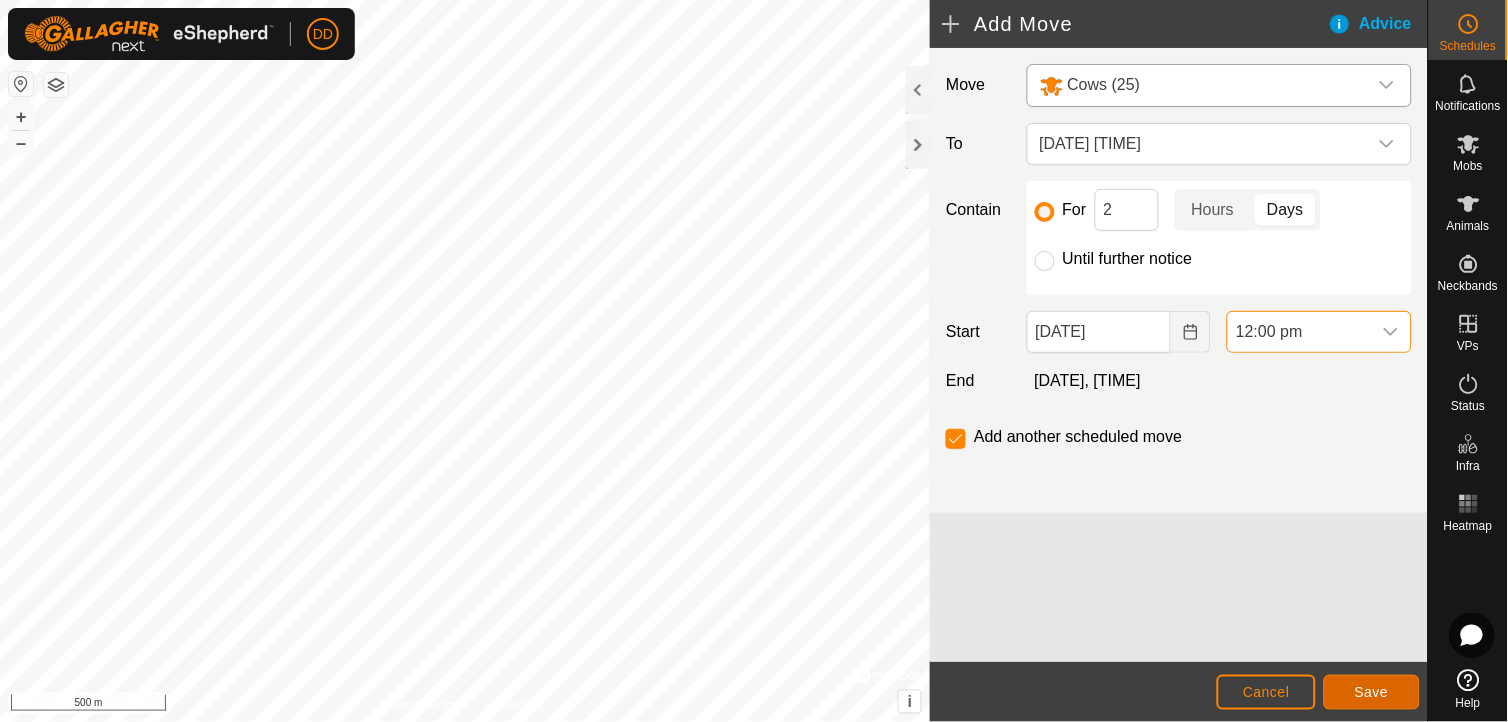 click on "Save" 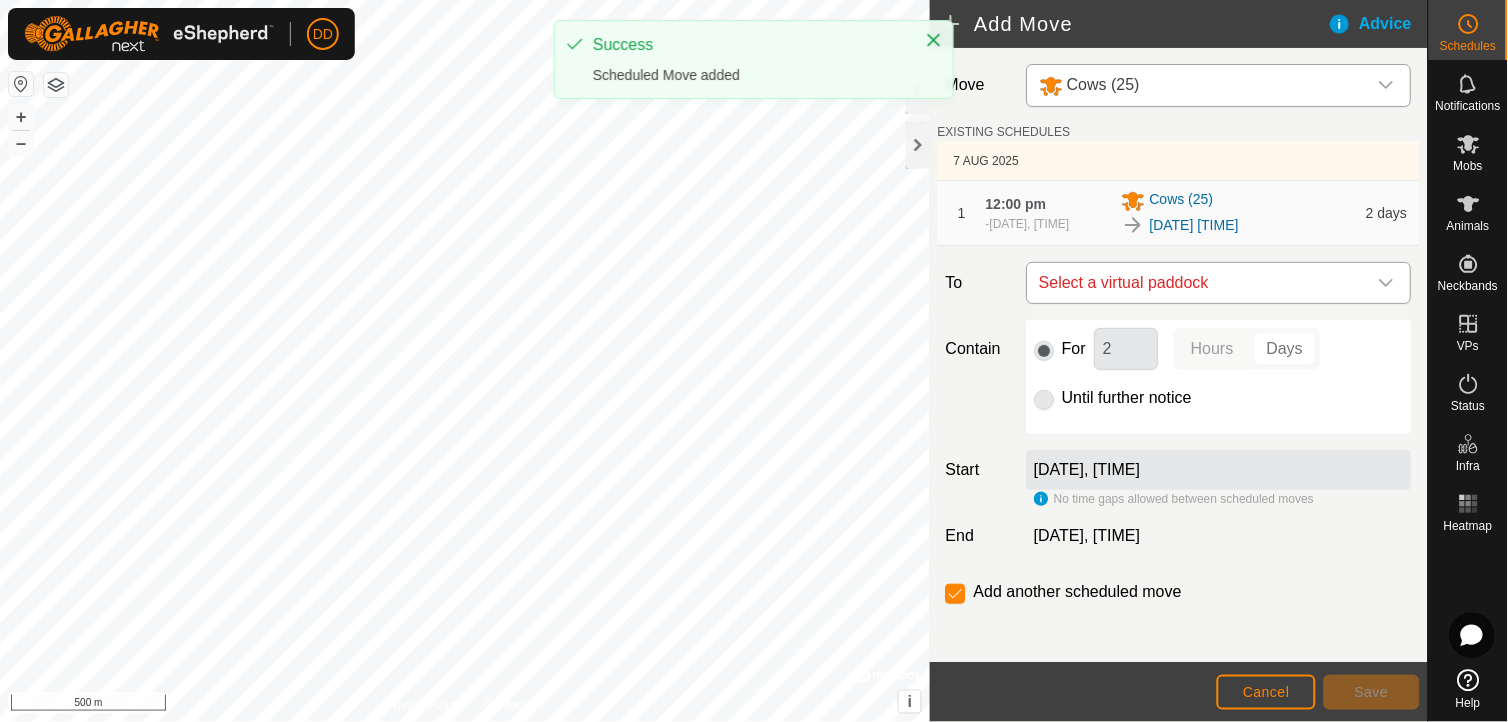 click 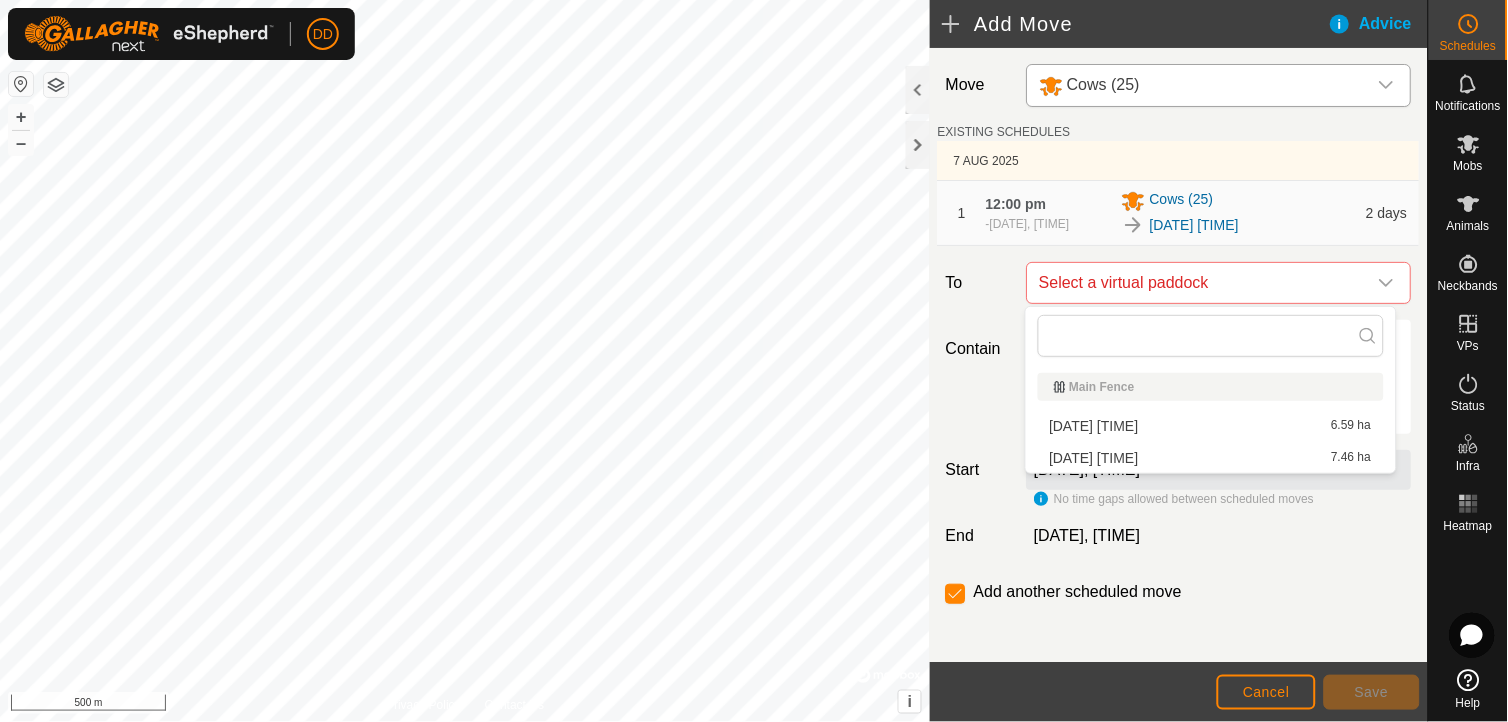 click on "2025-07-21 120443  7.46 ha" at bounding box center (1211, 458) 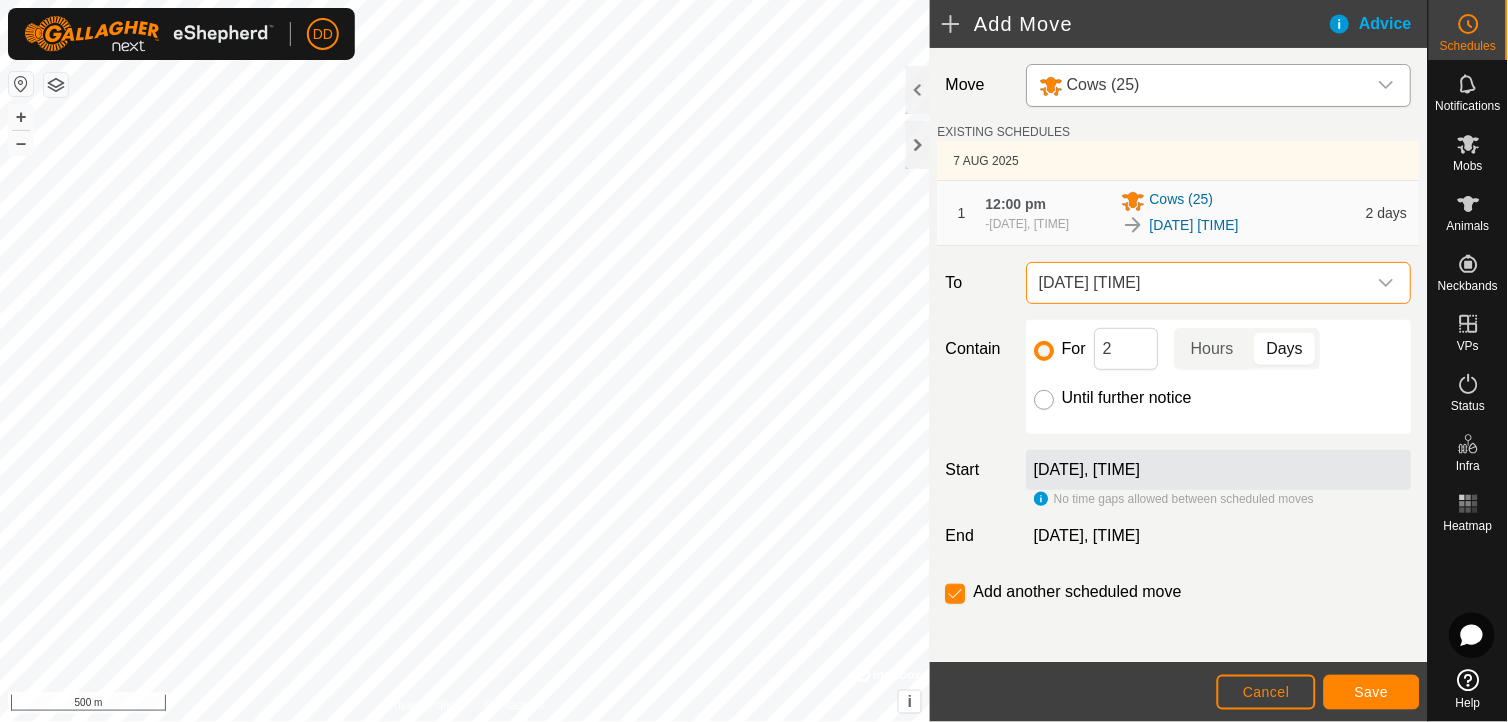 click on "Until further notice" at bounding box center (1045, 400) 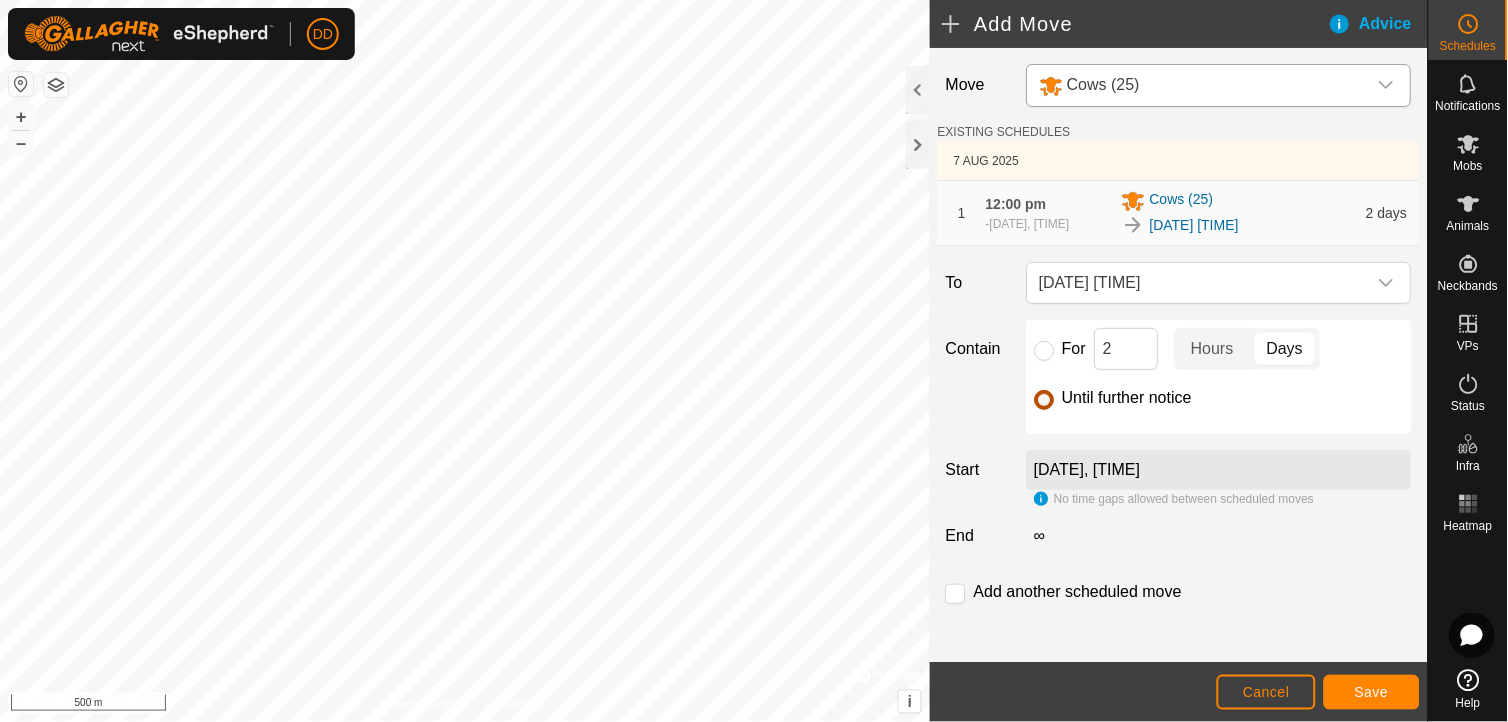 checkbox on "false" 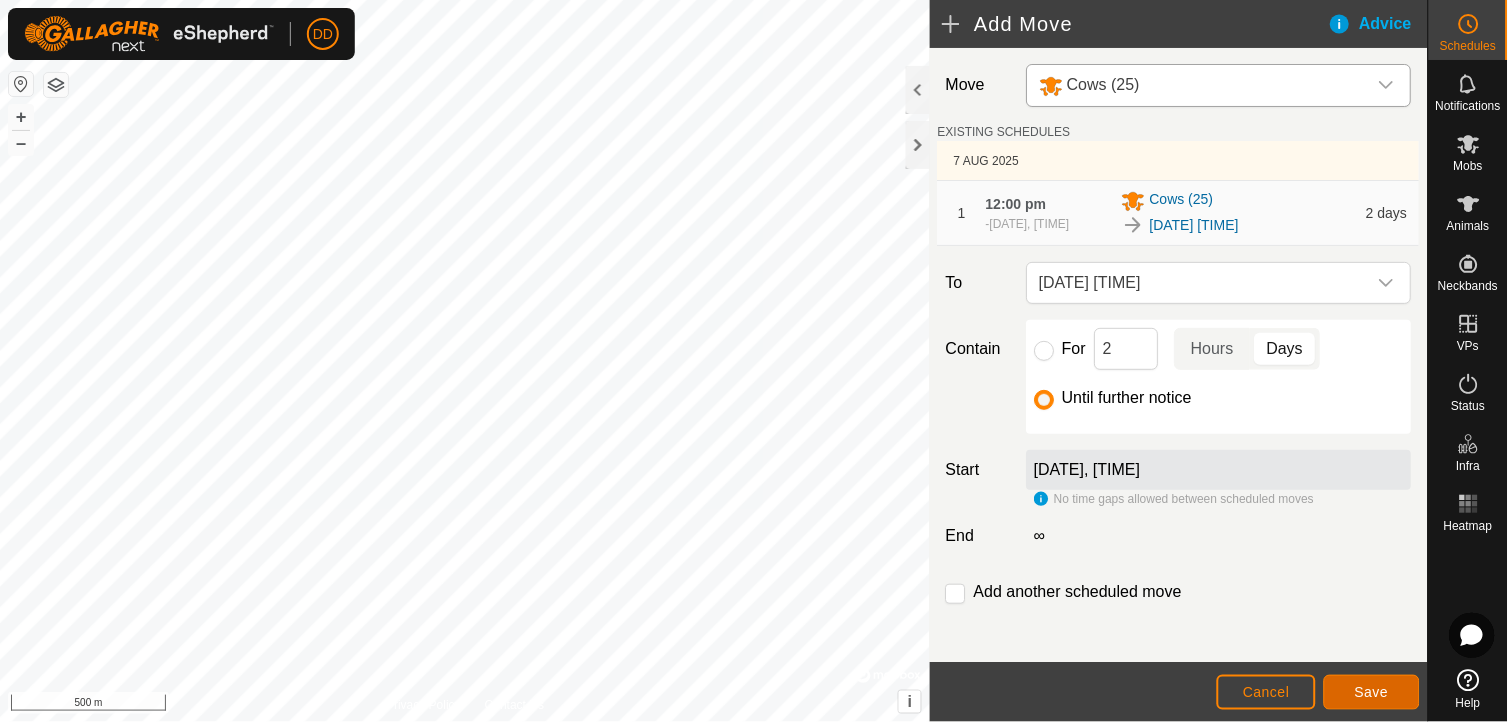 click on "Save" 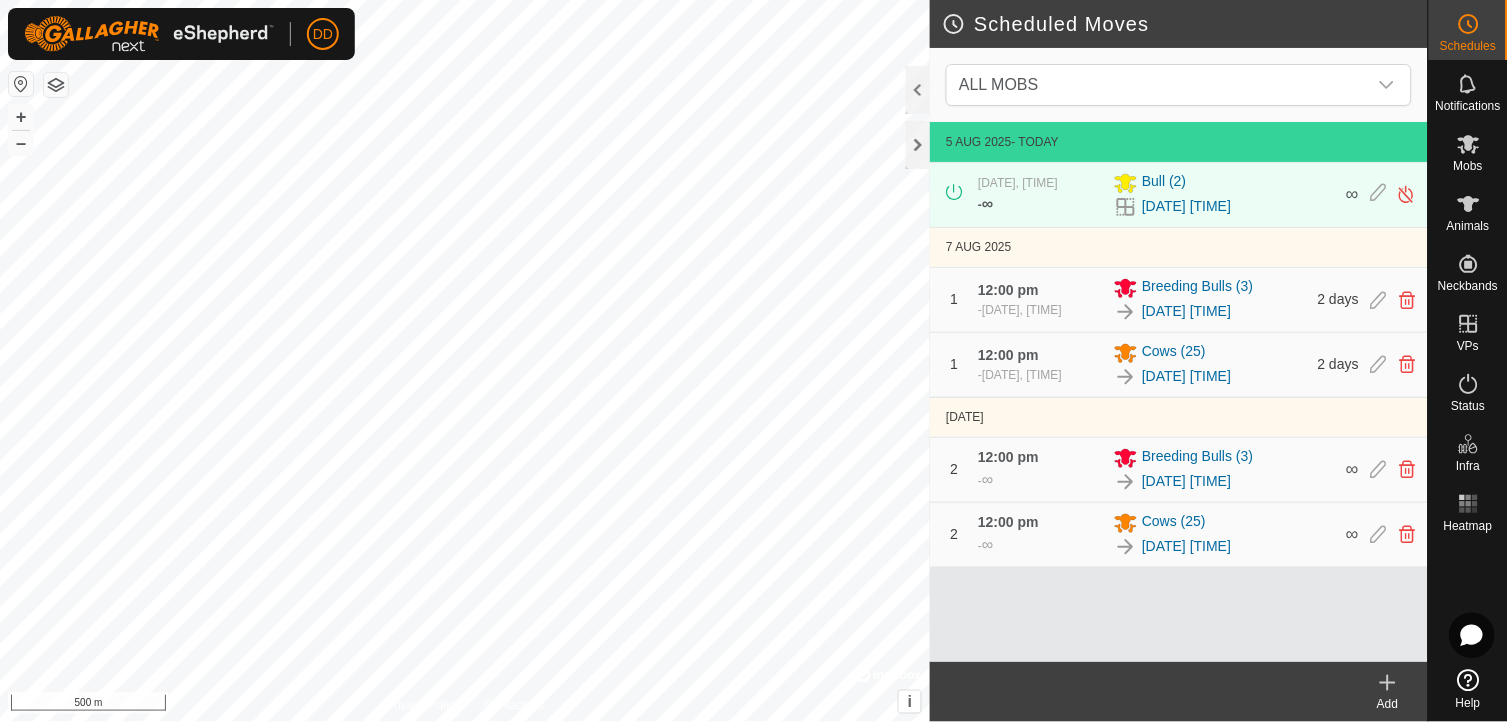 click 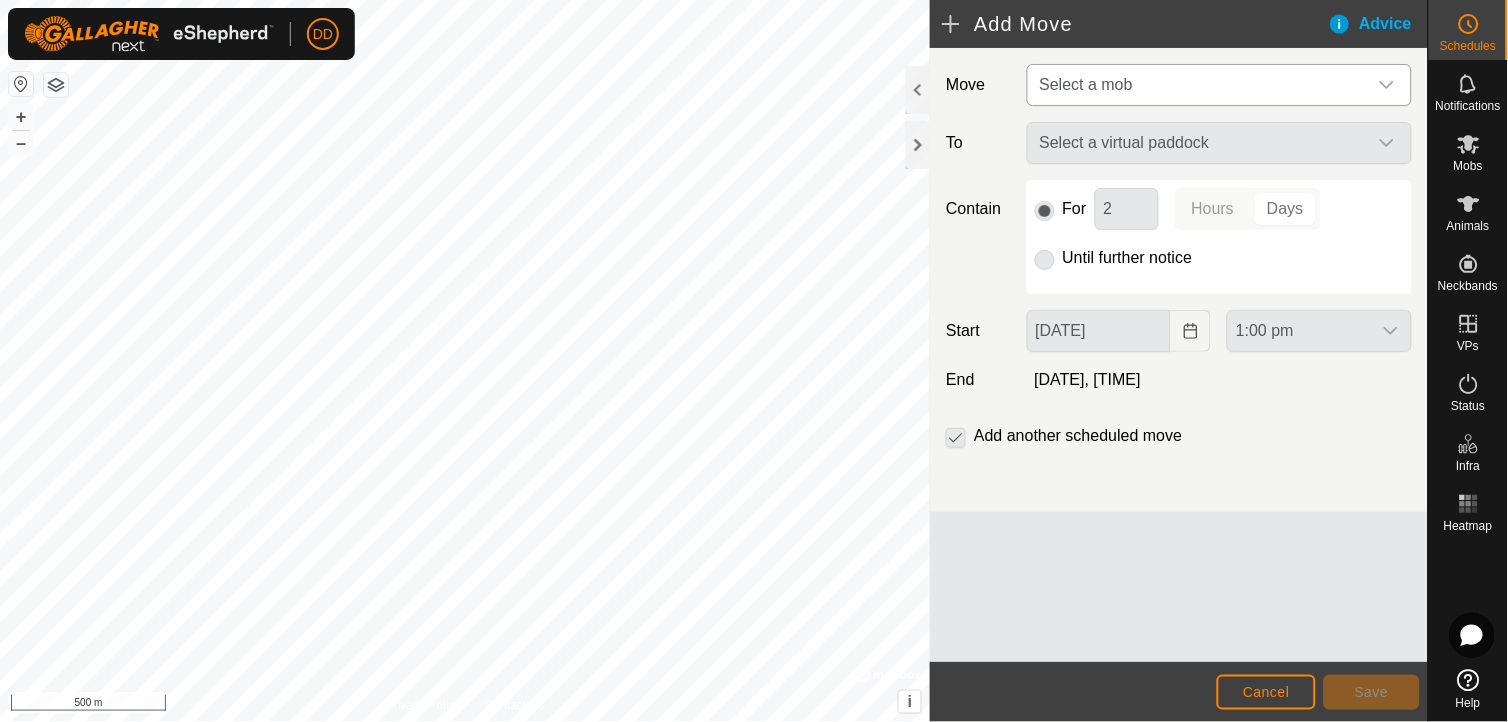 click at bounding box center [1387, 85] 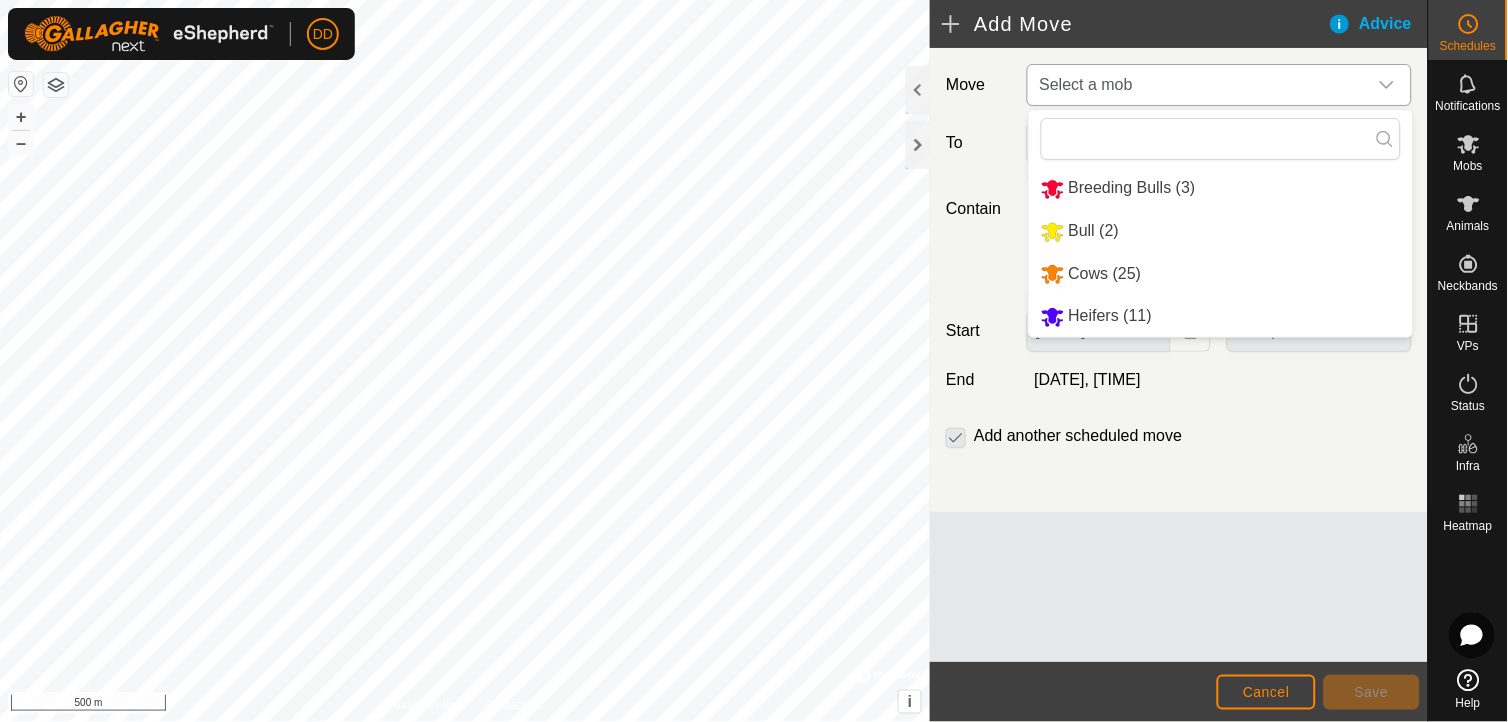 click on "Heifers (11)" at bounding box center [1221, 316] 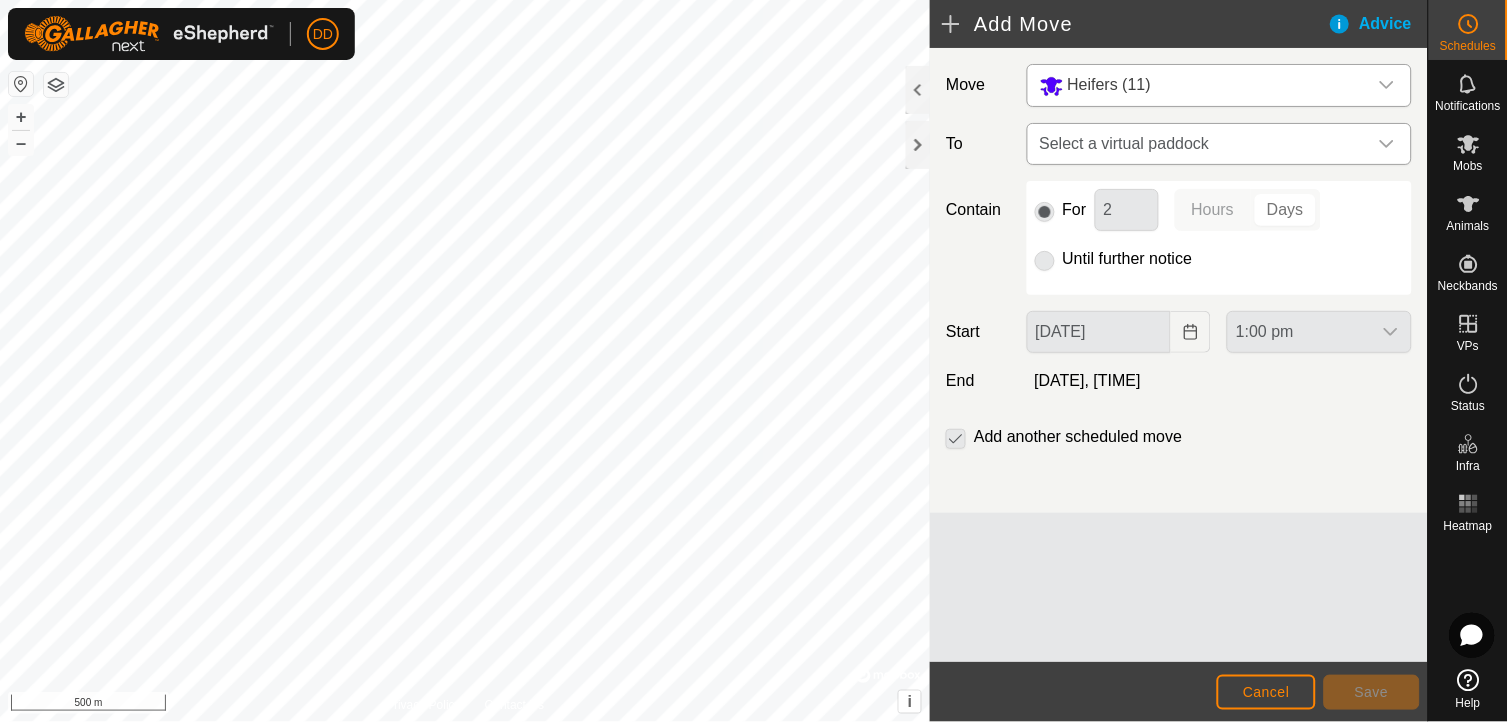 click 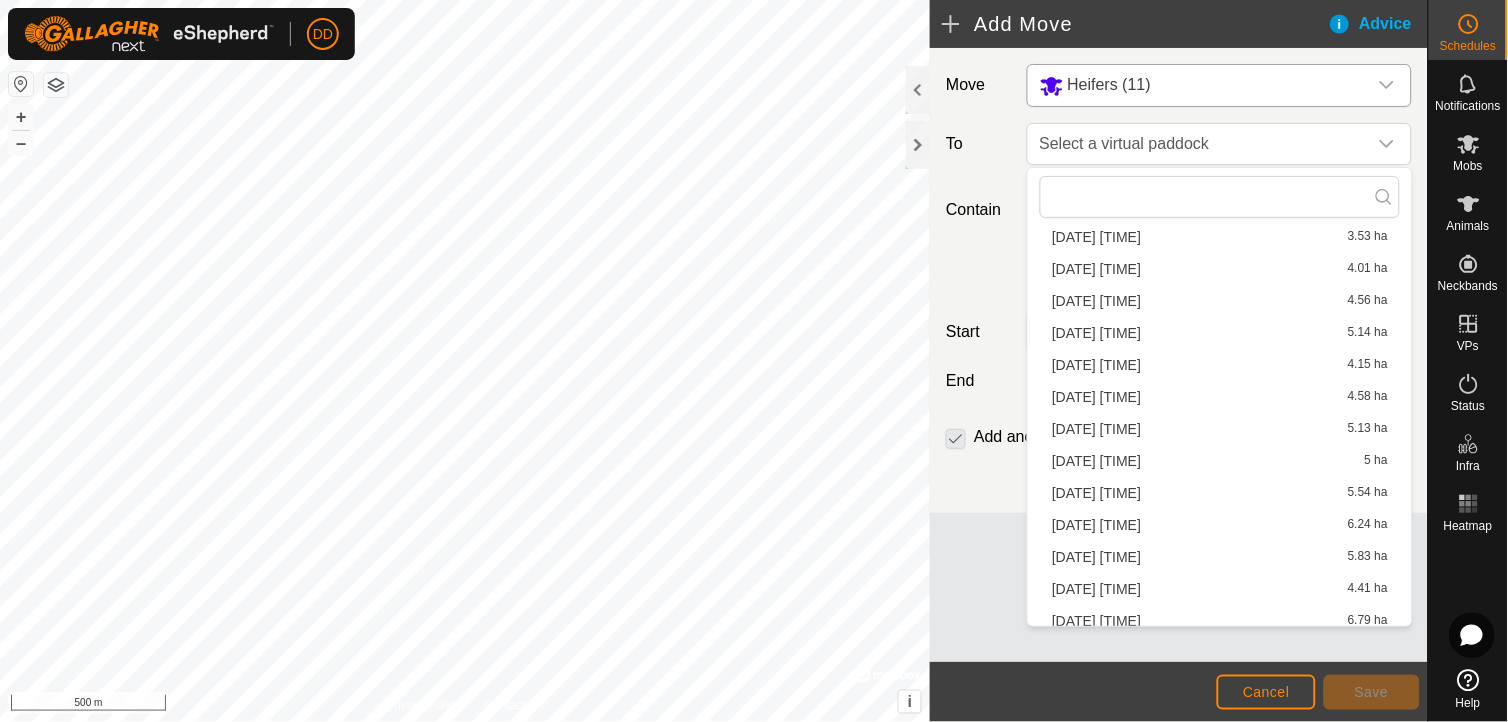 scroll, scrollTop: 1050, scrollLeft: 0, axis: vertical 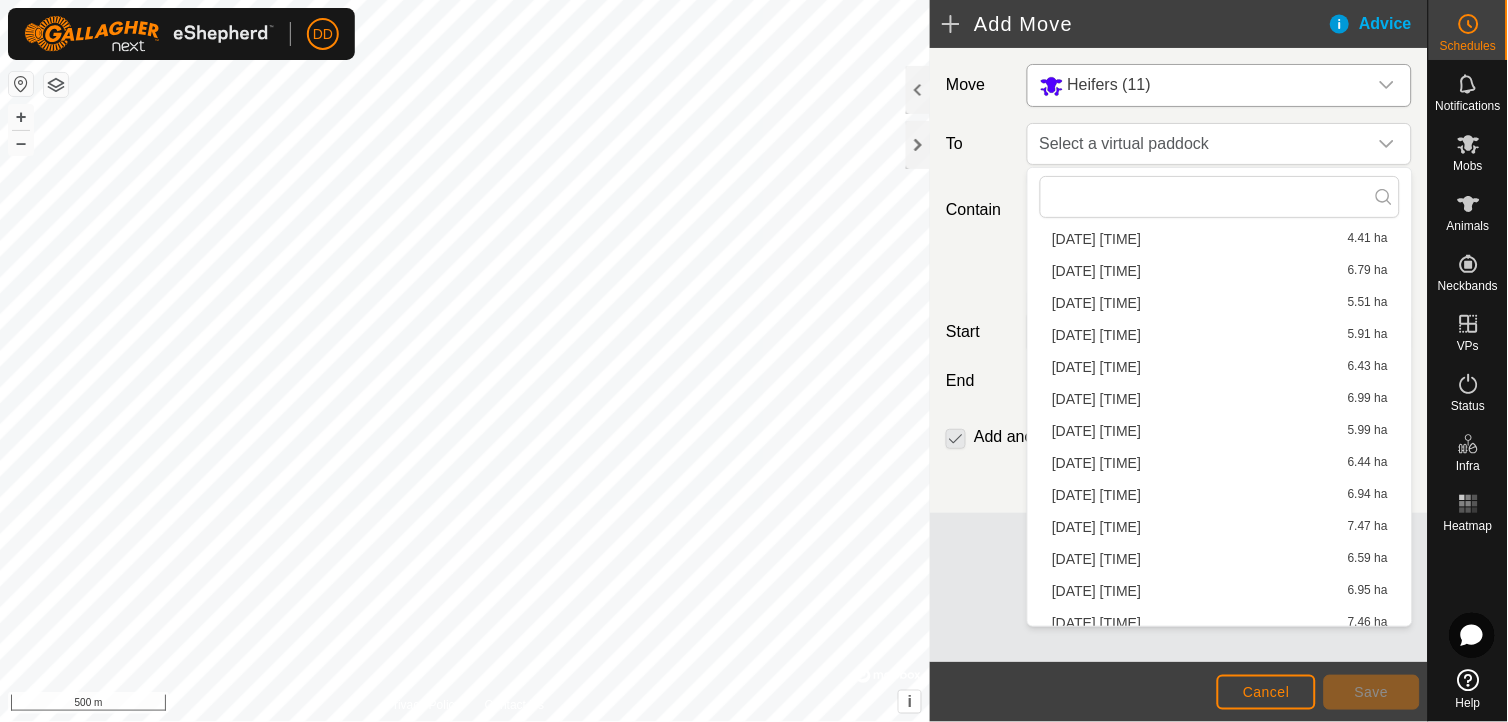 click on "2025-07-21 120422  6.95 ha" at bounding box center (1220, 591) 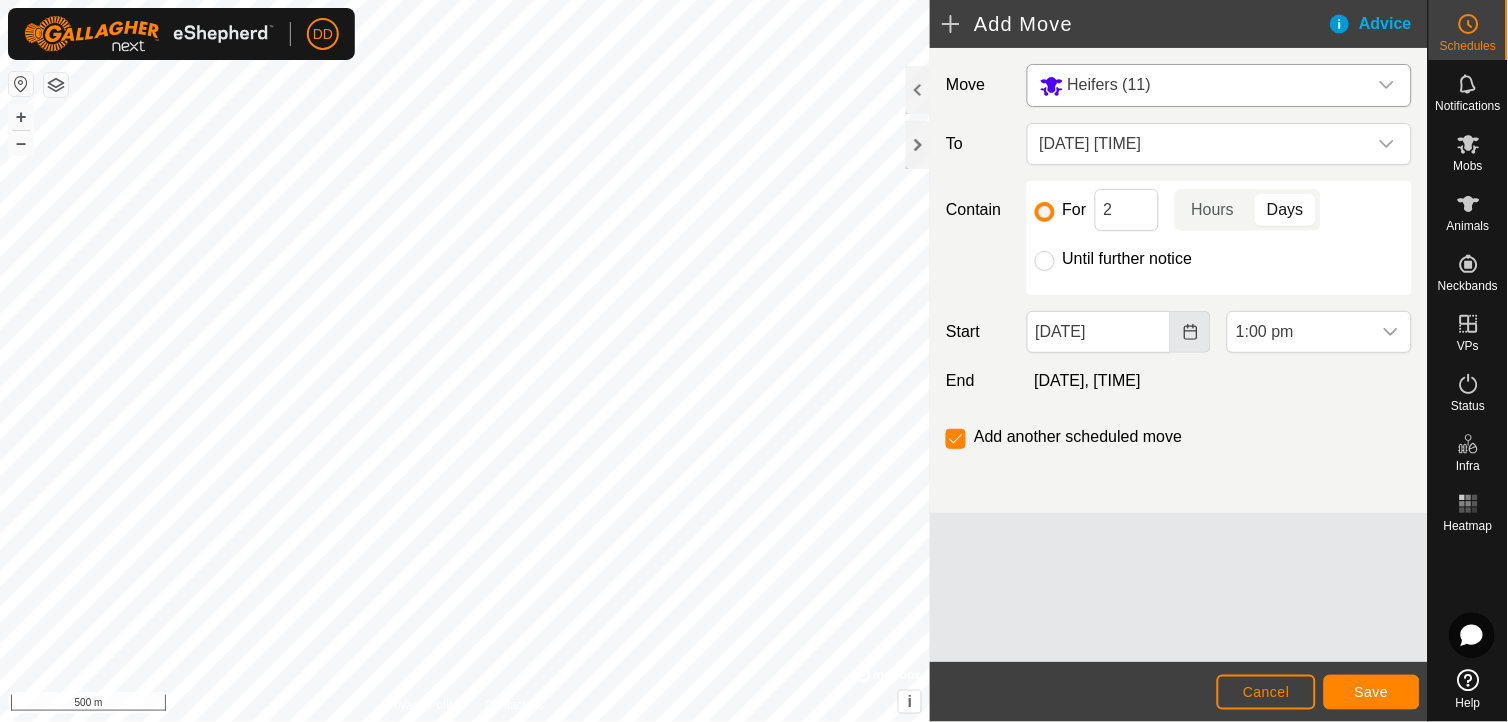click 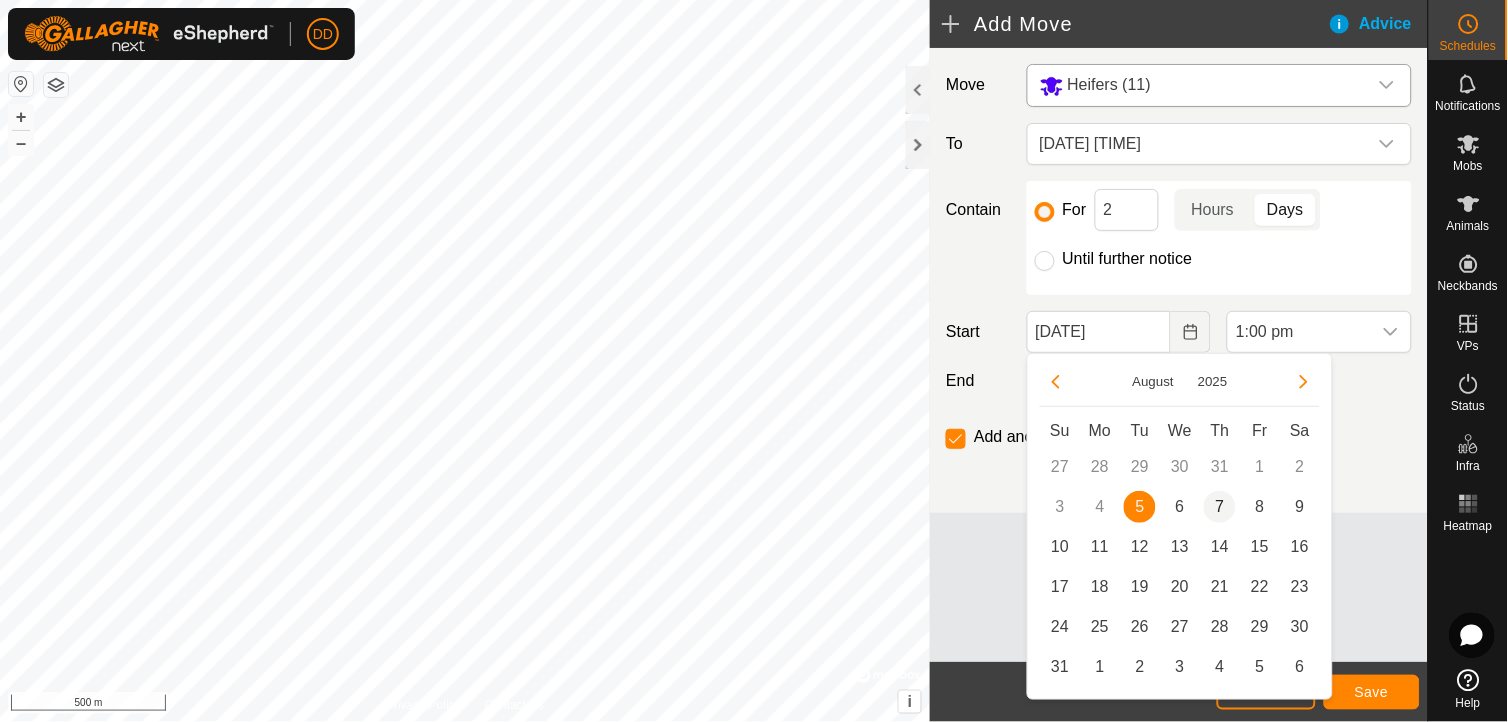 click on "7" at bounding box center [1220, 507] 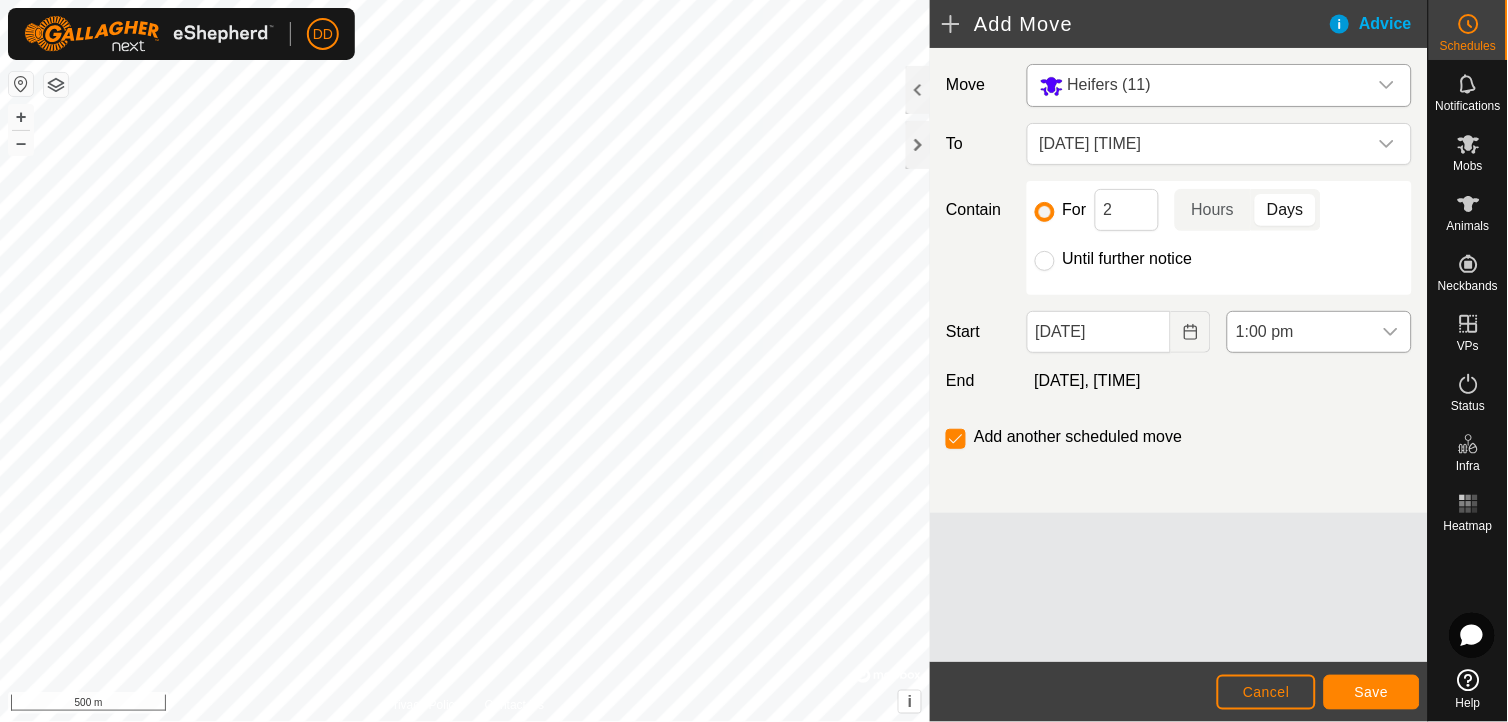 click at bounding box center (1391, 332) 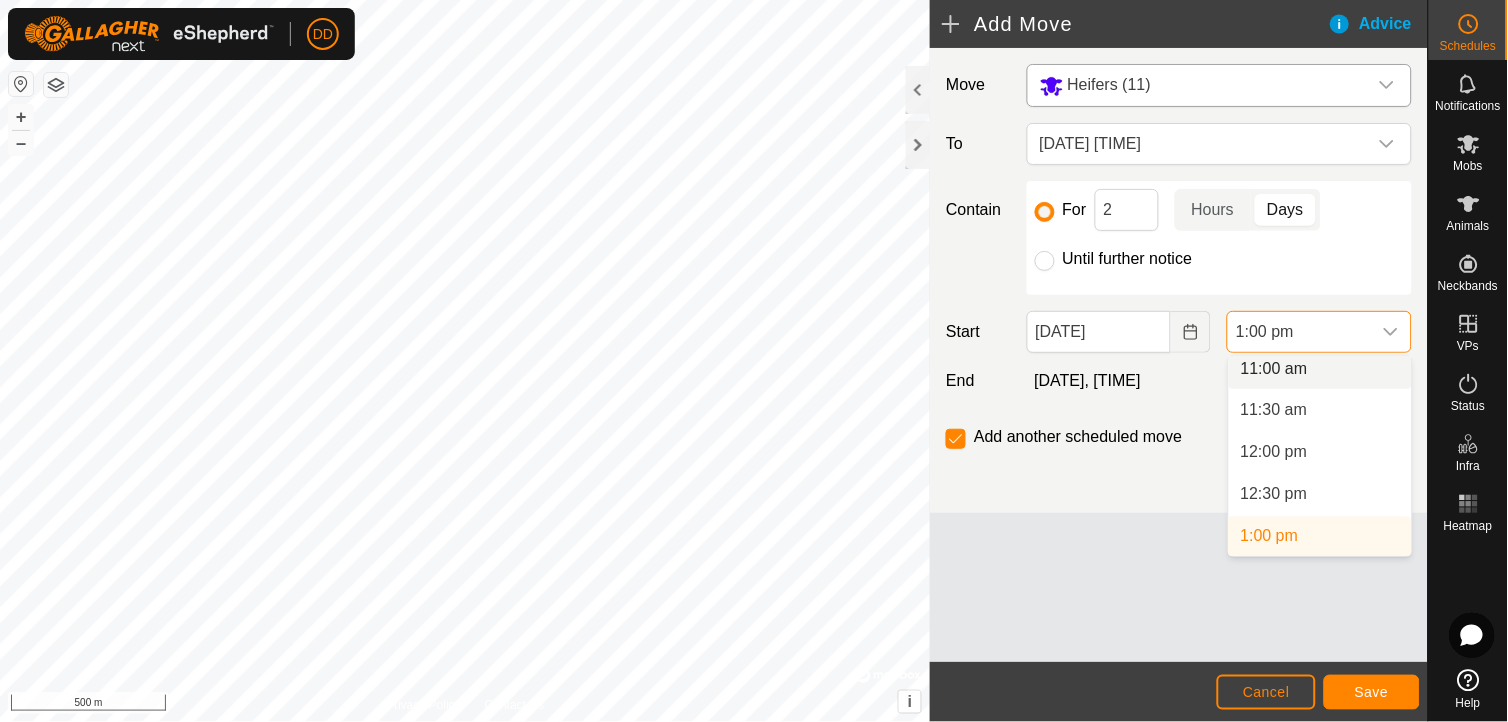 scroll, scrollTop: 923, scrollLeft: 0, axis: vertical 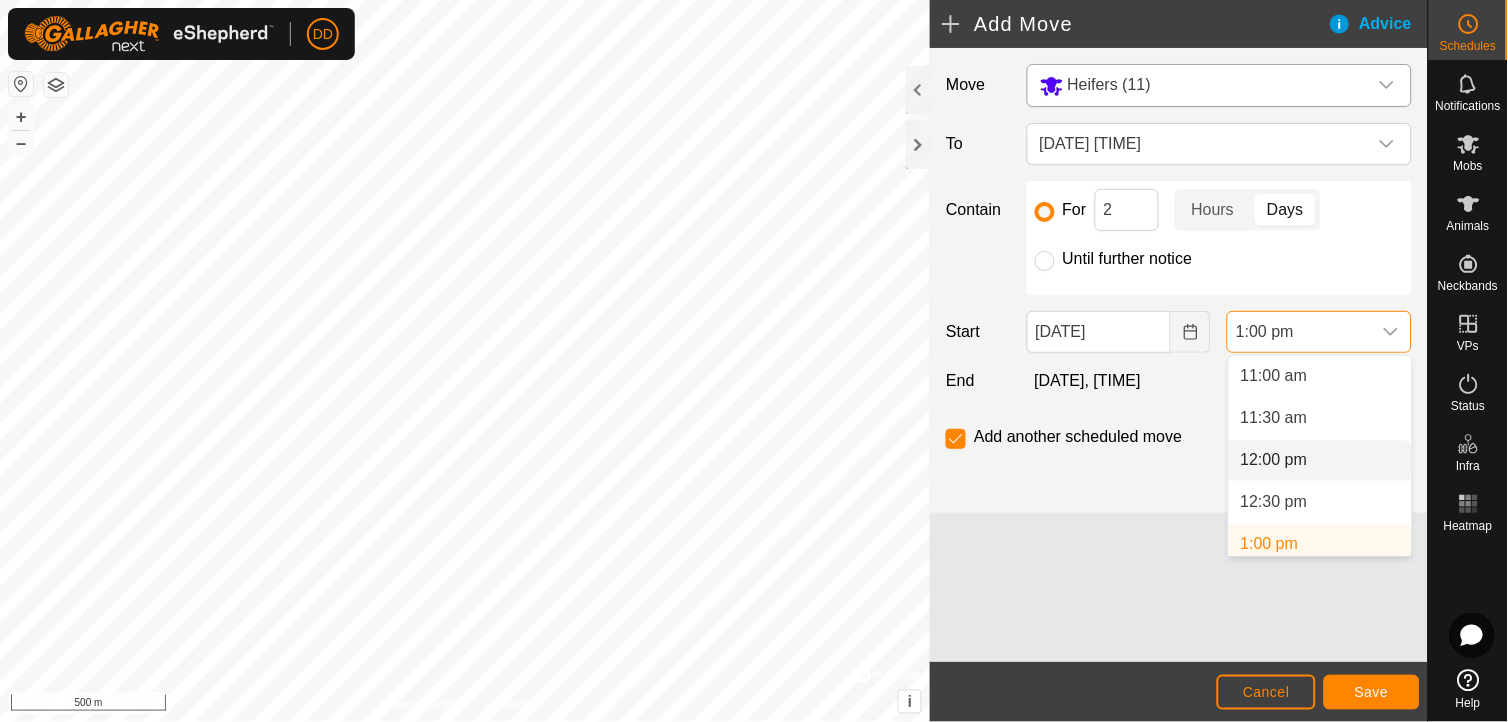 click on "12:00 pm" at bounding box center [1320, 461] 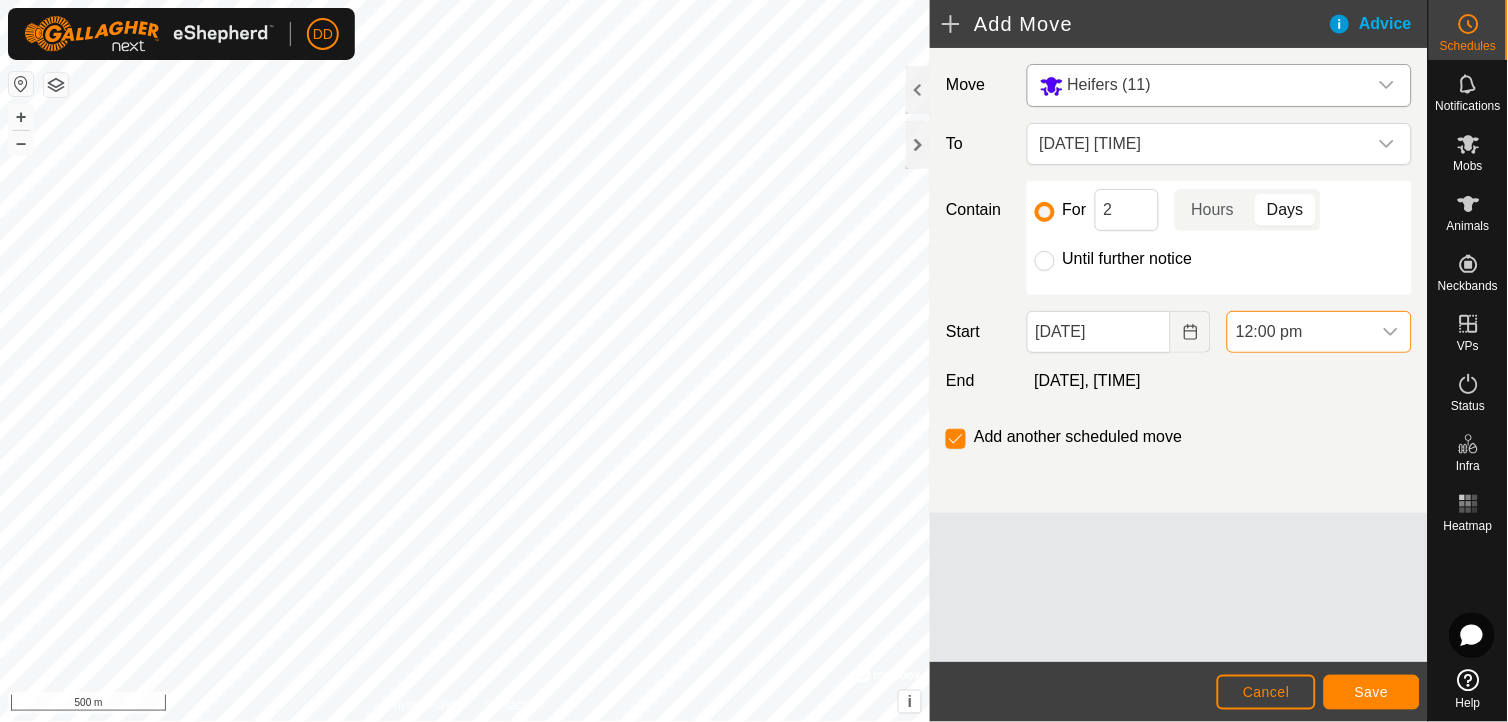 scroll, scrollTop: 931, scrollLeft: 0, axis: vertical 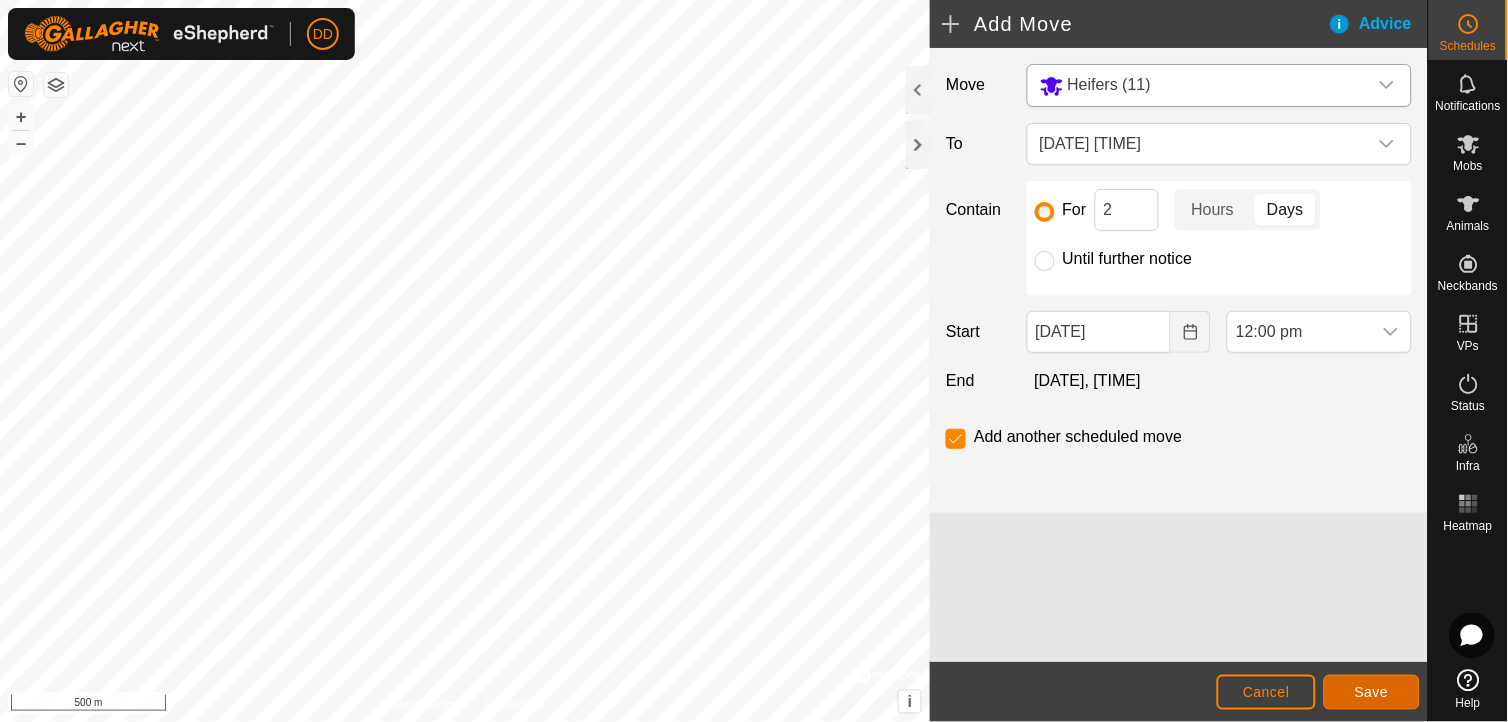 click on "Save" 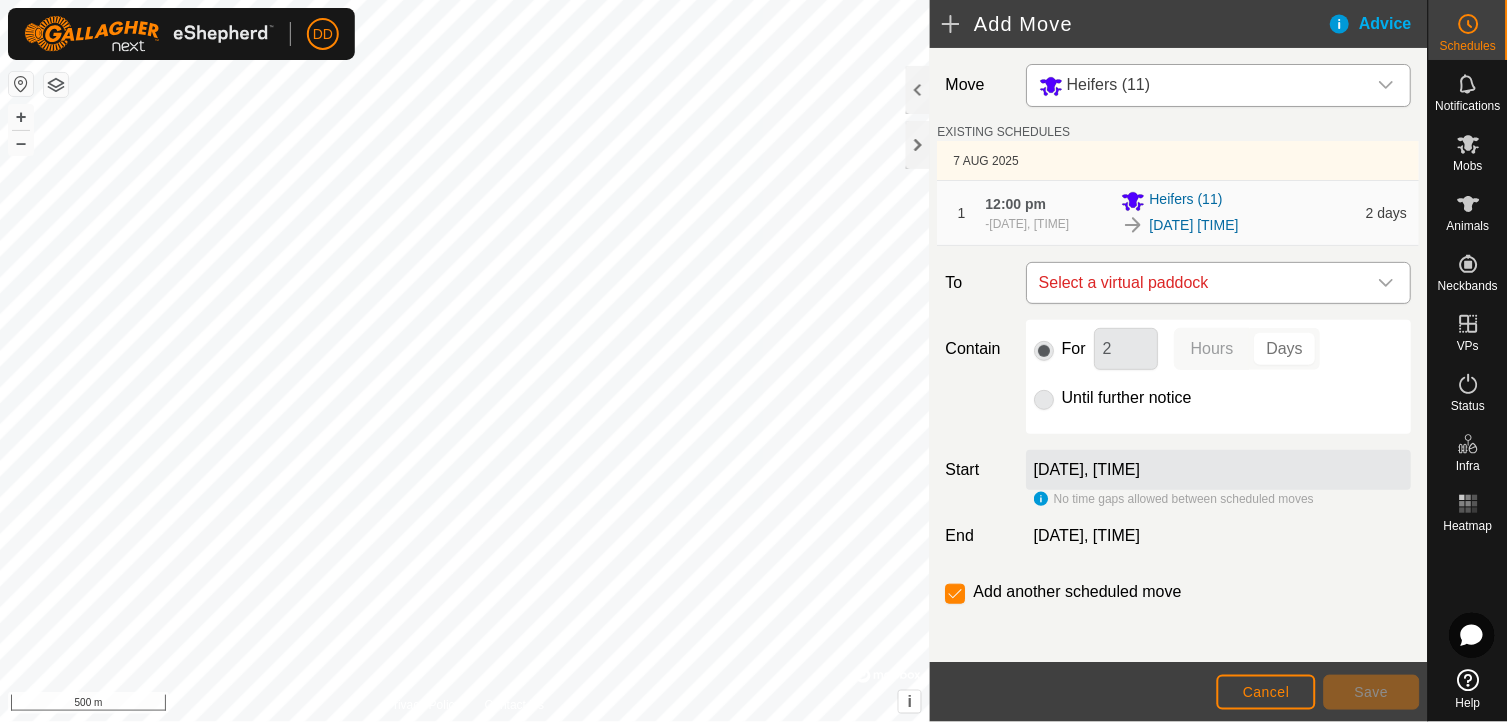 click 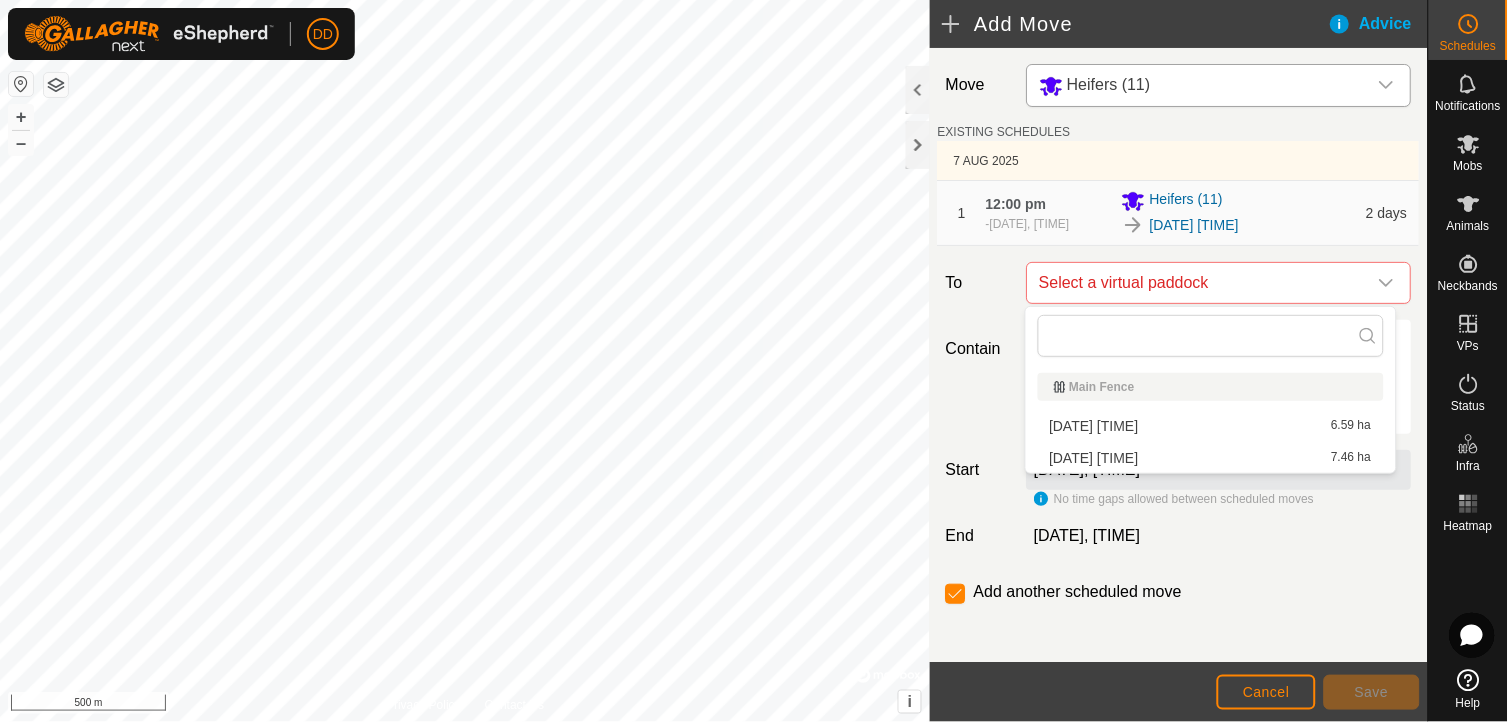 click on "2025-07-21 120443  7.46 ha" at bounding box center [1211, 458] 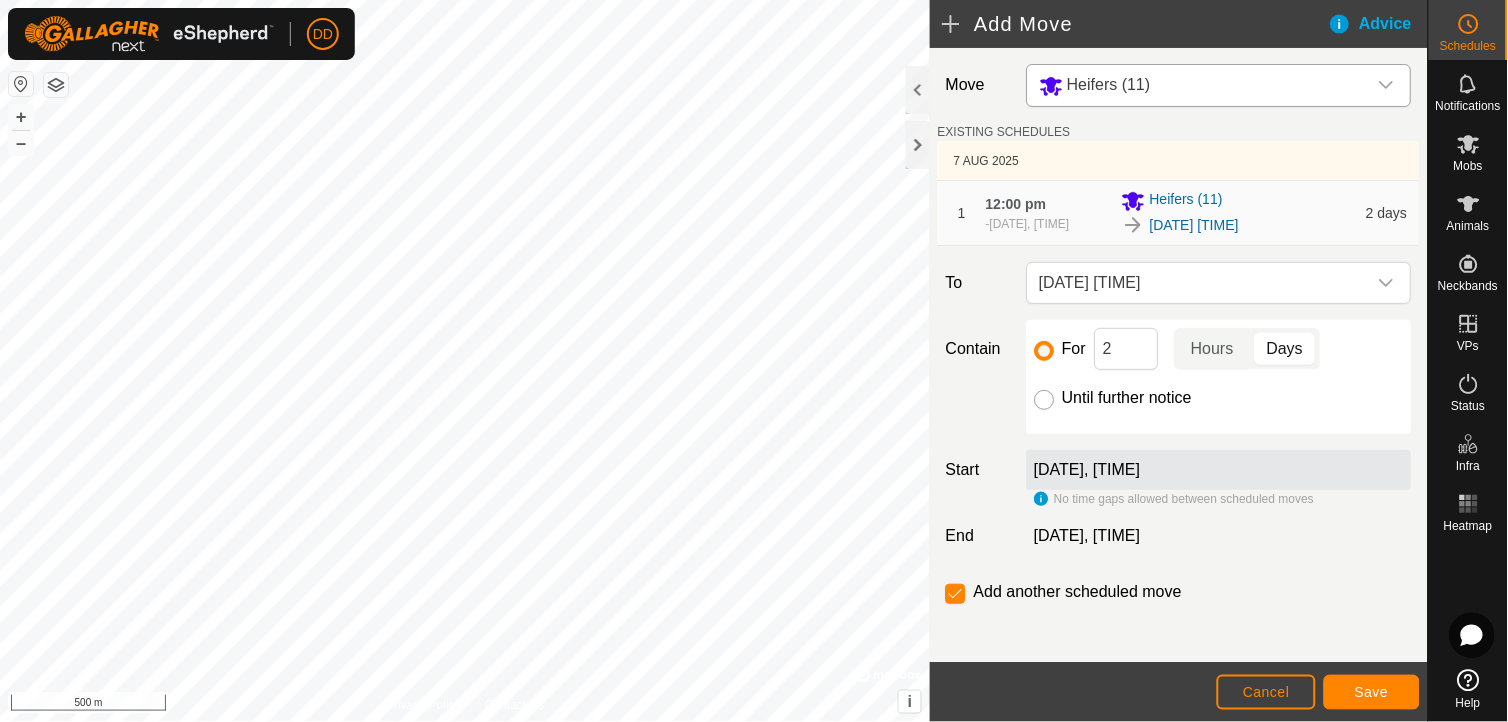 click on "Until further notice" at bounding box center [1045, 400] 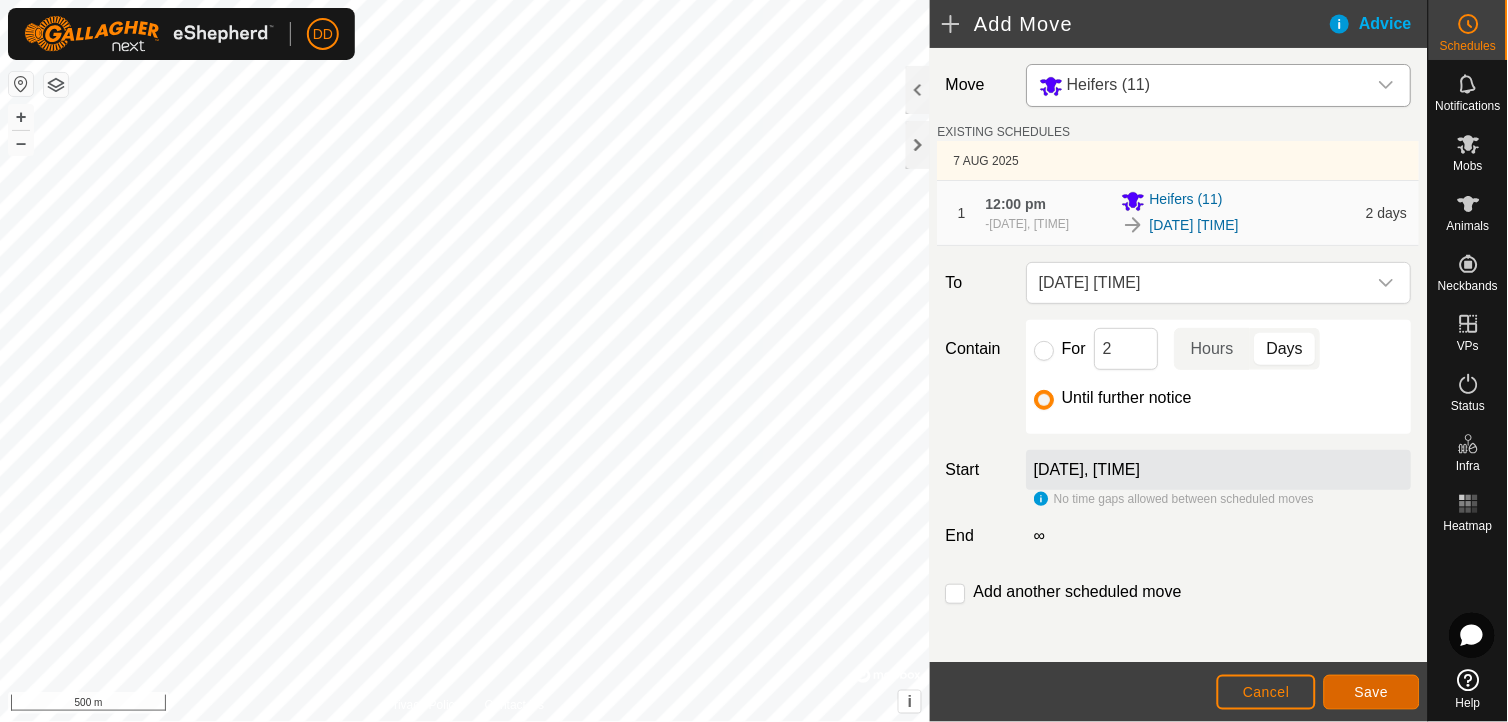 click on "Save" 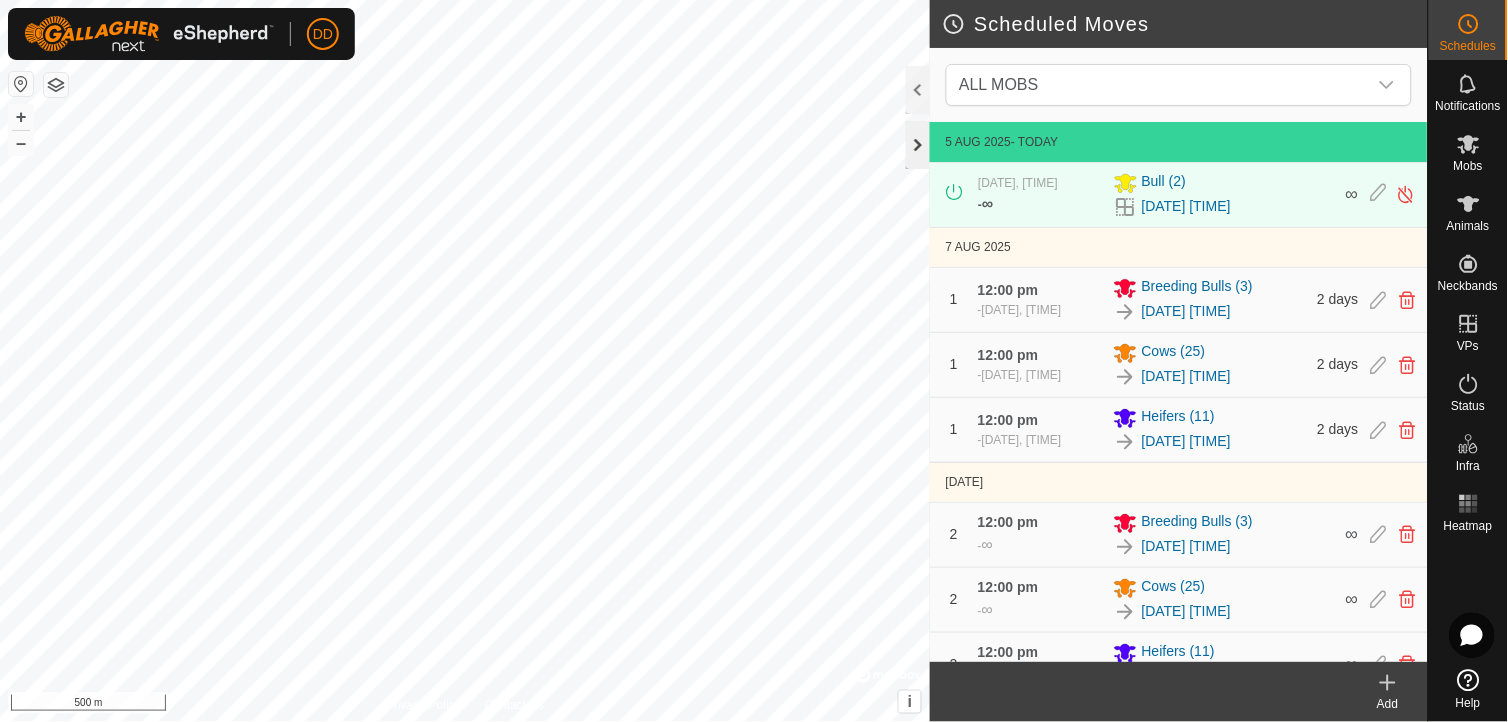 click 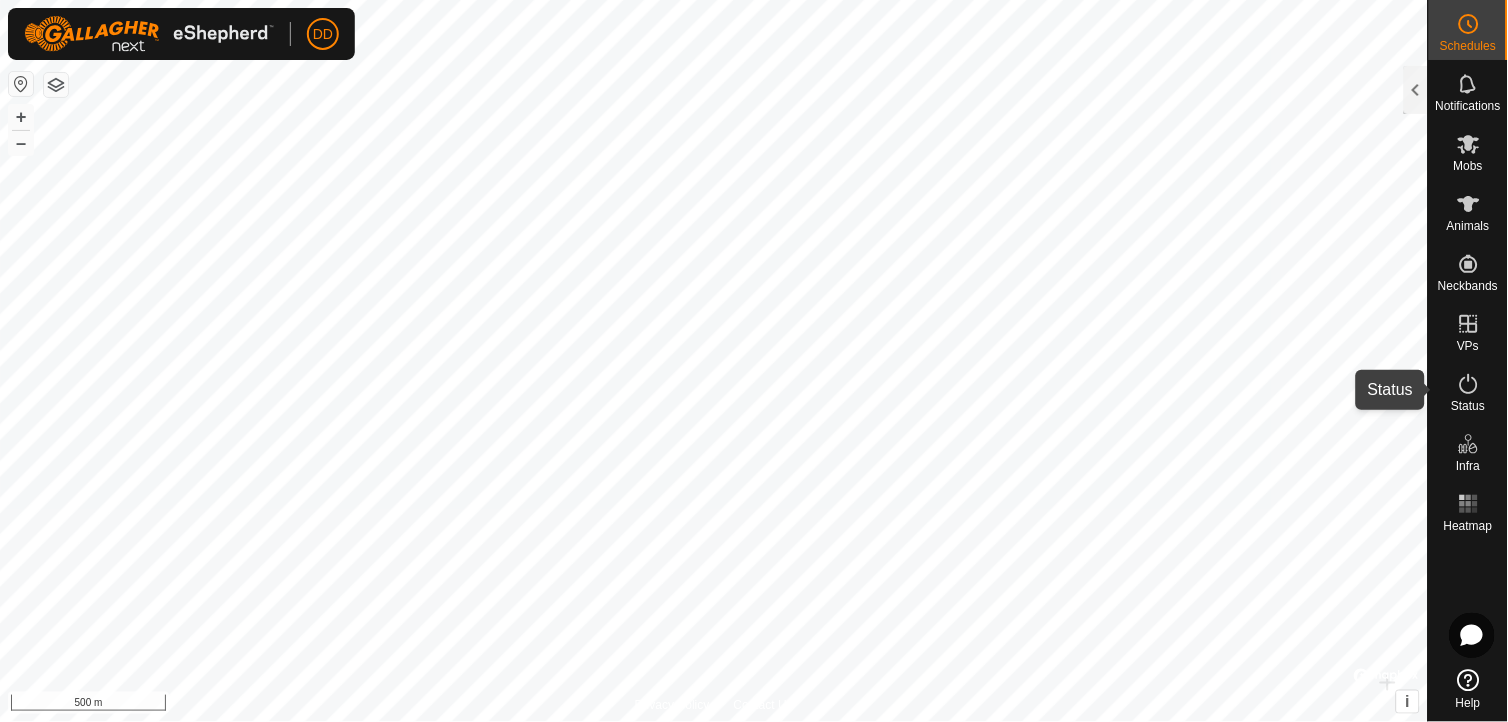 click 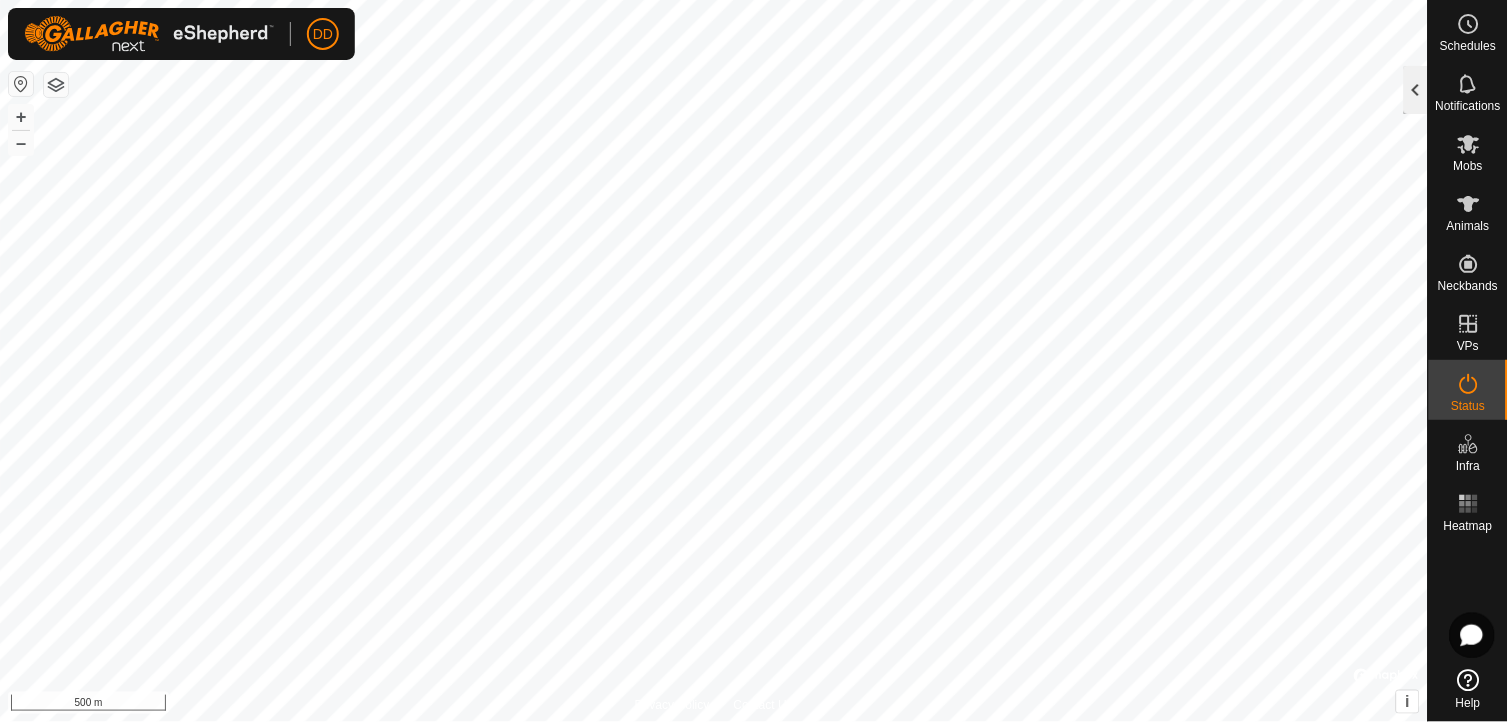 click 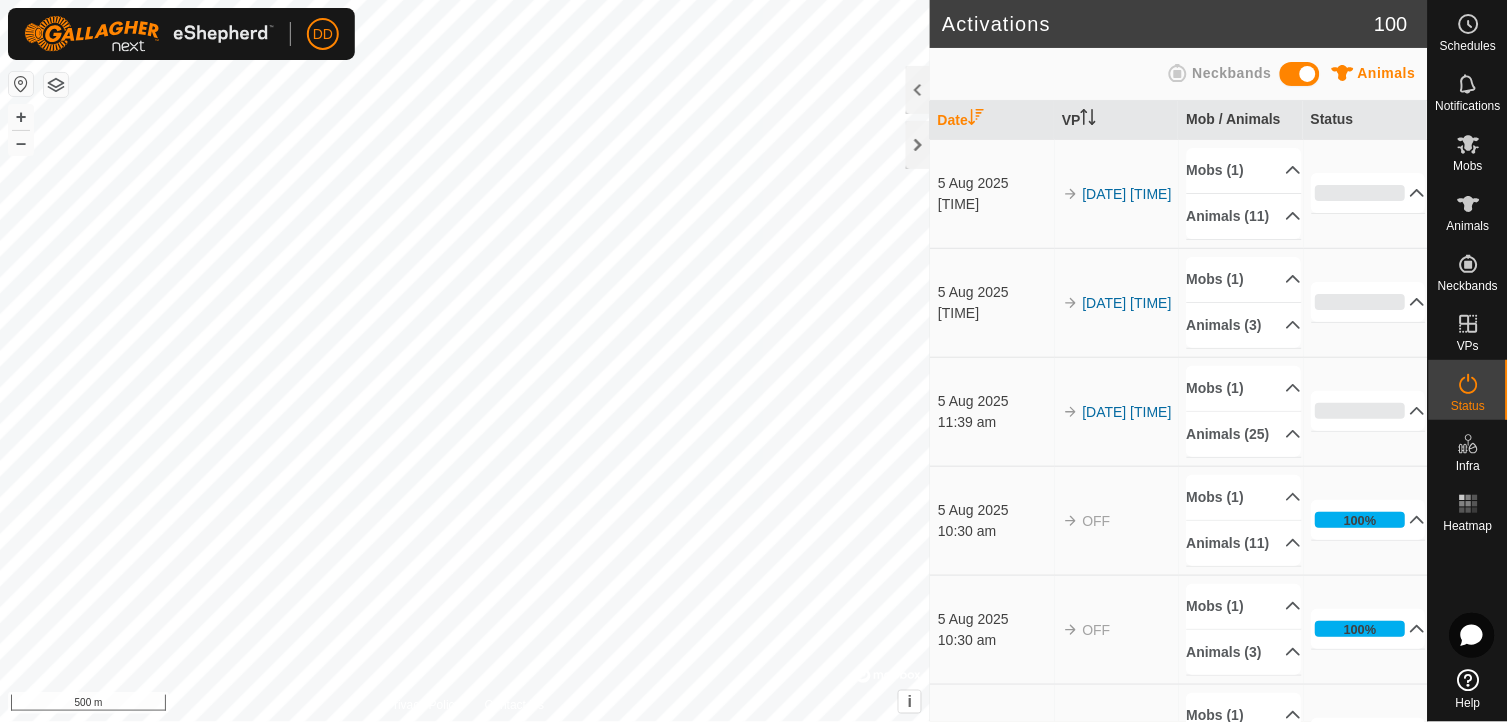 scroll, scrollTop: 0, scrollLeft: 0, axis: both 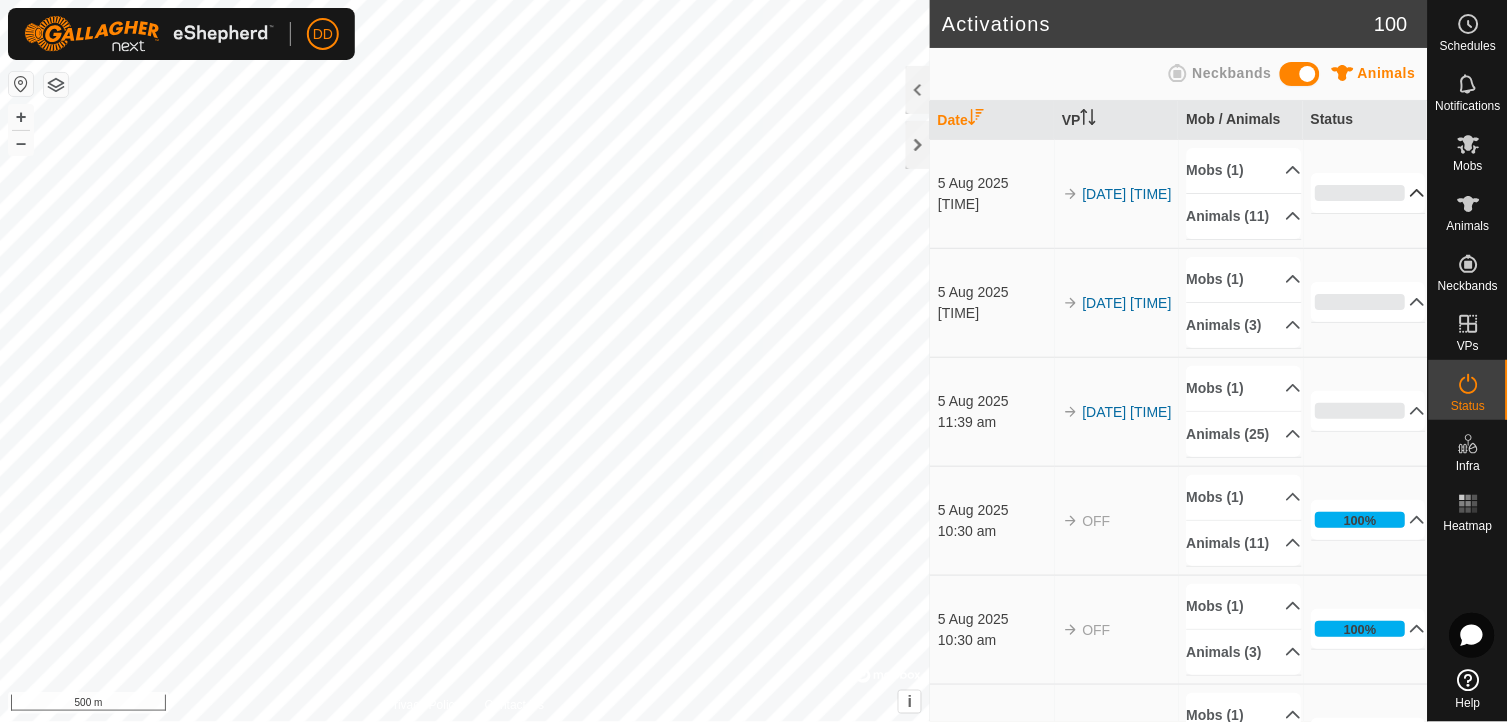 click on "0%" at bounding box center [1369, 193] 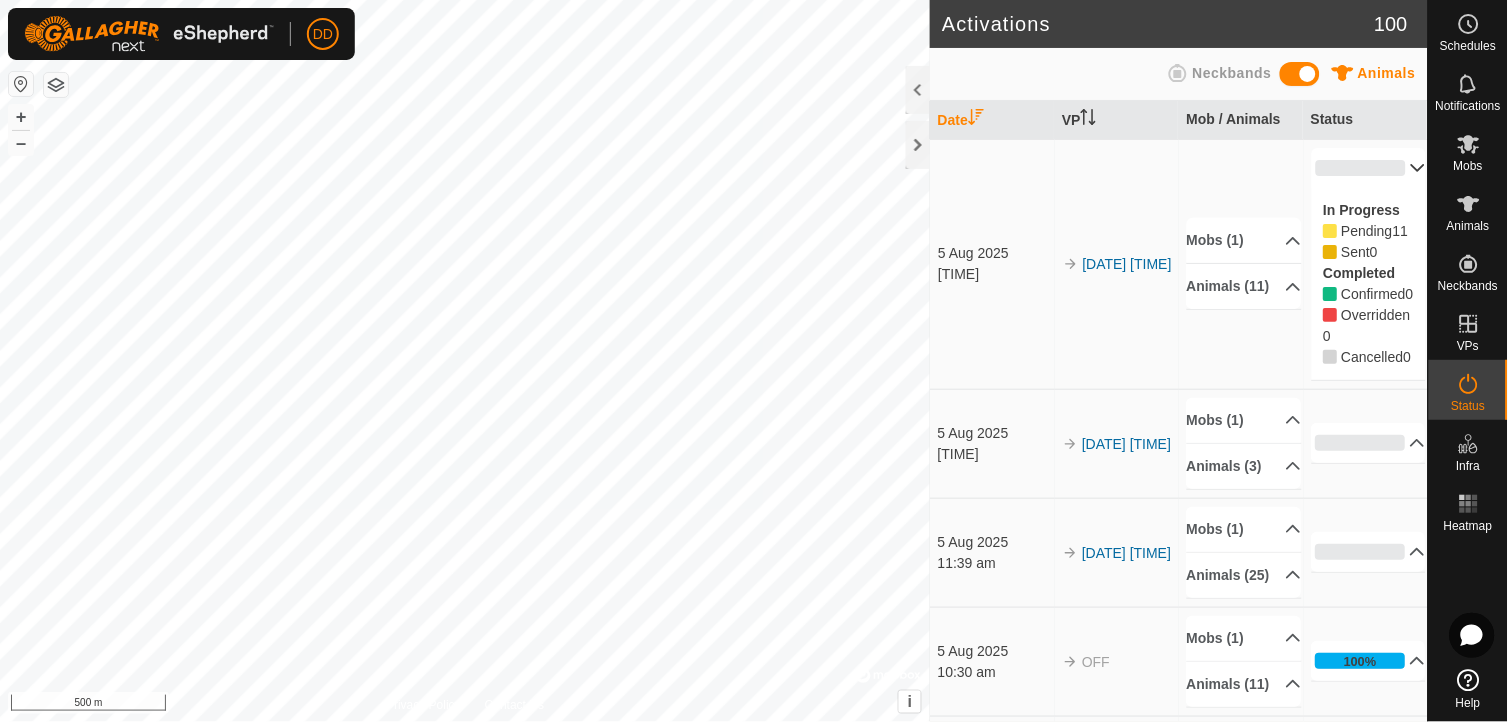 click on "0%" at bounding box center (1369, 168) 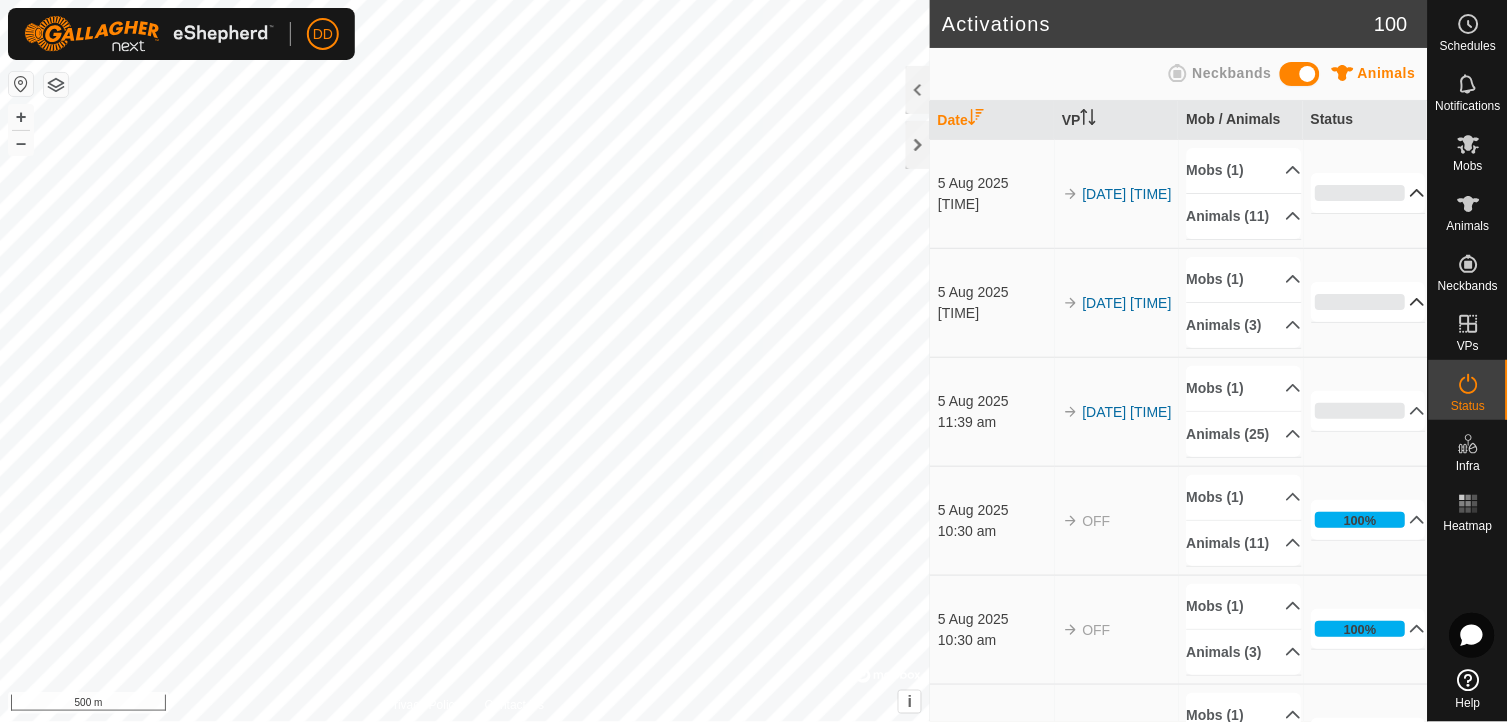 click on "0%" at bounding box center [1369, 302] 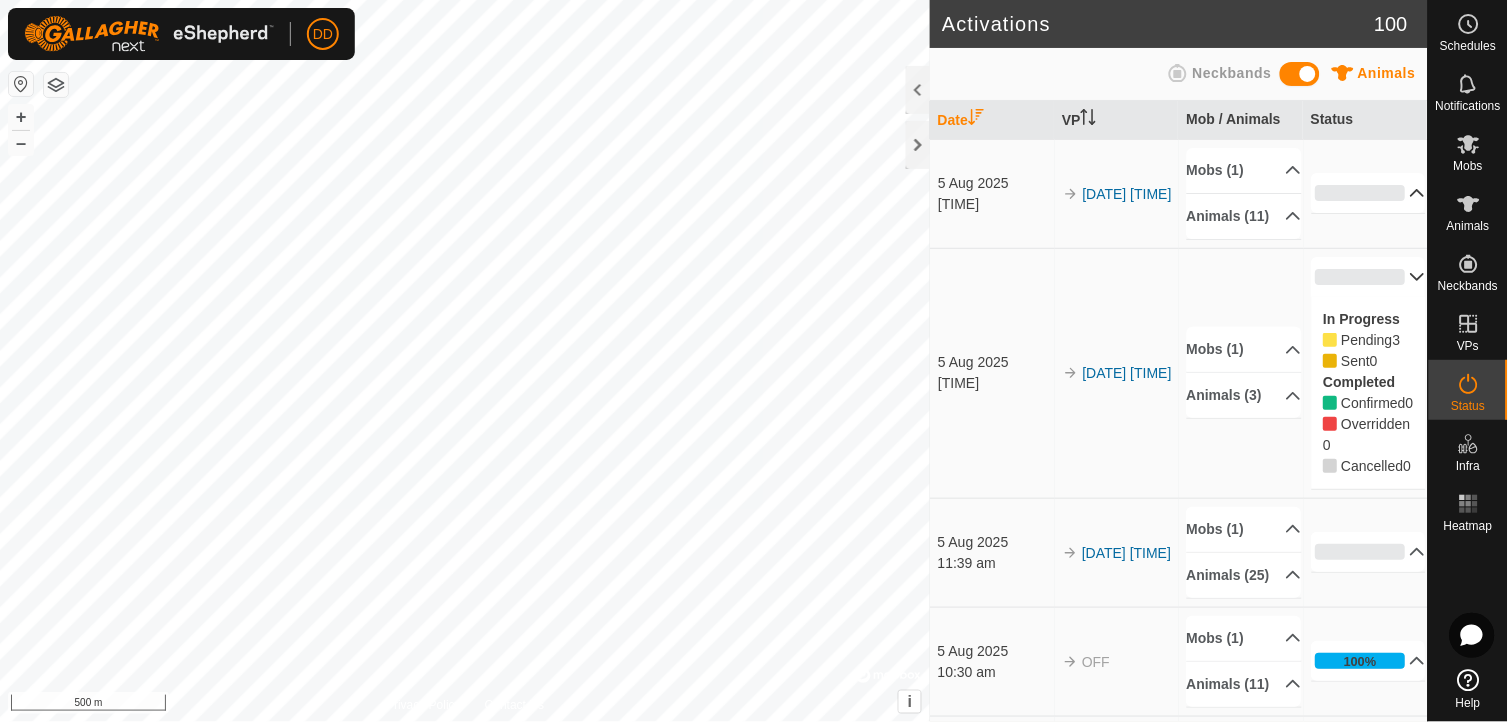click on "0%" at bounding box center (1369, 277) 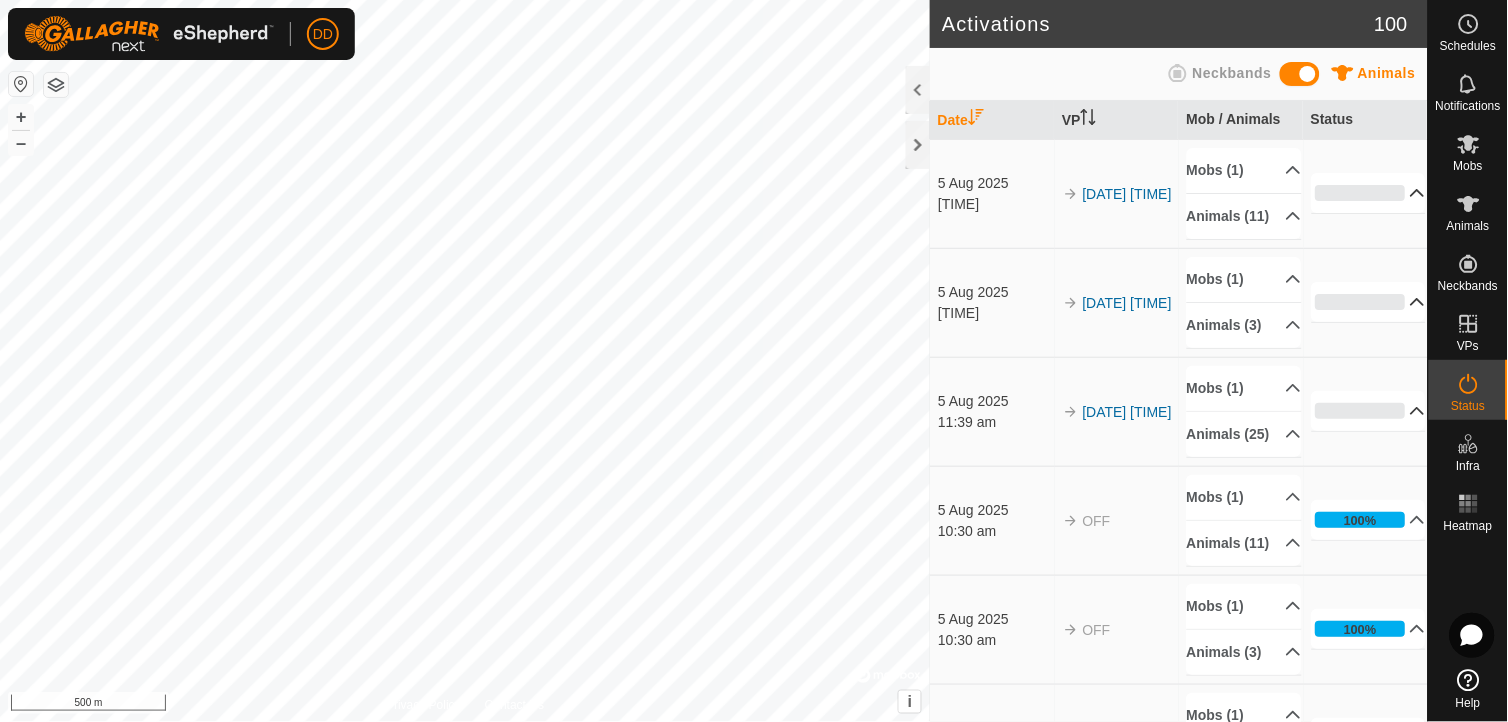 click on "0%" at bounding box center [1369, 411] 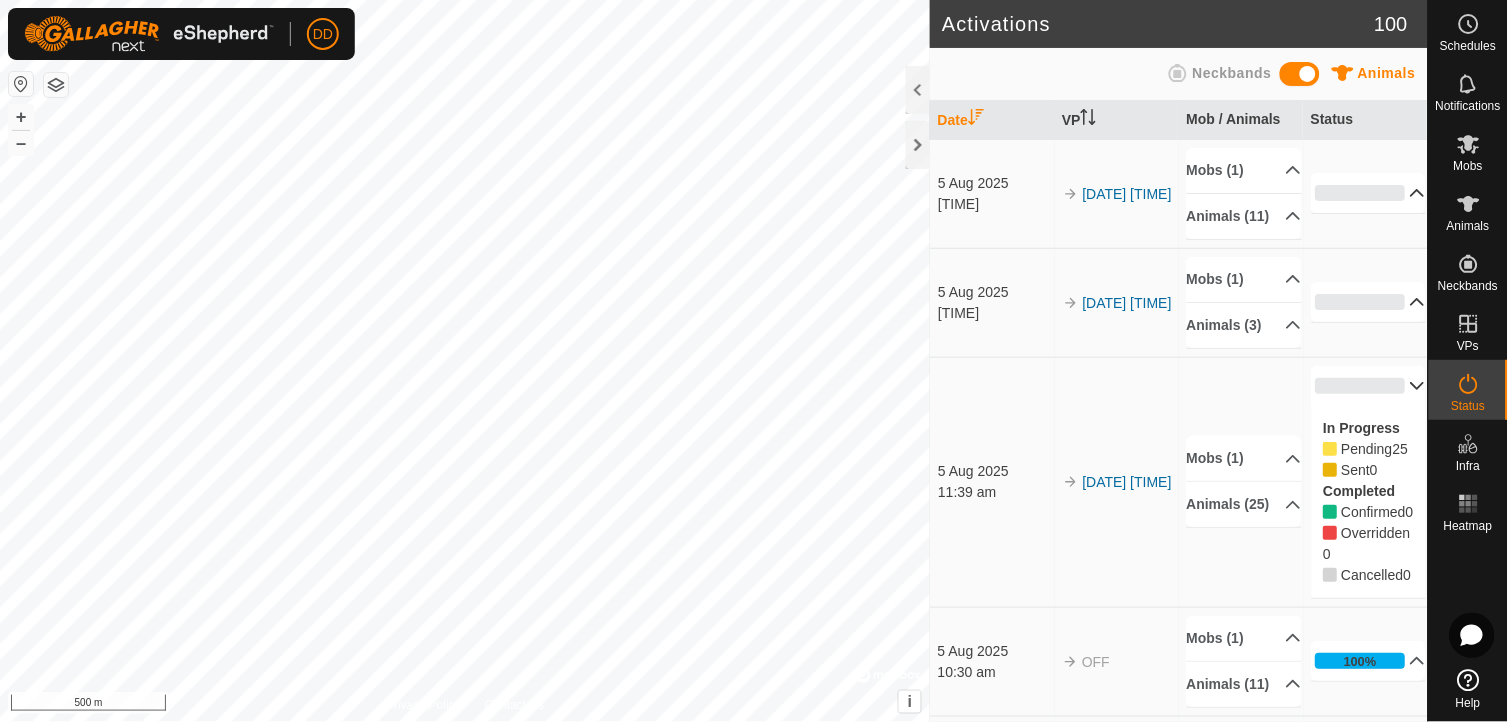 click on "0%" at bounding box center (1369, 386) 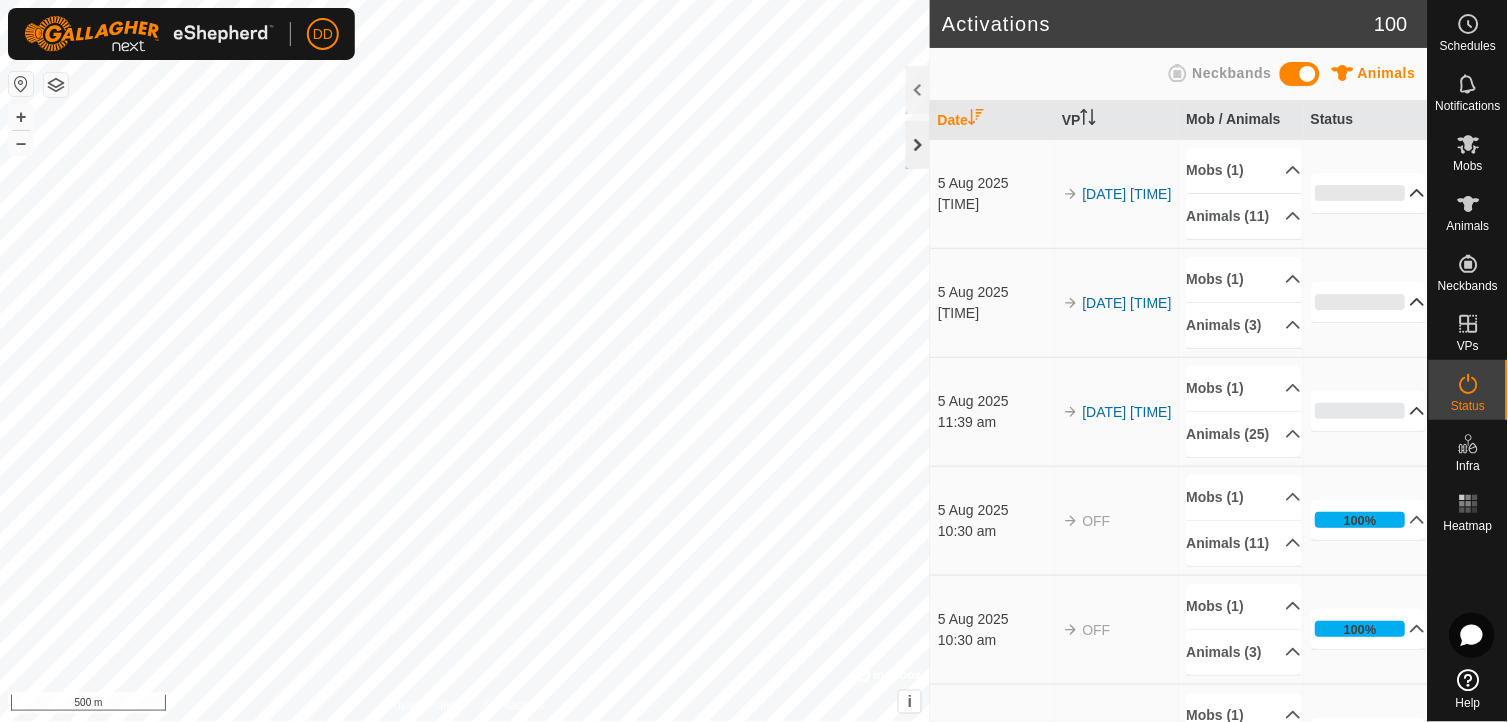click 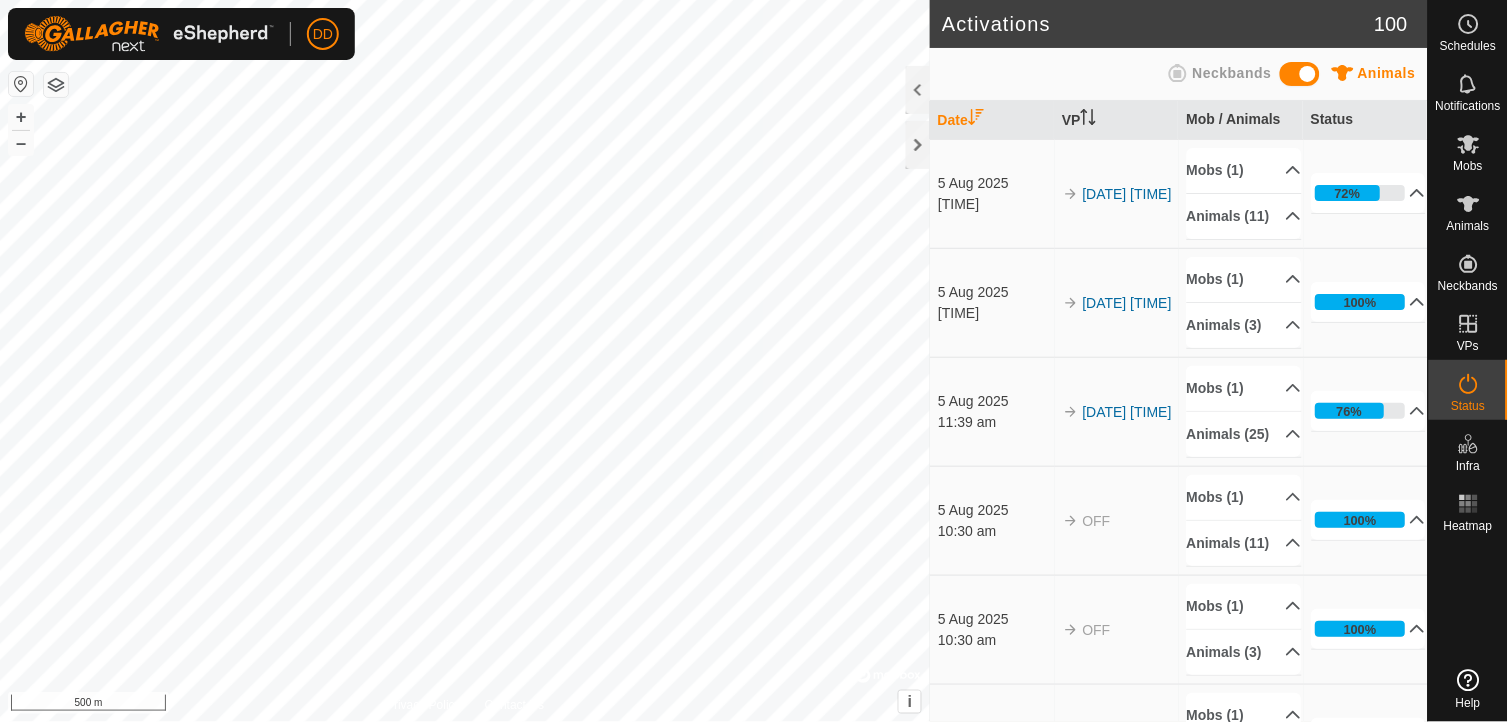 scroll, scrollTop: 0, scrollLeft: 0, axis: both 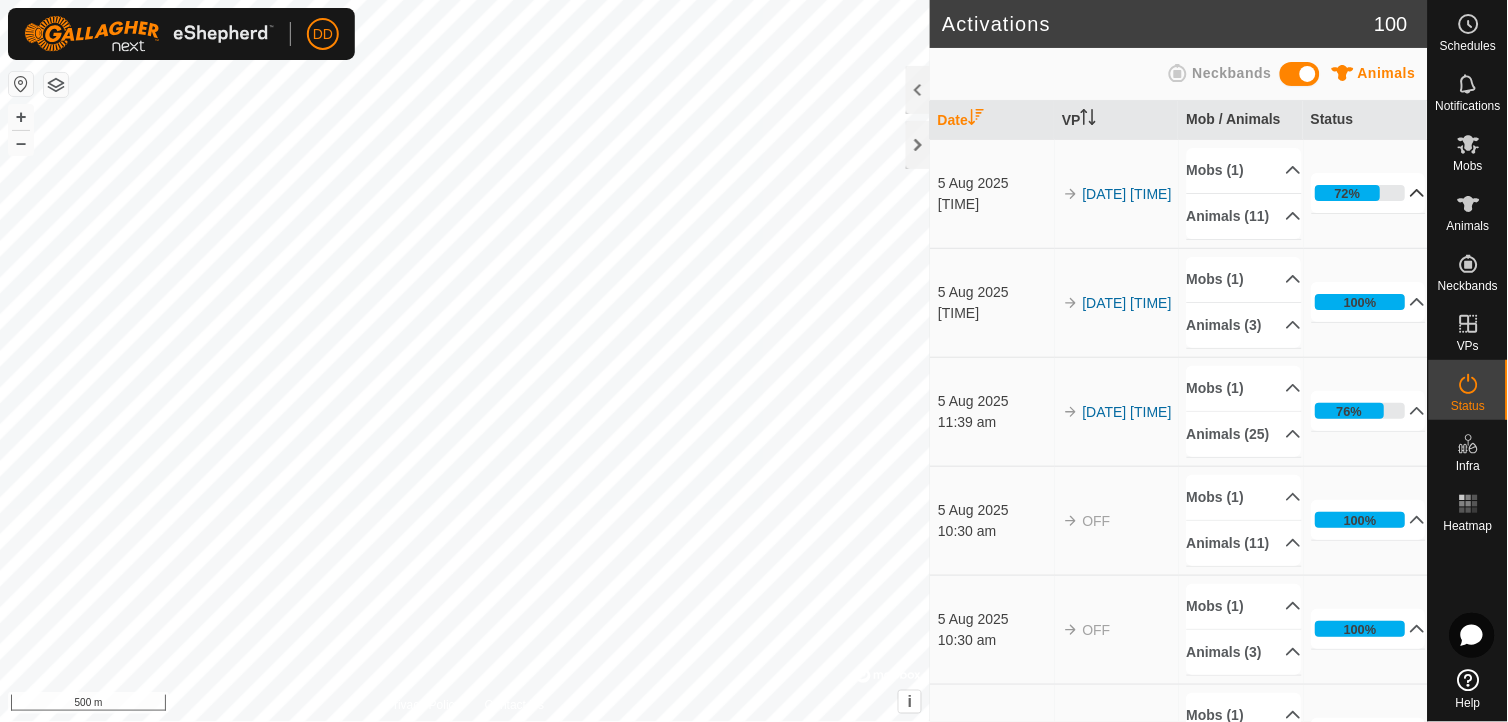 click on "72%" at bounding box center (1369, 193) 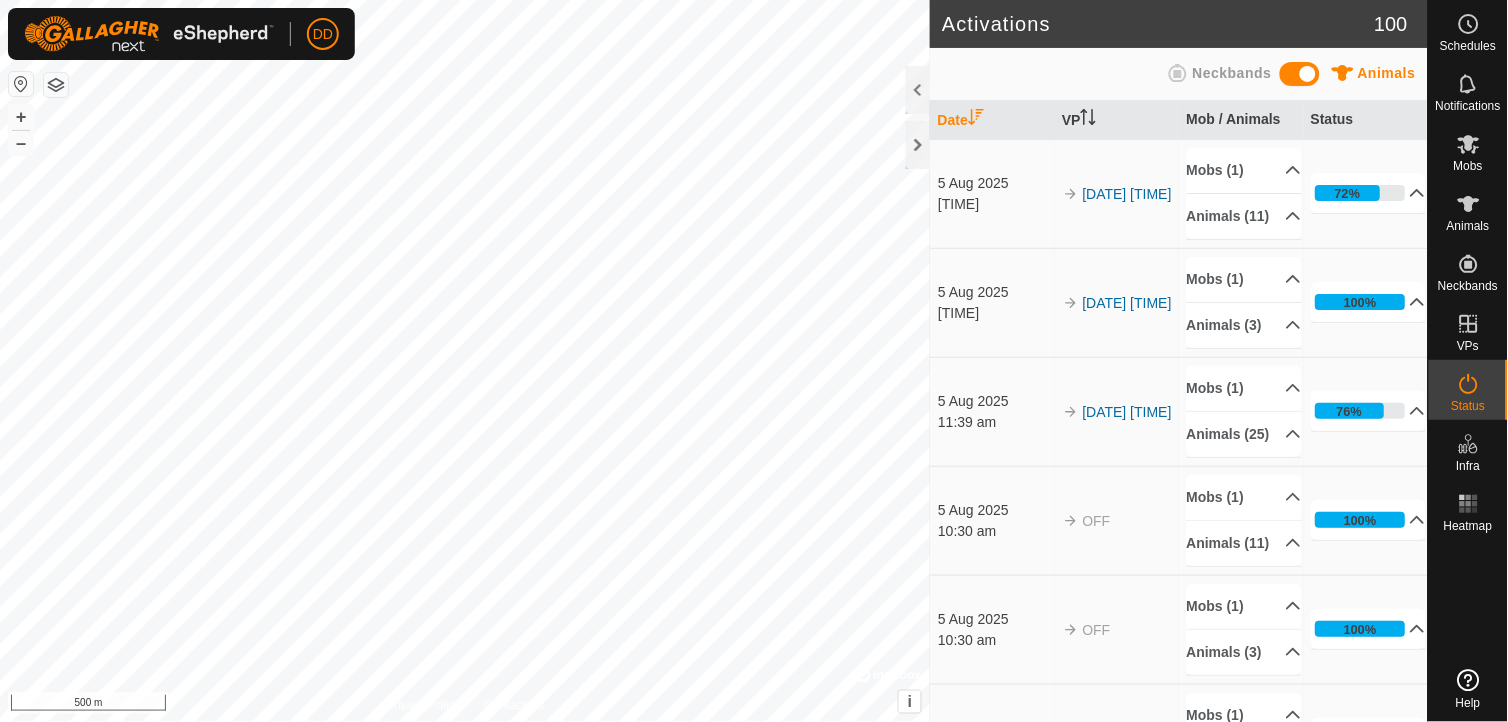 scroll, scrollTop: 0, scrollLeft: 0, axis: both 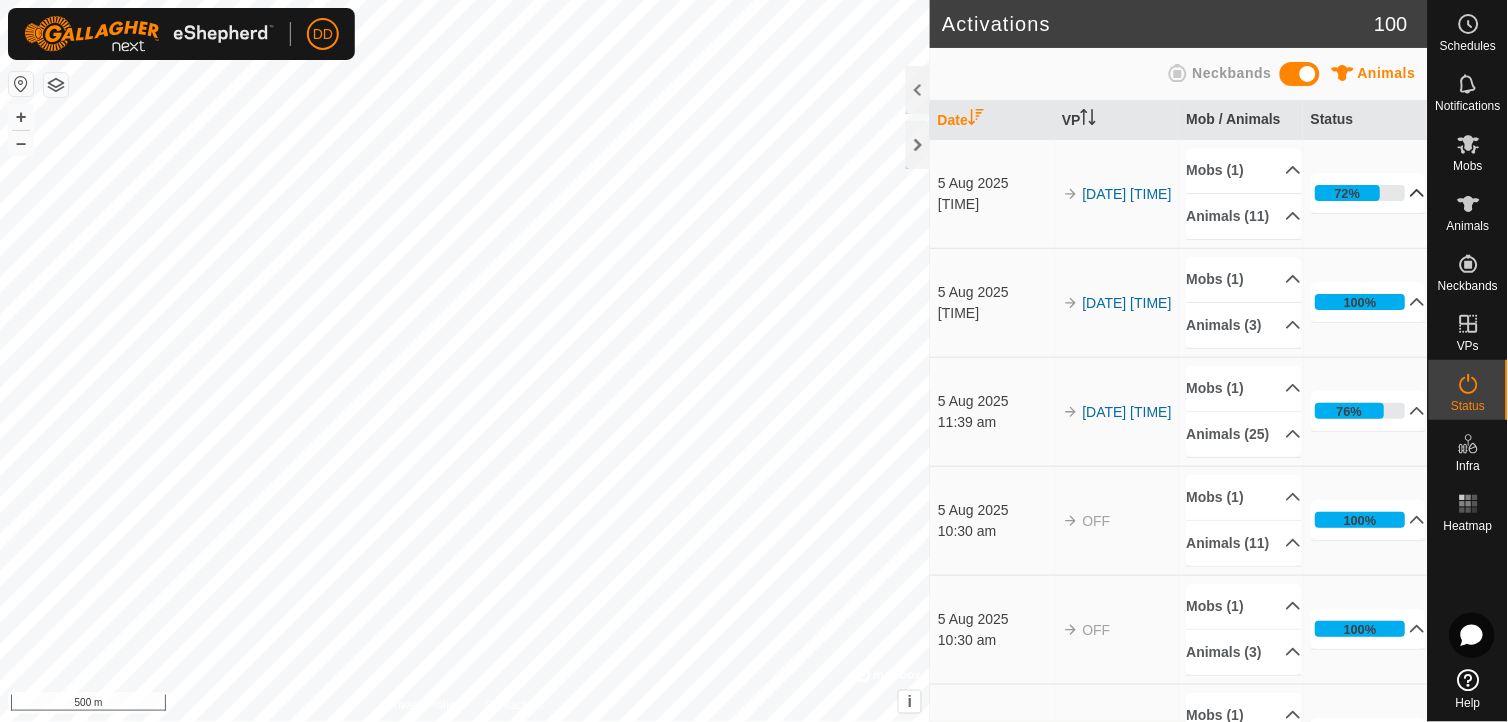 click 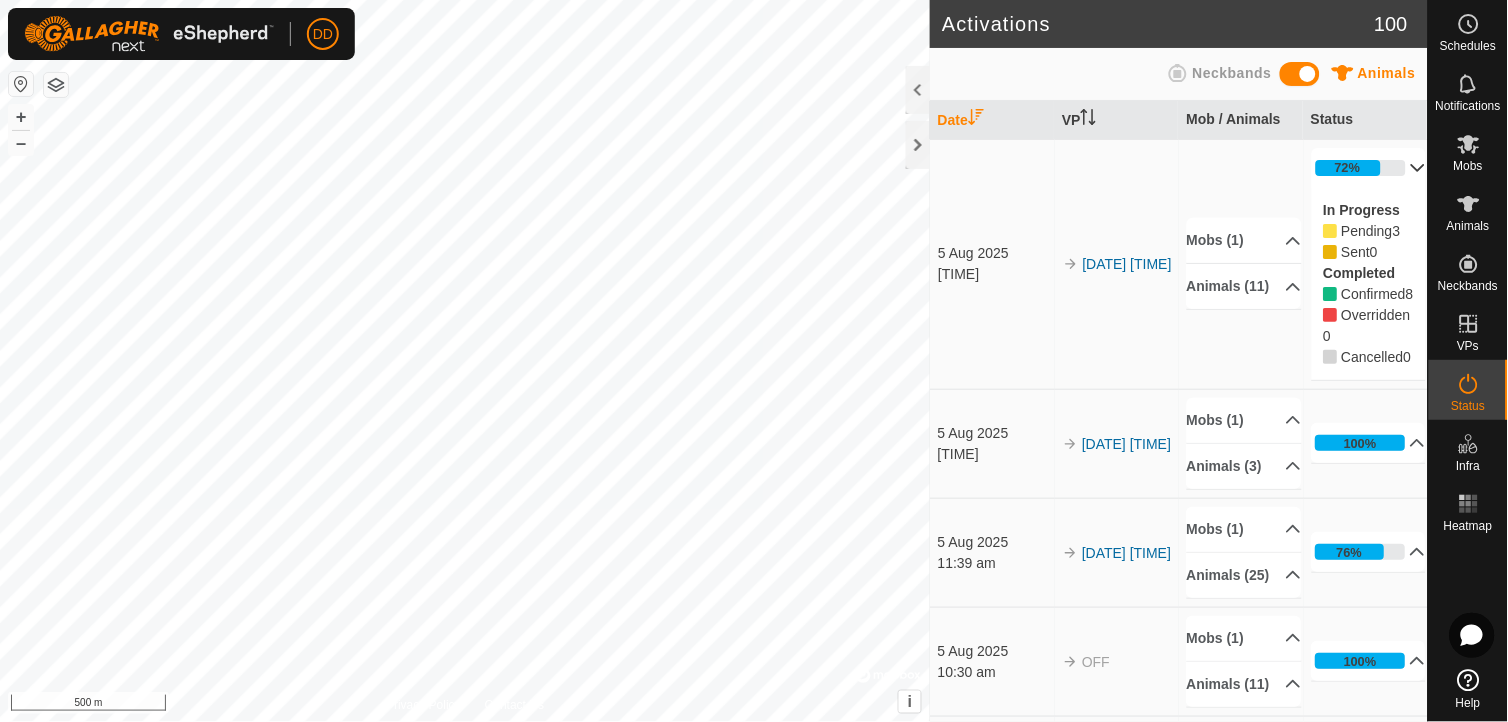 scroll, scrollTop: 0, scrollLeft: 0, axis: both 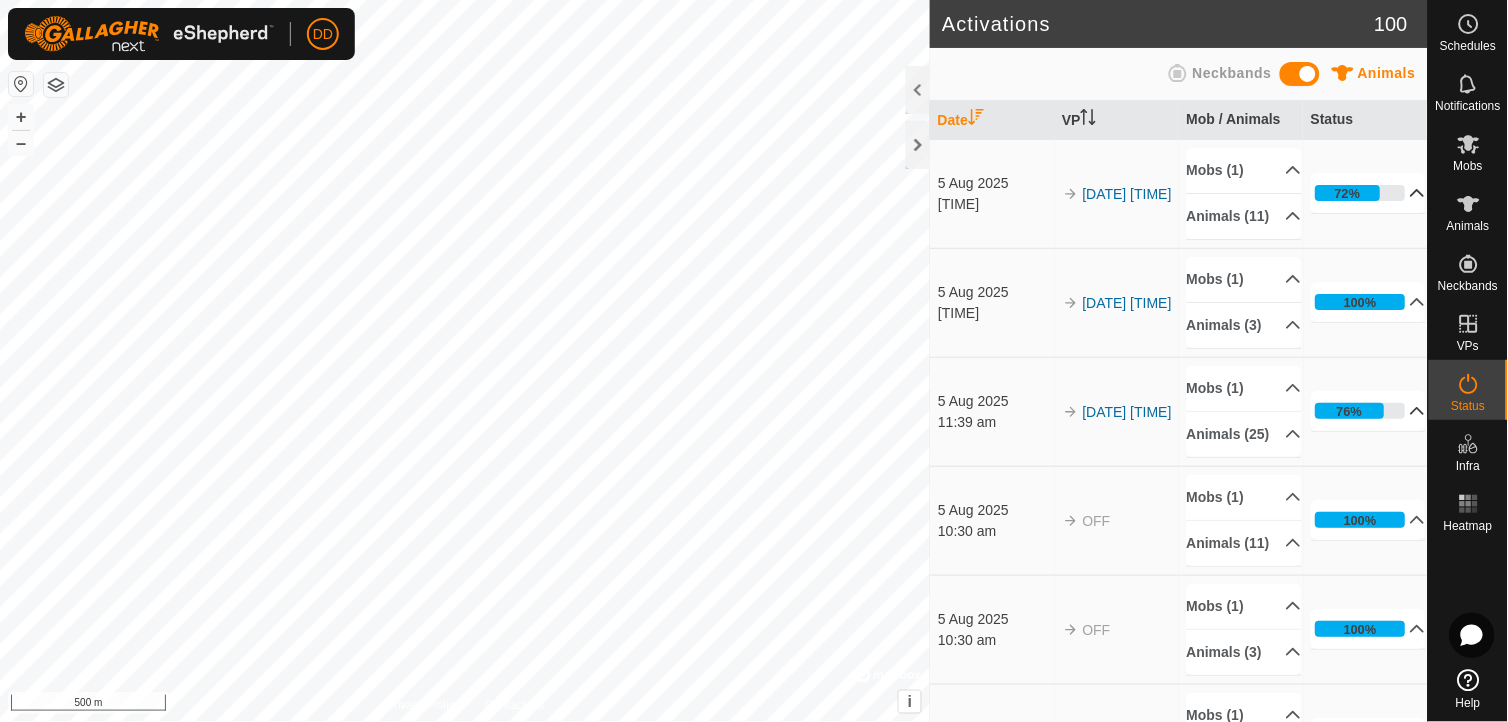 click on "76%" at bounding box center (1369, 411) 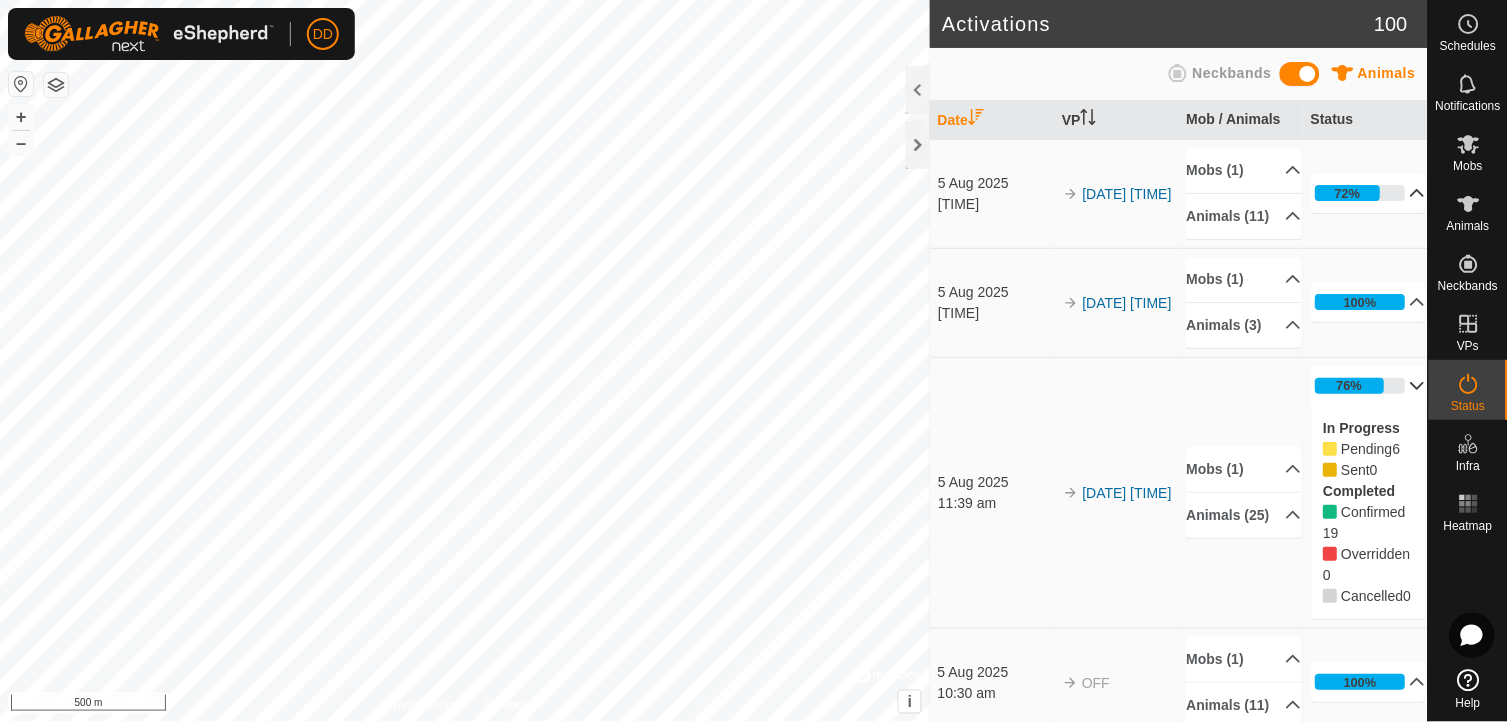 click on "76%" at bounding box center (1369, 386) 